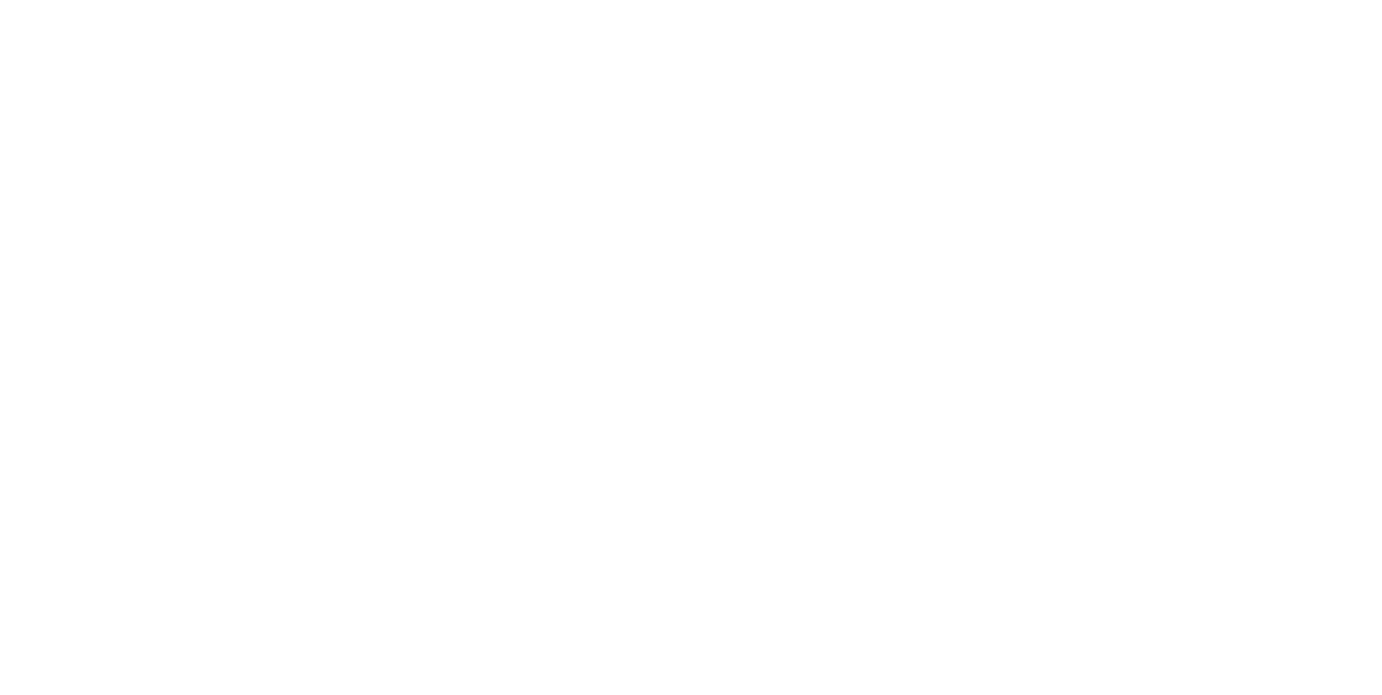 scroll, scrollTop: 0, scrollLeft: 0, axis: both 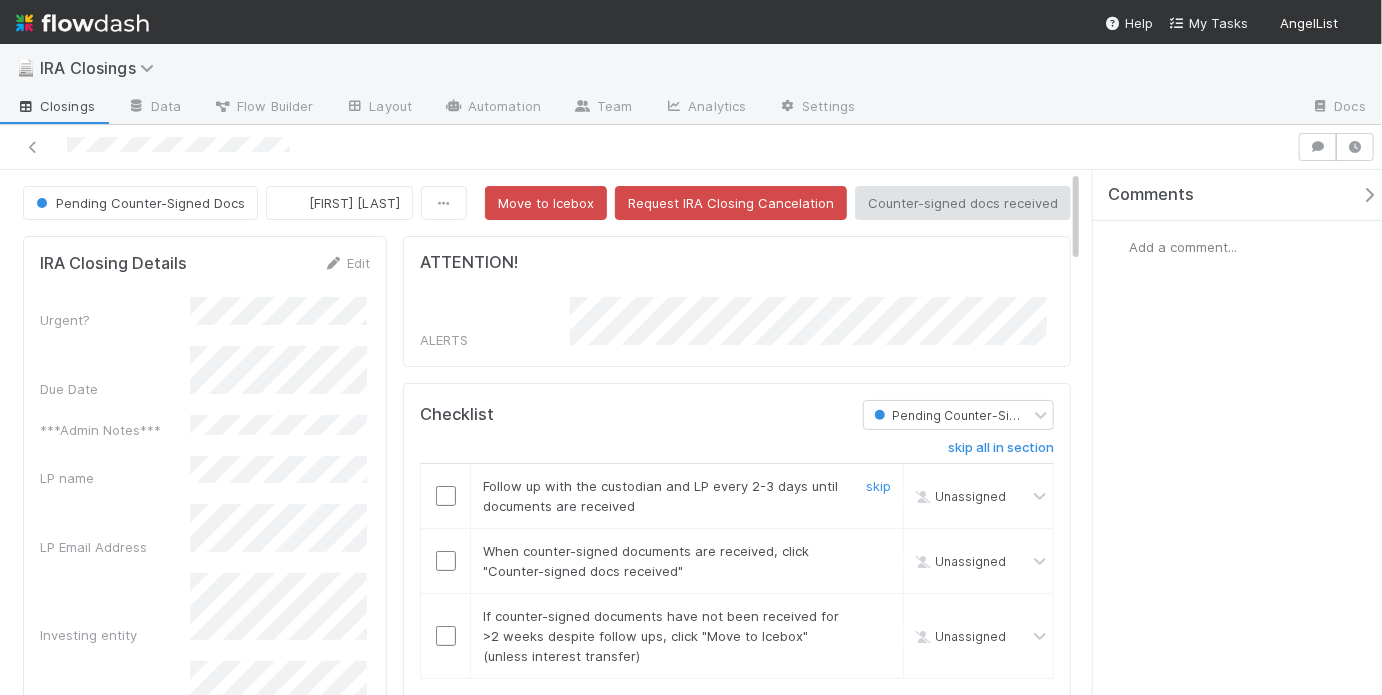 click at bounding box center (446, 496) 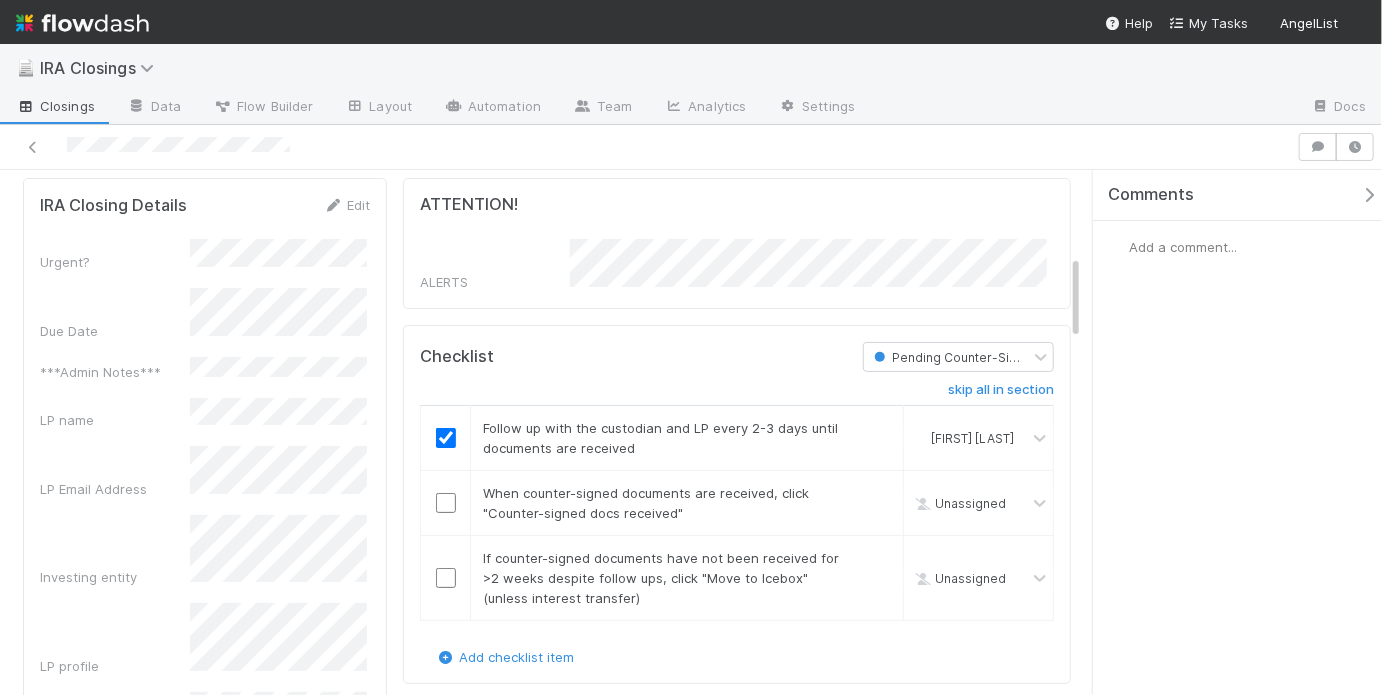 scroll, scrollTop: 0, scrollLeft: 0, axis: both 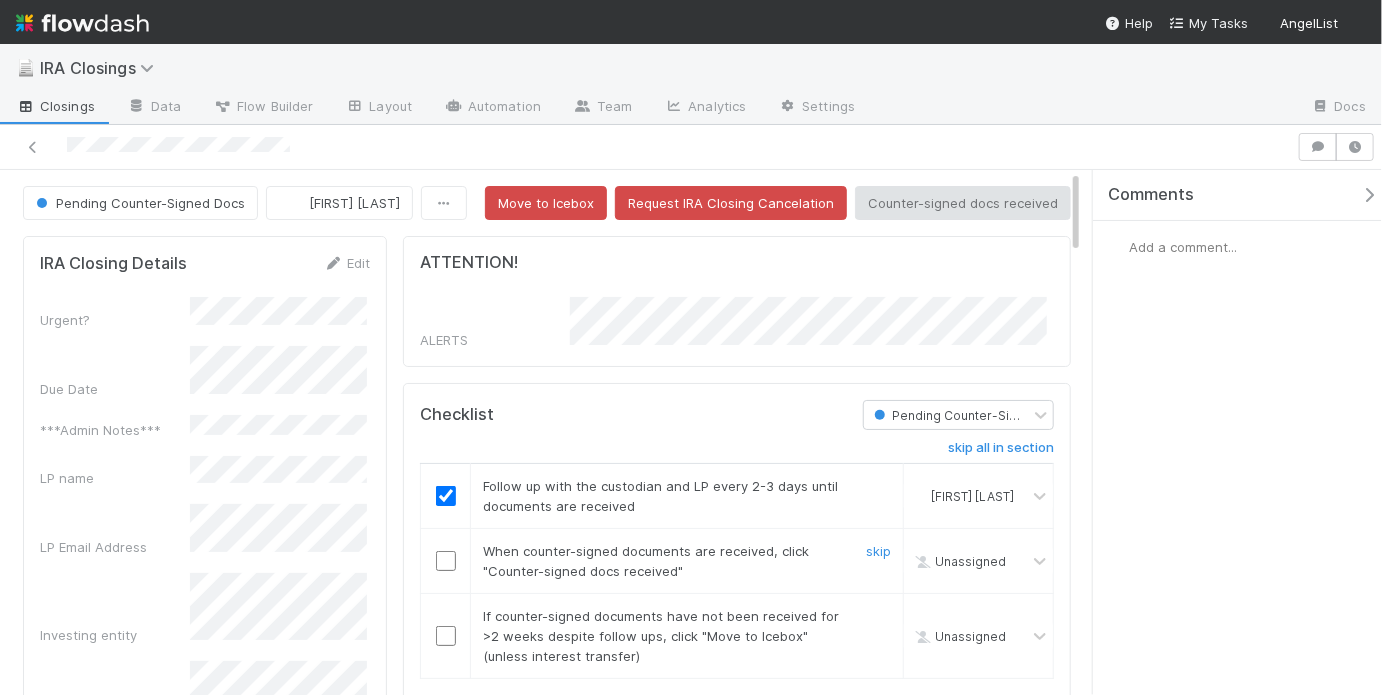 click at bounding box center (446, 561) 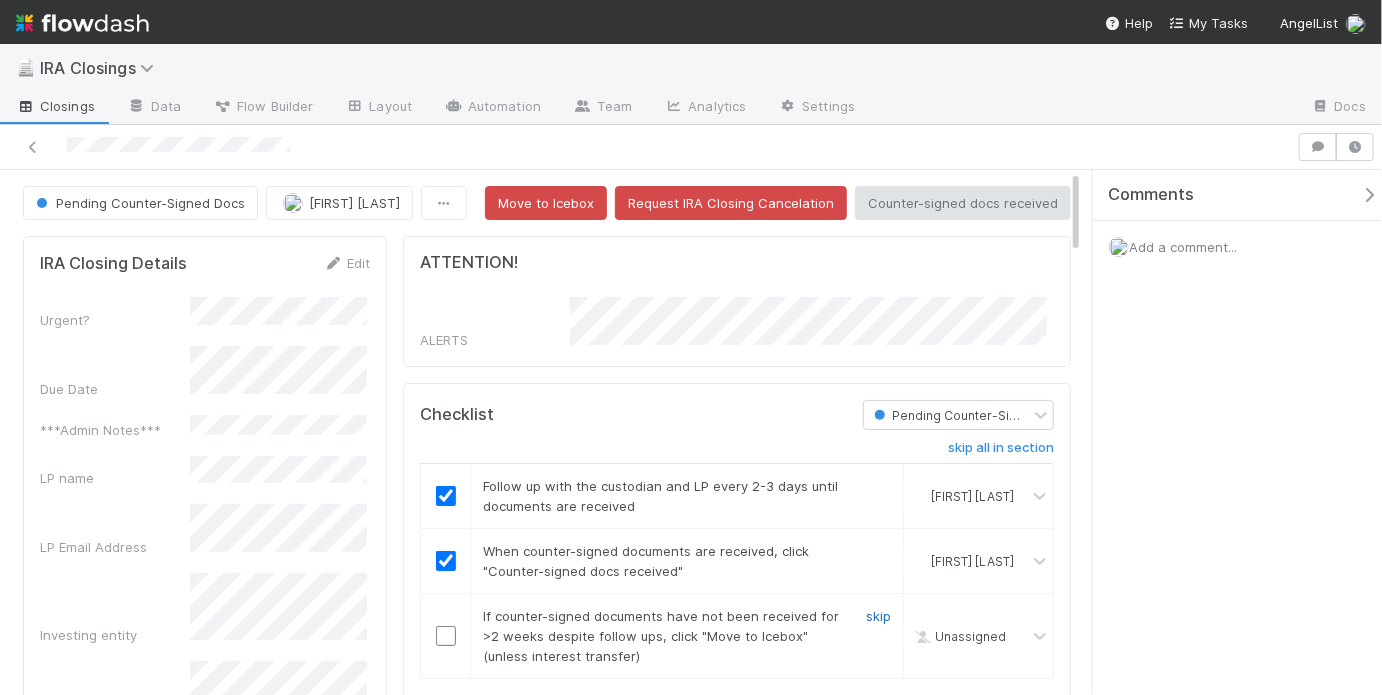 click on "skip" at bounding box center [878, 616] 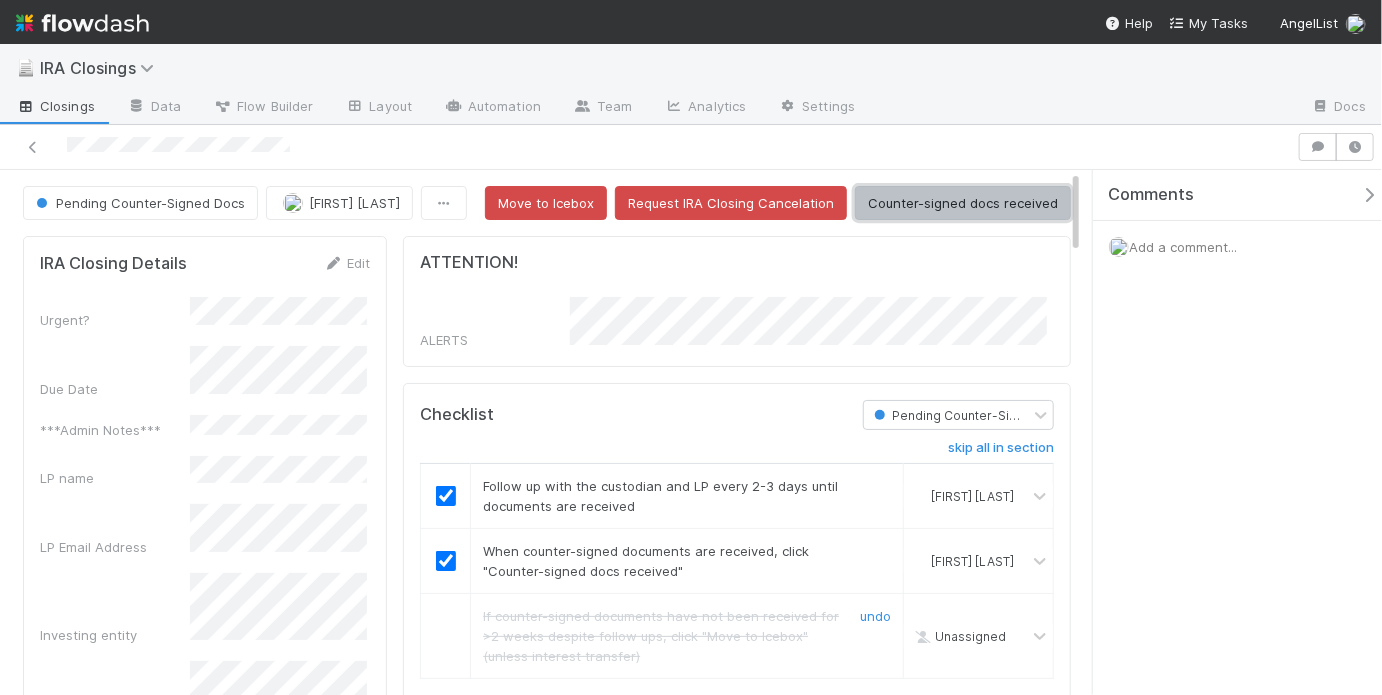 click on "Counter-signed docs received" at bounding box center [963, 203] 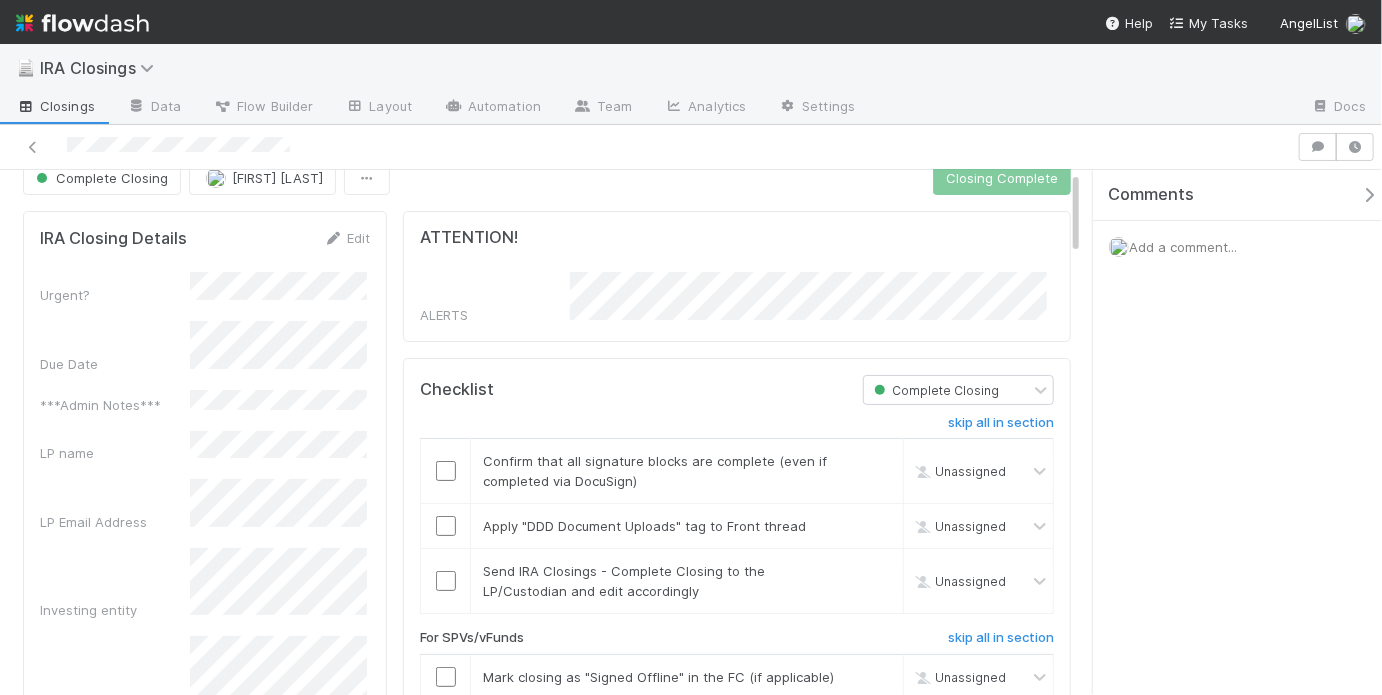 scroll, scrollTop: 28, scrollLeft: 0, axis: vertical 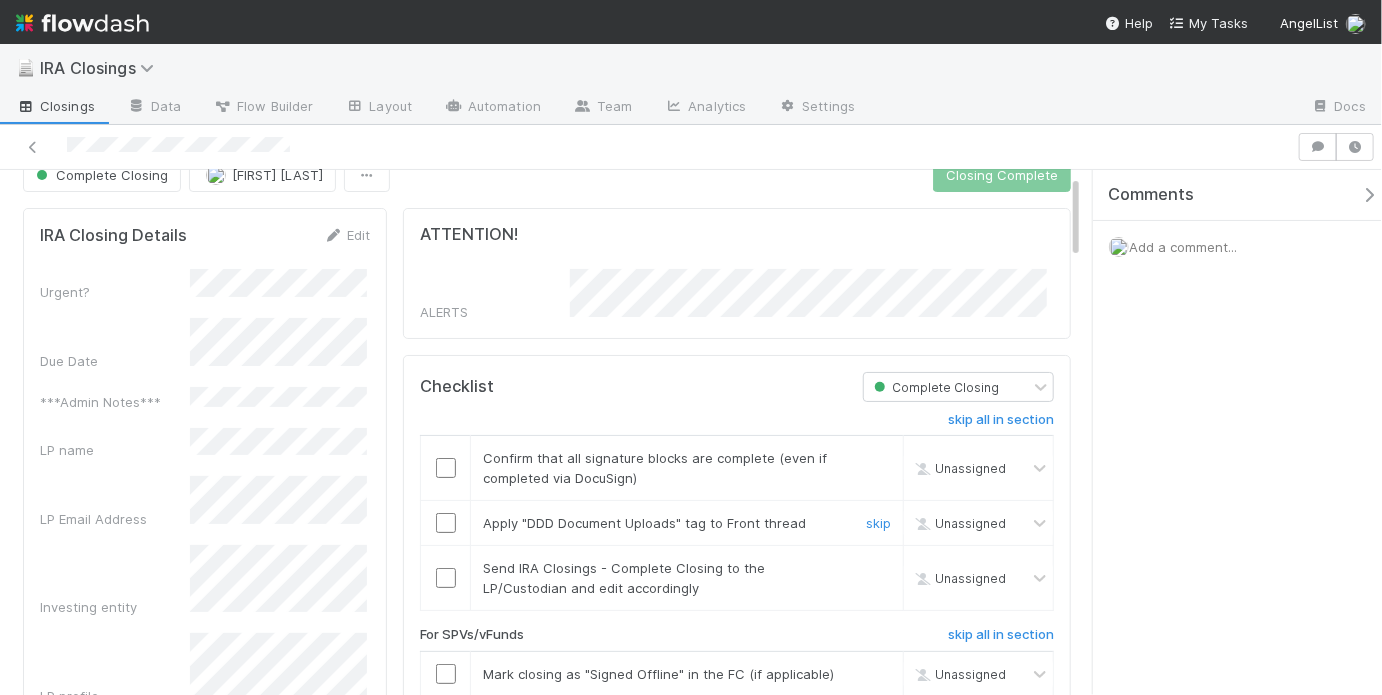 click at bounding box center (446, 523) 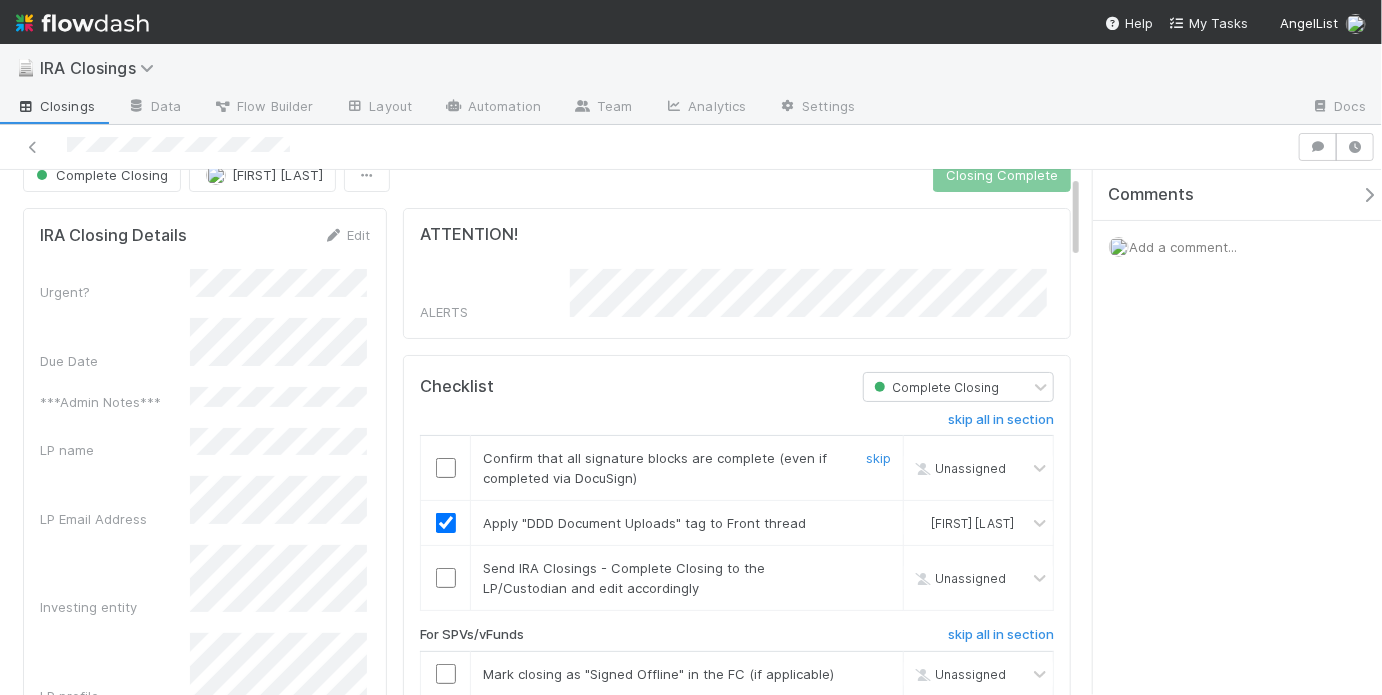 click at bounding box center [446, 468] 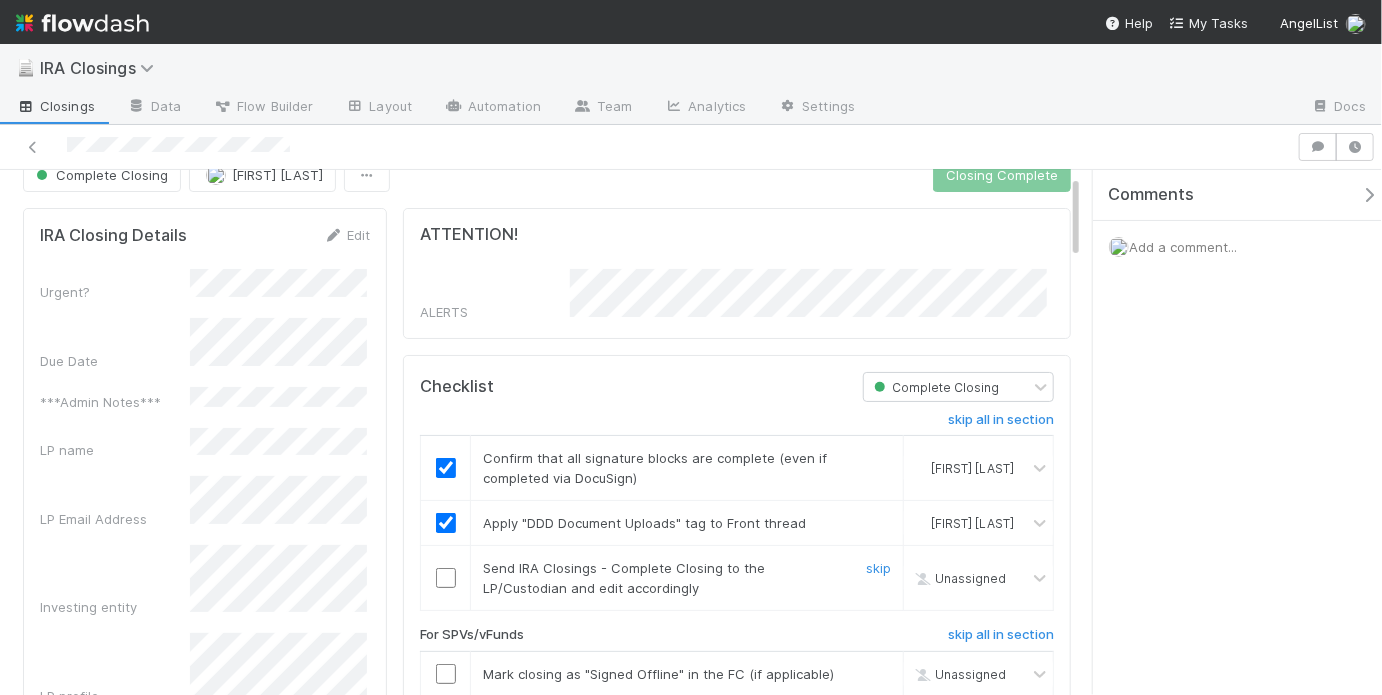 click at bounding box center [446, 578] 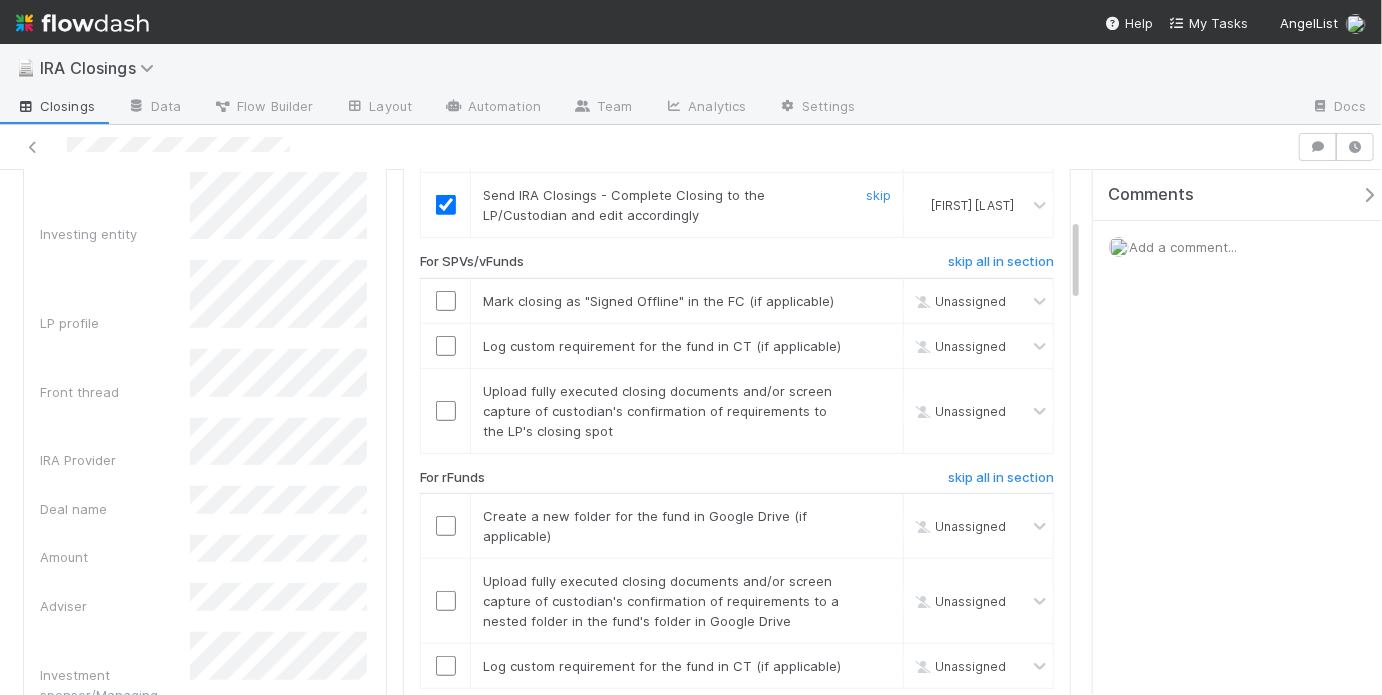 scroll, scrollTop: 615, scrollLeft: 0, axis: vertical 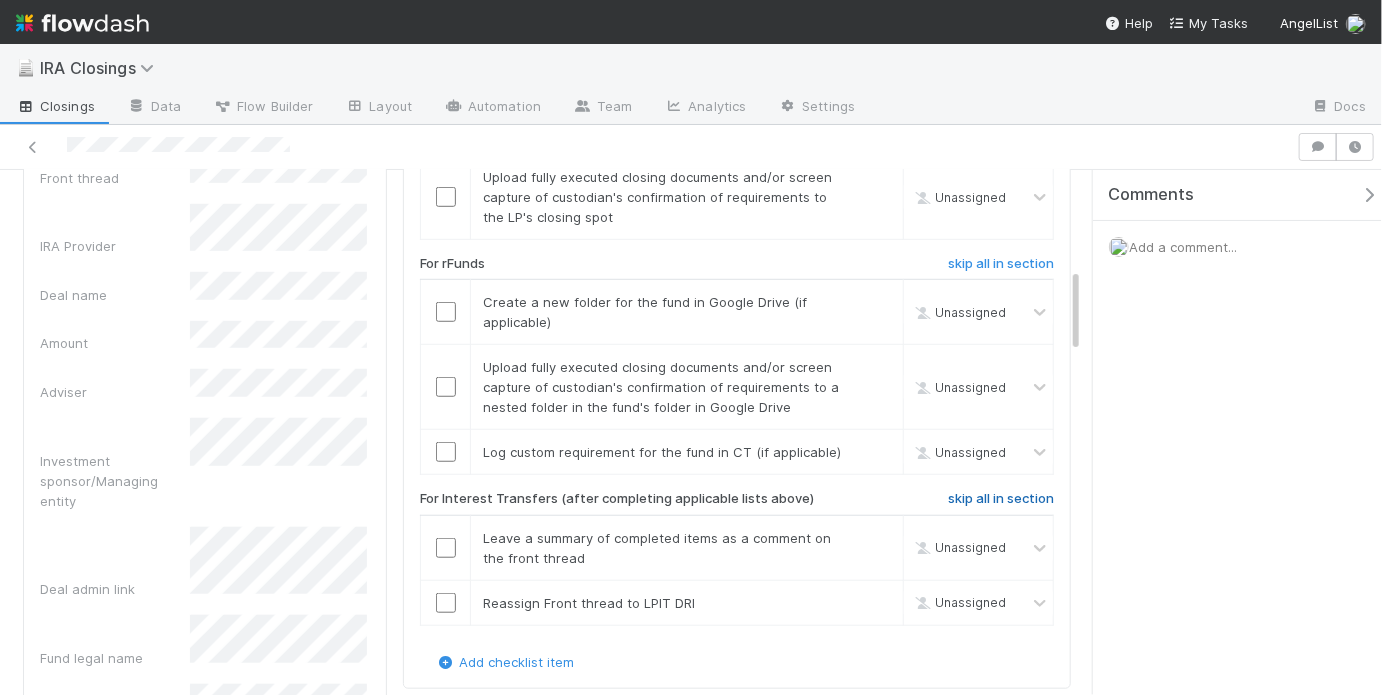 click on "skip all in section" at bounding box center [1001, 499] 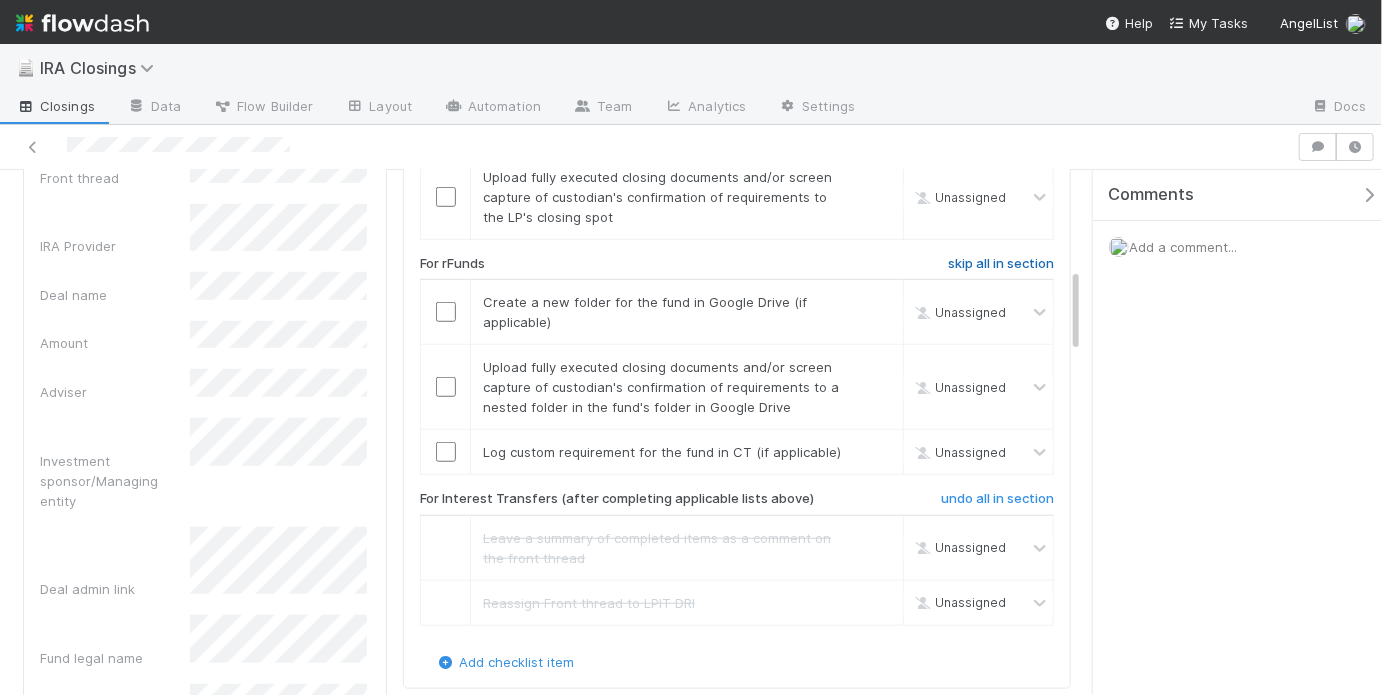 click on "skip all in section" at bounding box center (1001, 264) 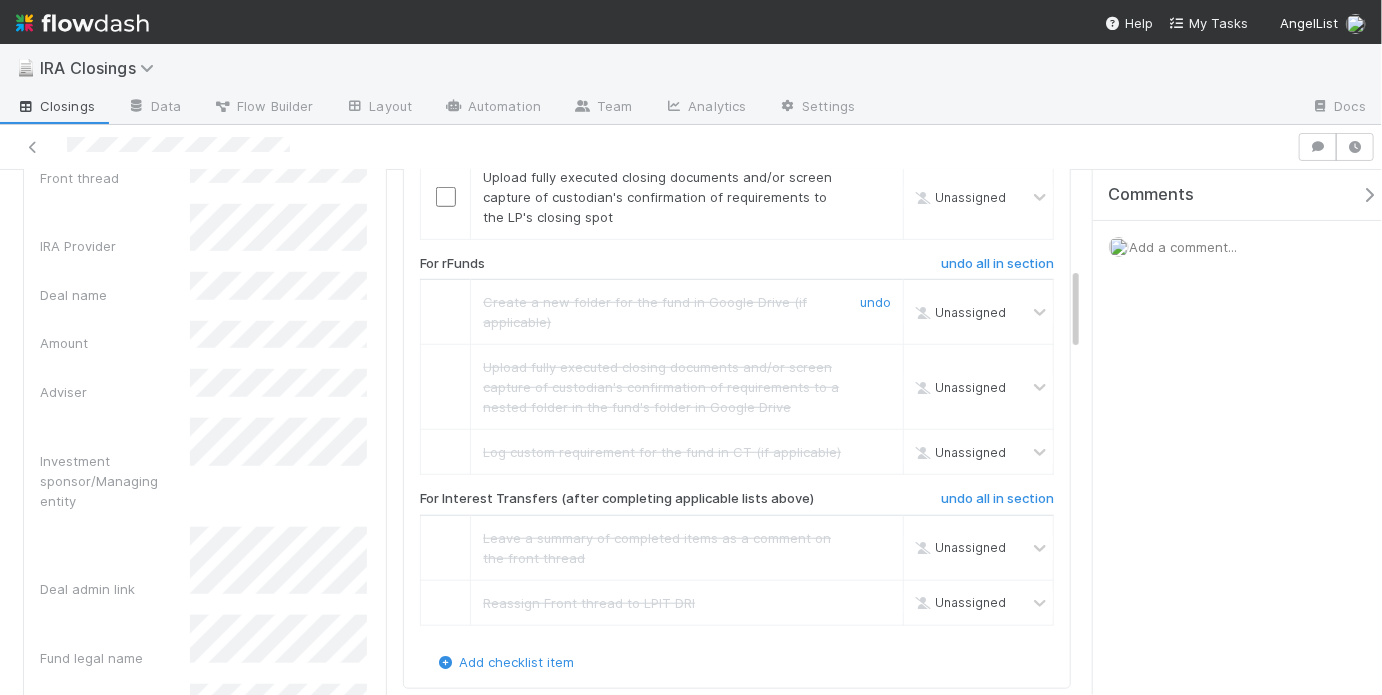 scroll, scrollTop: 286, scrollLeft: 0, axis: vertical 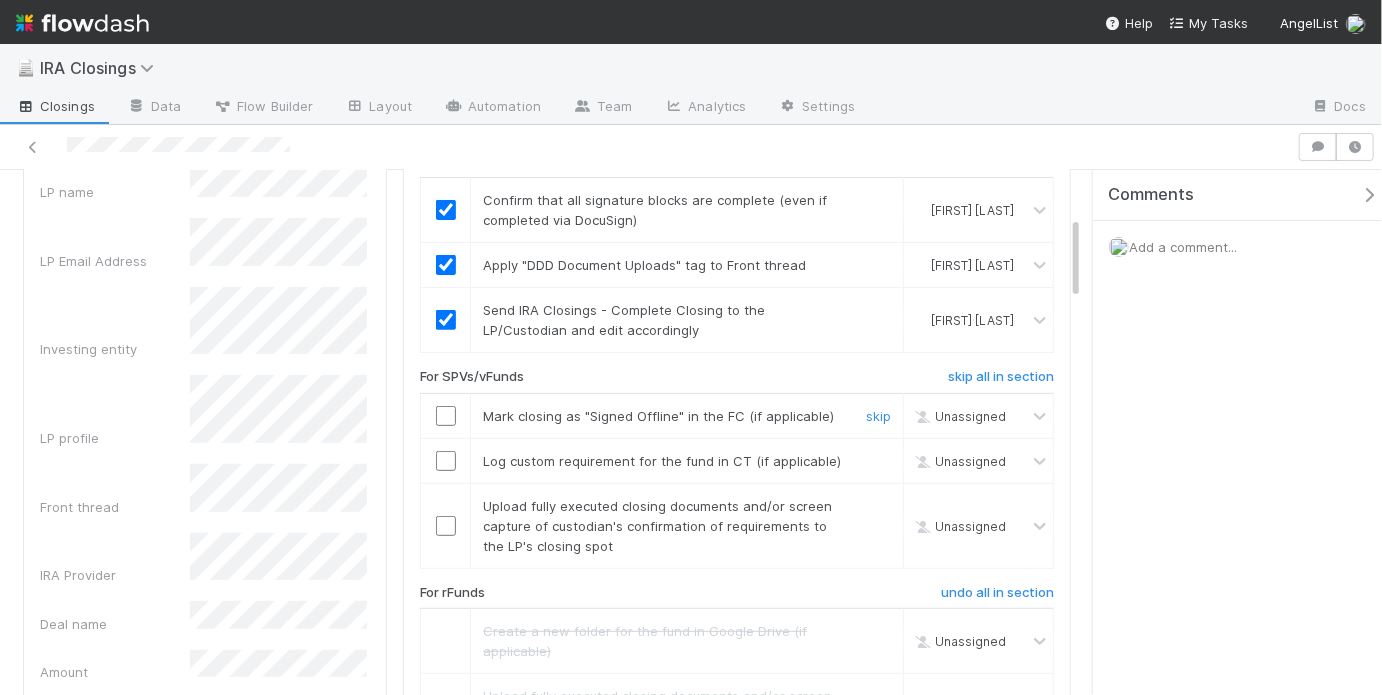 click at bounding box center [446, 416] 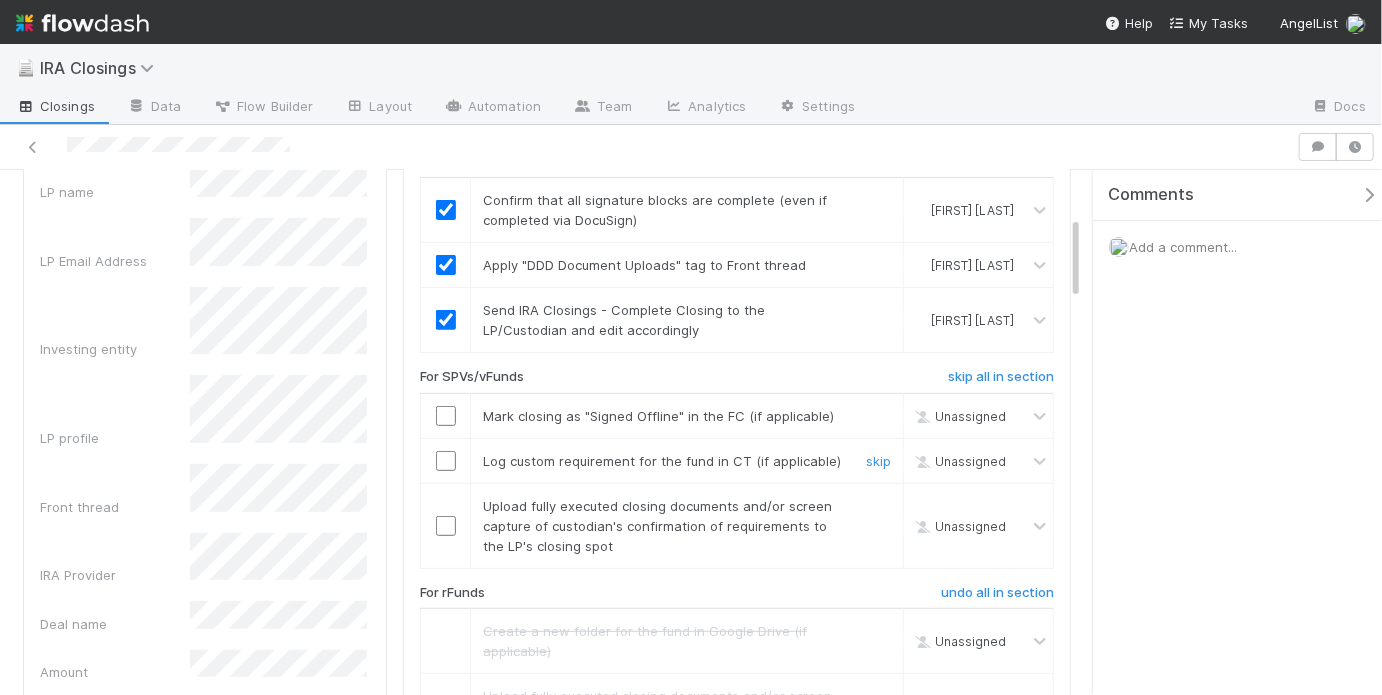 click at bounding box center [446, 461] 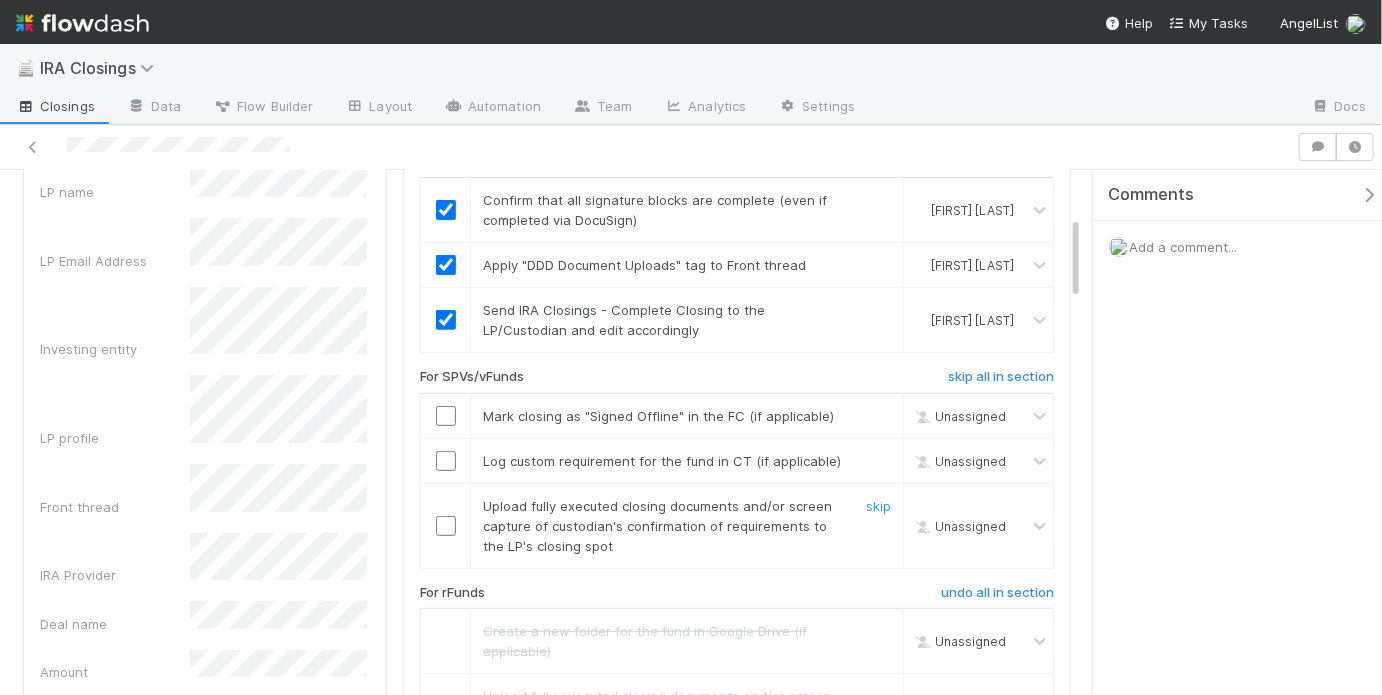 click at bounding box center [446, 526] 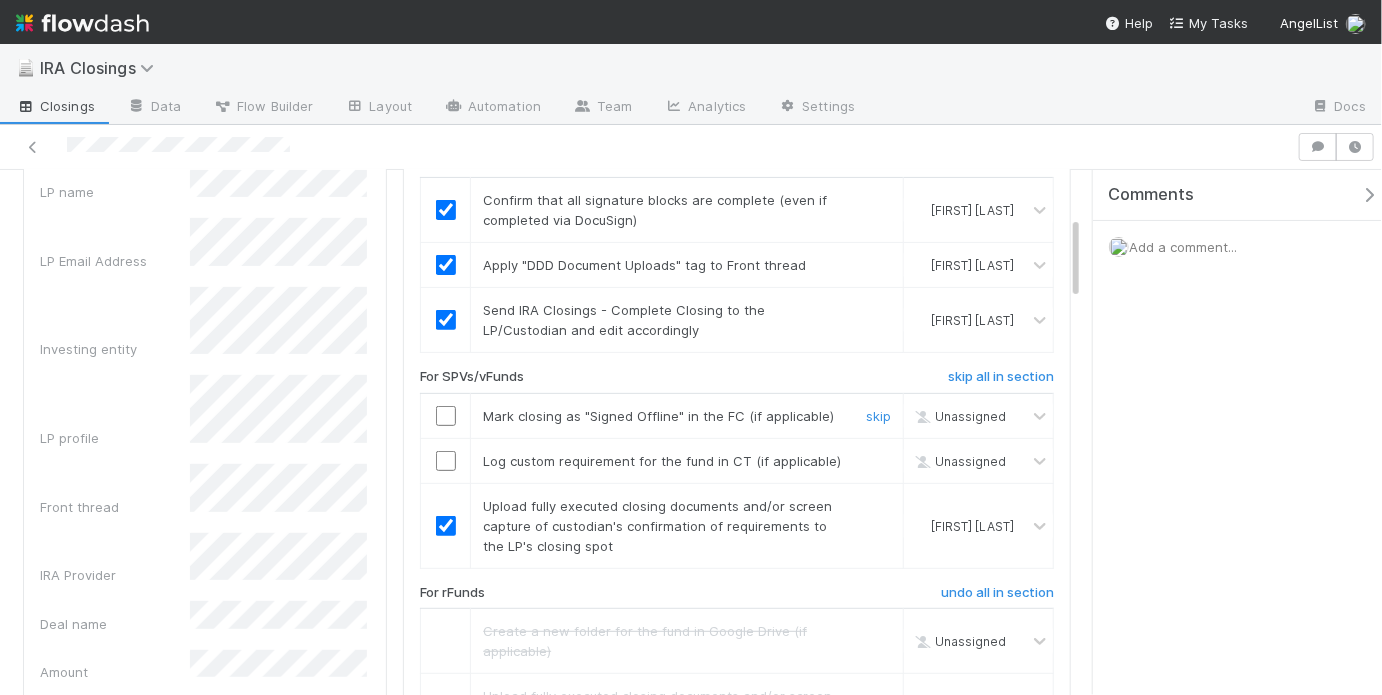 click at bounding box center (446, 416) 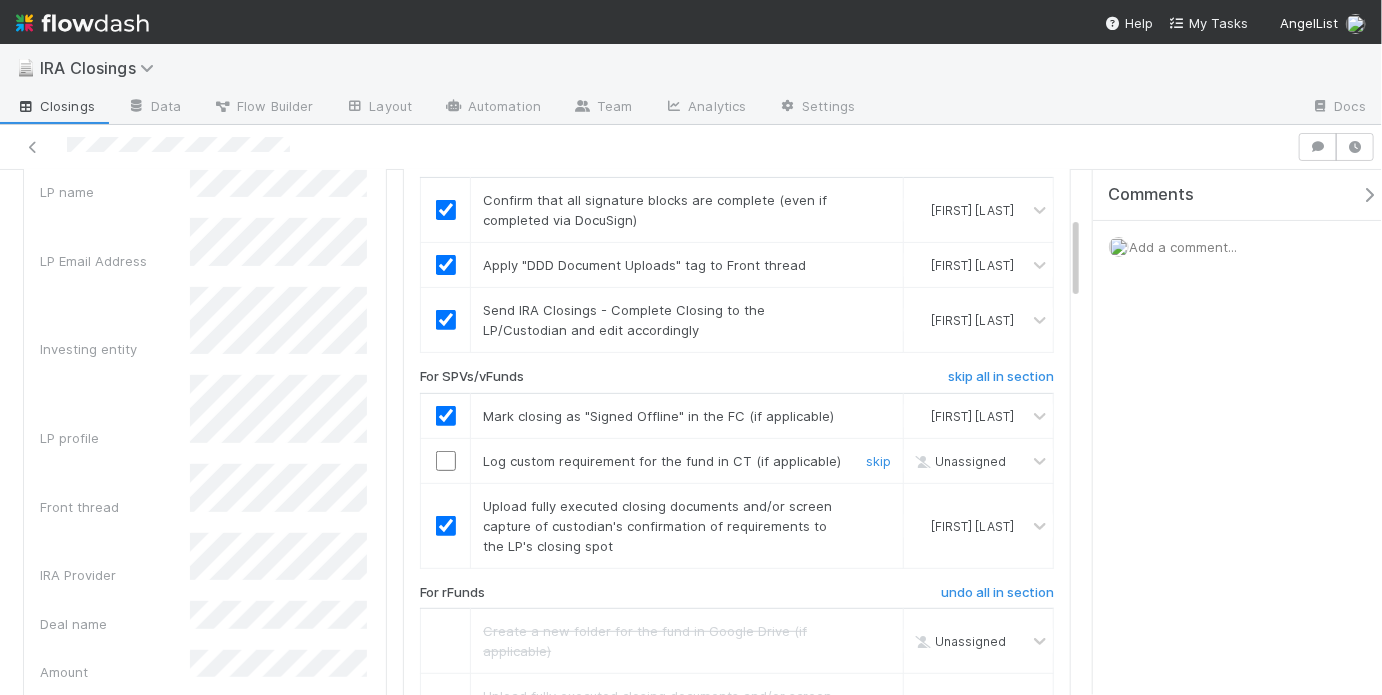 click at bounding box center [446, 461] 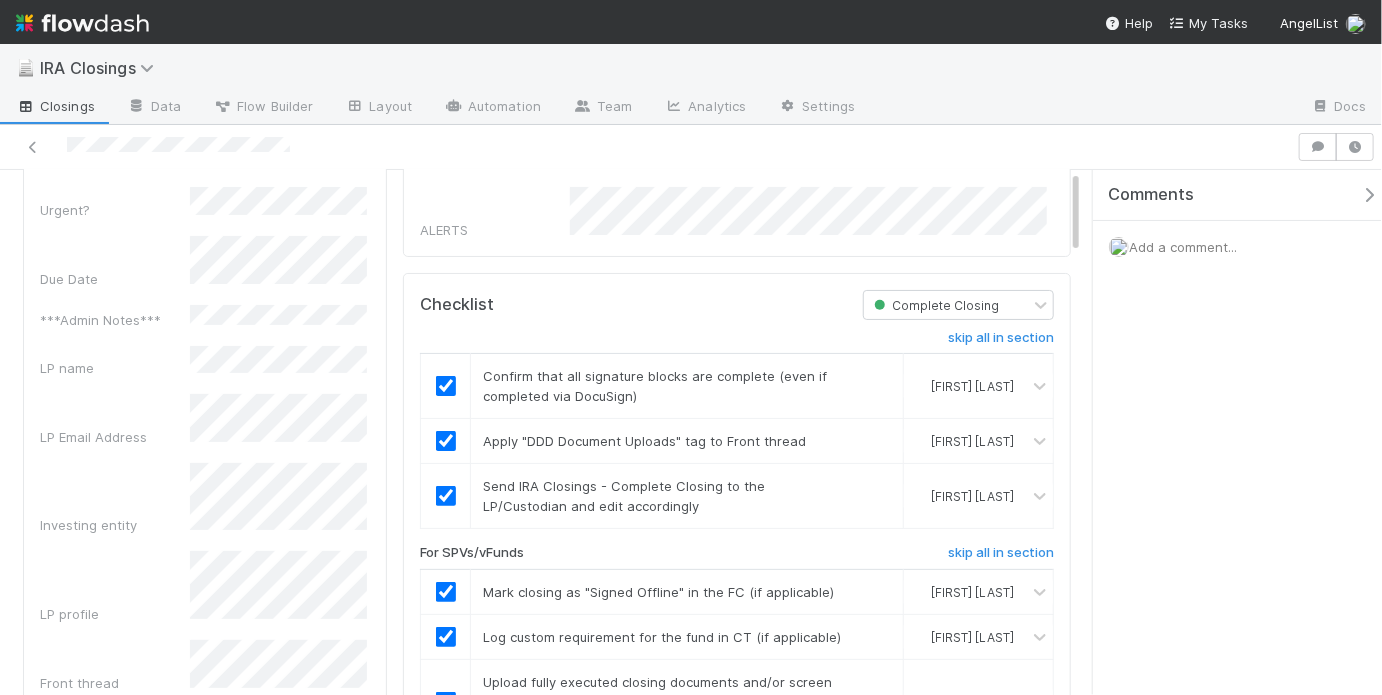 scroll, scrollTop: 0, scrollLeft: 0, axis: both 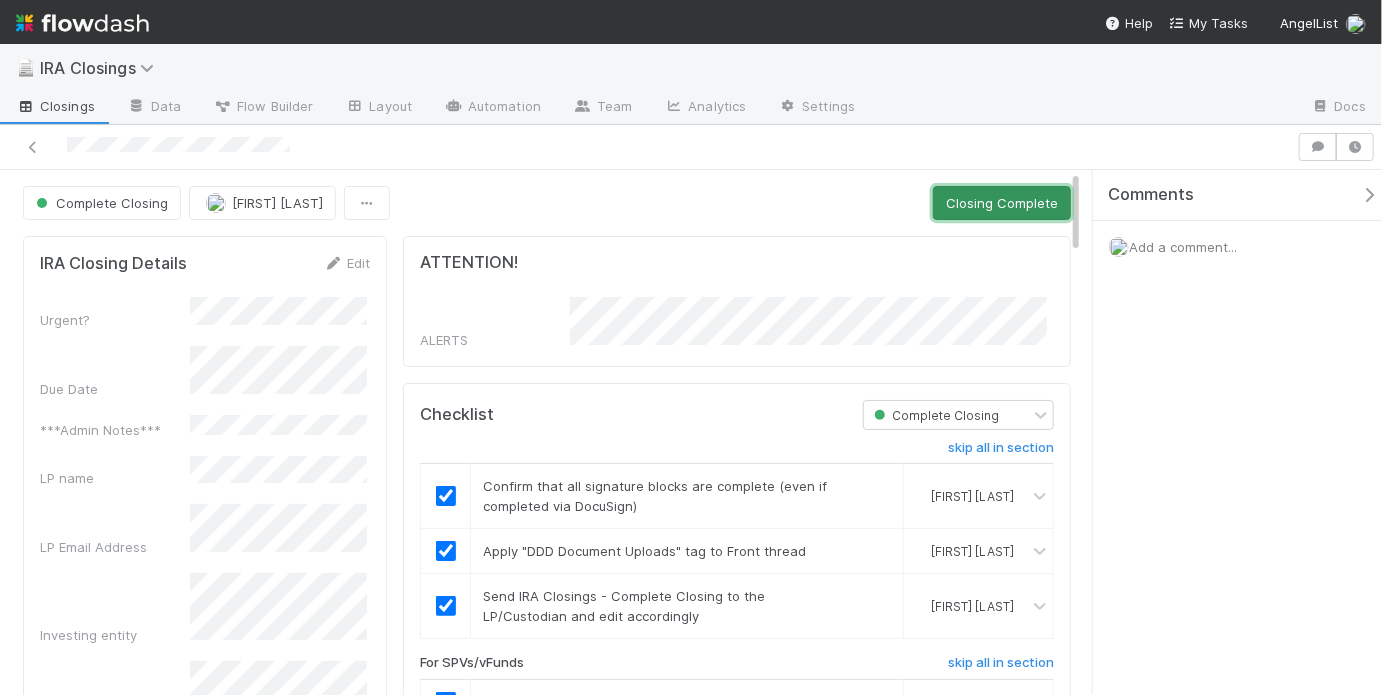 click on "Closing Complete" at bounding box center [1002, 203] 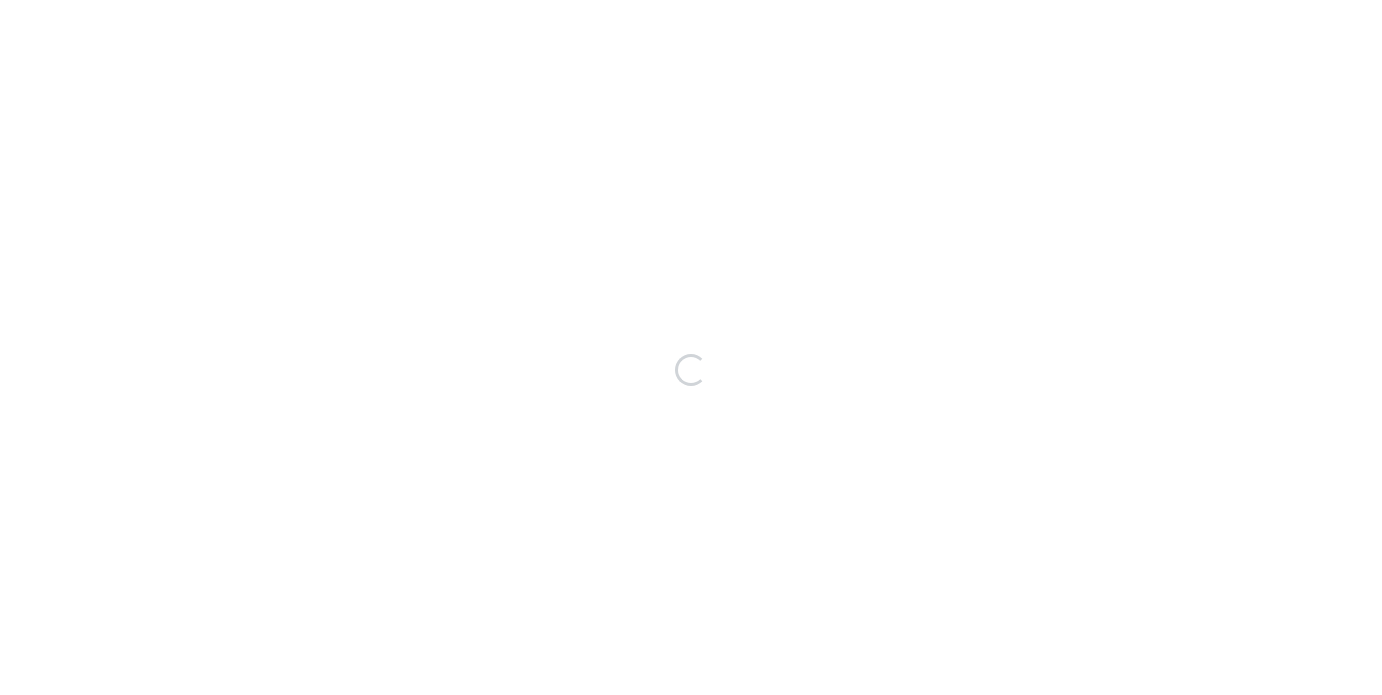 scroll, scrollTop: 0, scrollLeft: 0, axis: both 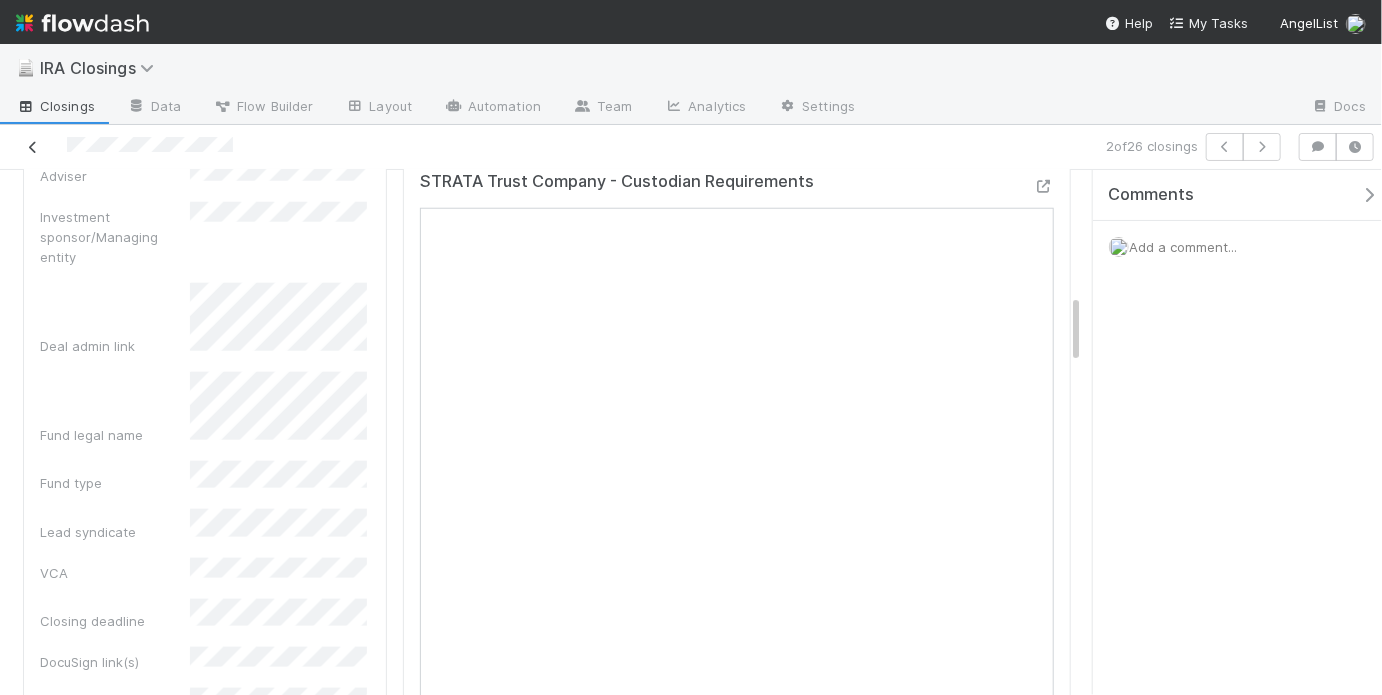 click at bounding box center [33, 147] 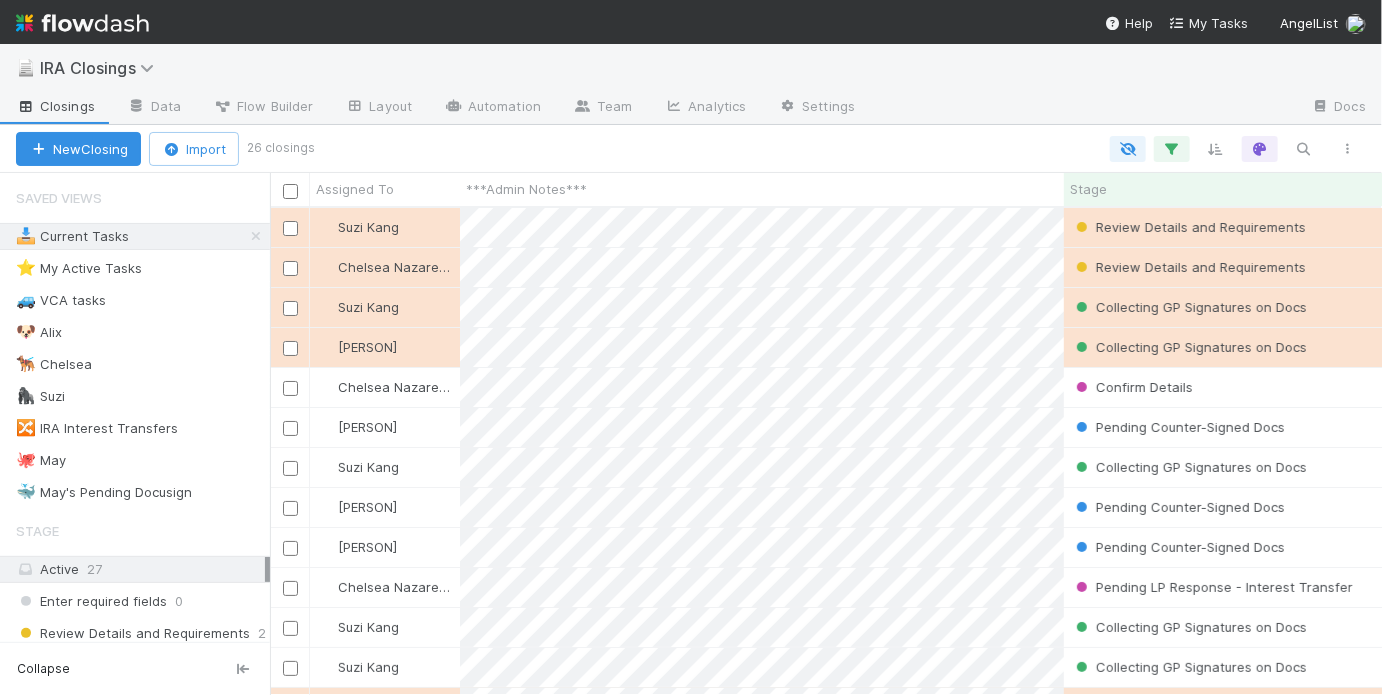 scroll, scrollTop: 13, scrollLeft: 12, axis: both 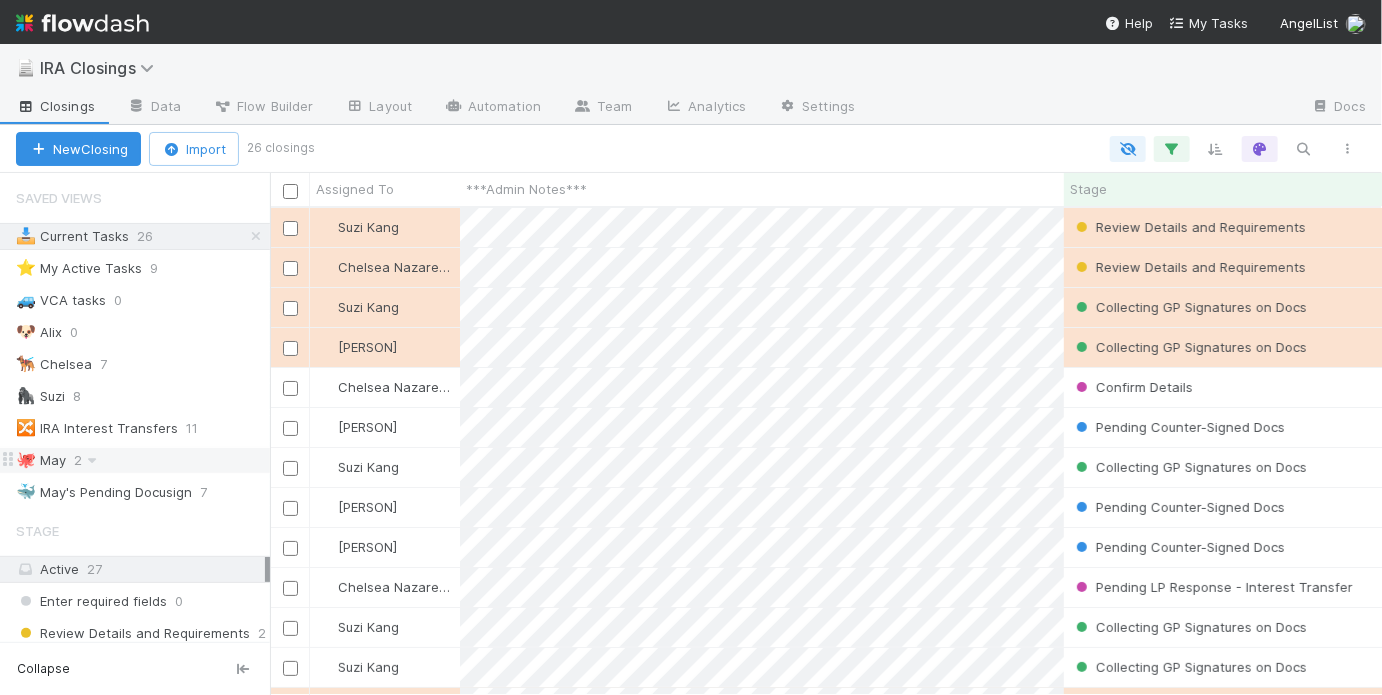 click on "🐙 May 2" at bounding box center [143, 460] 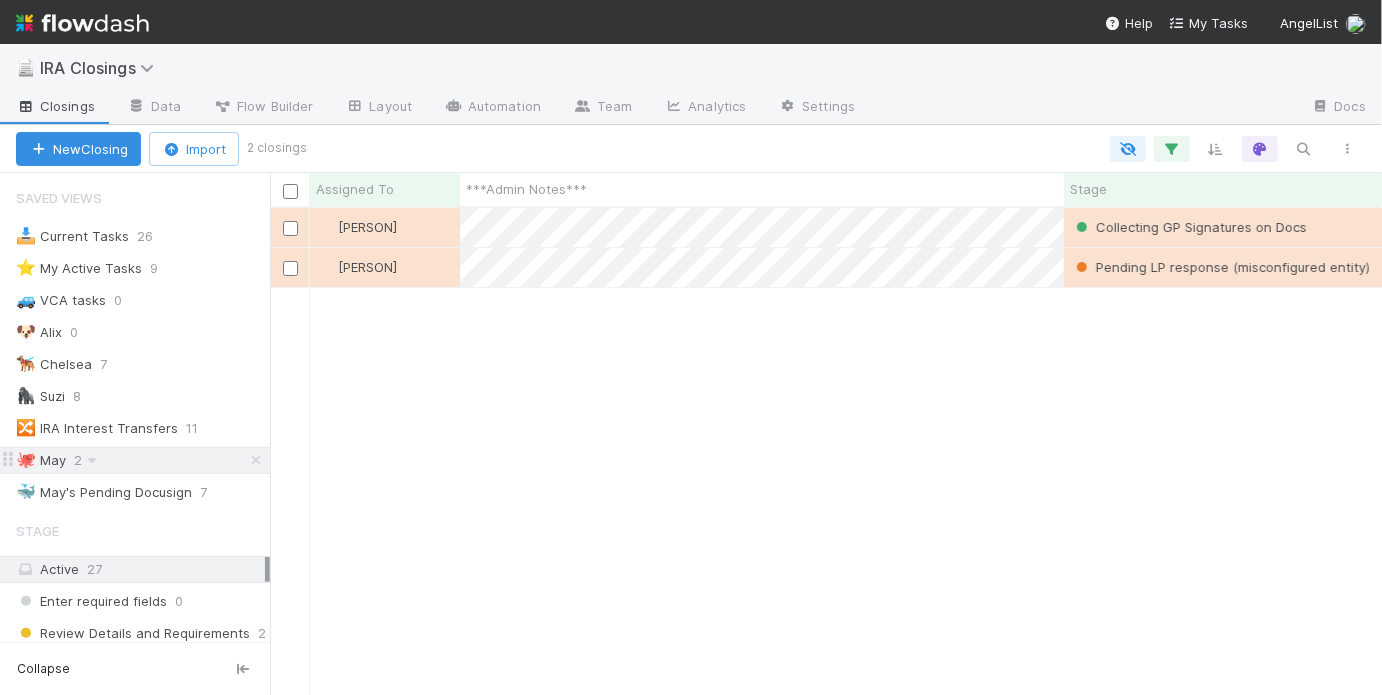 scroll, scrollTop: 13, scrollLeft: 12, axis: both 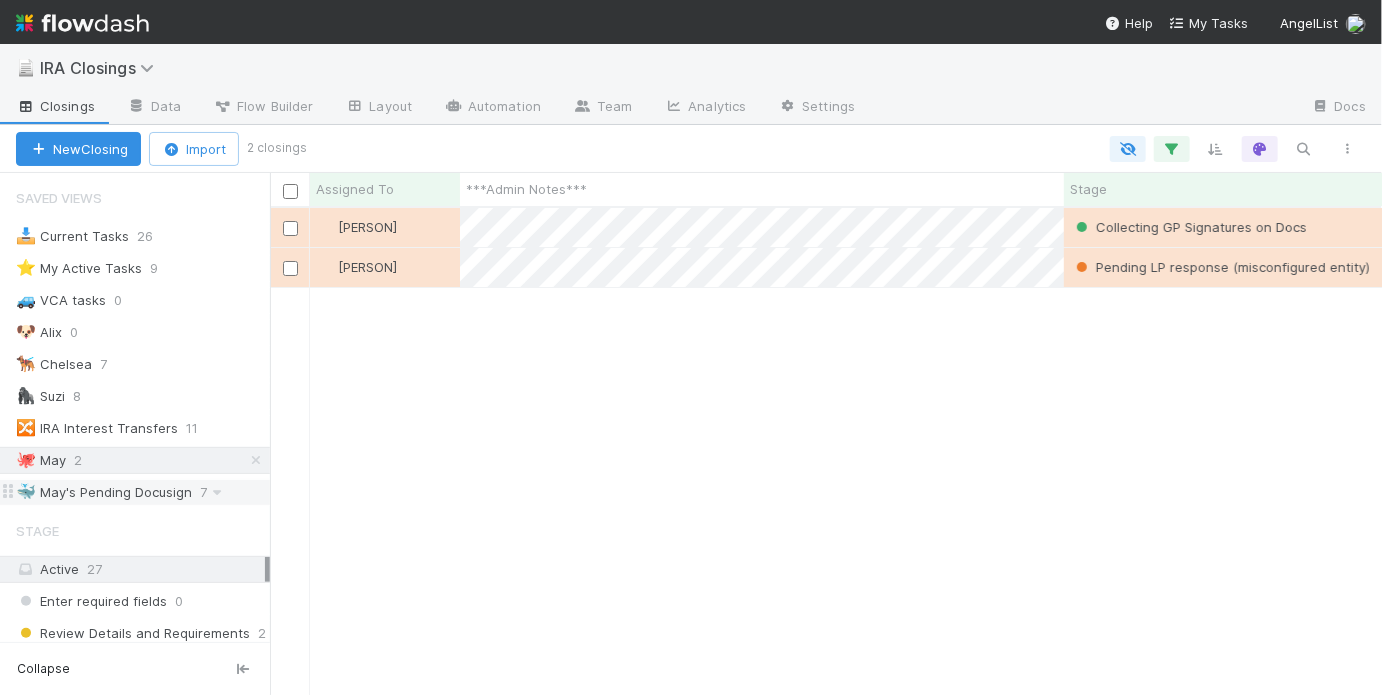 click on "🐳 May's Pending Docusign" at bounding box center [104, 492] 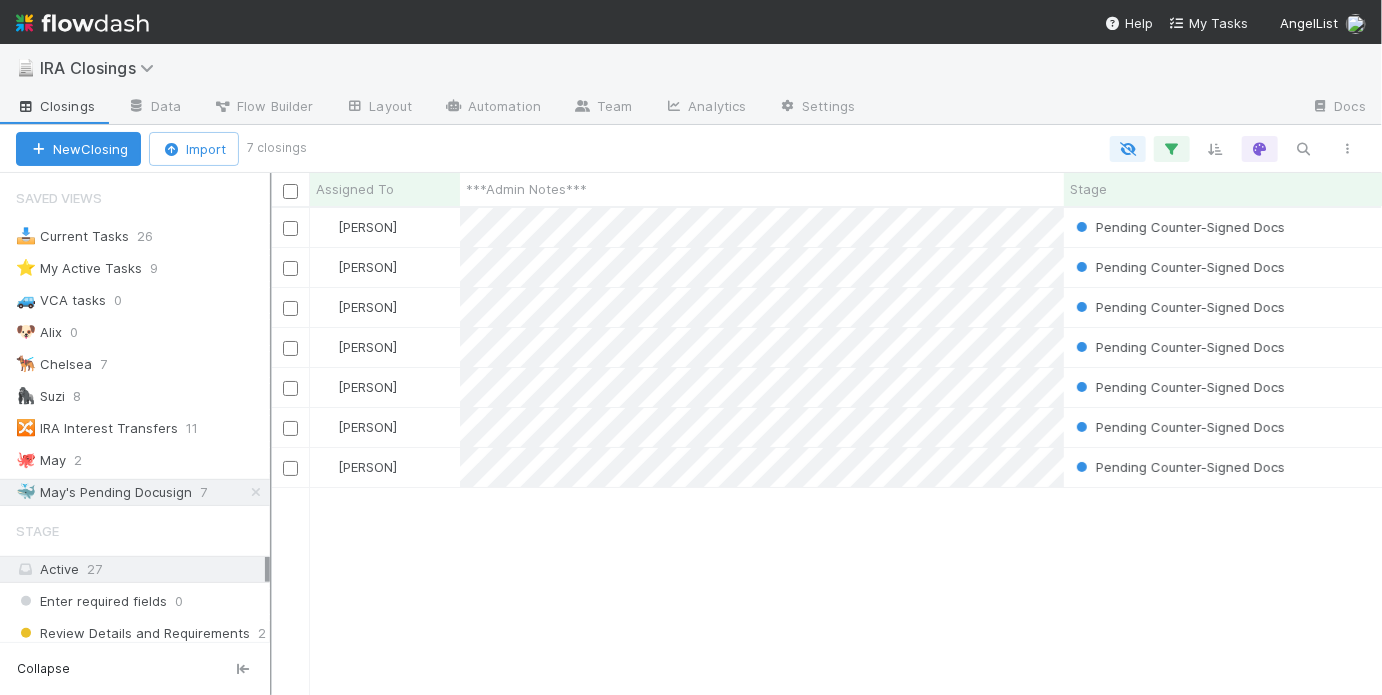 scroll, scrollTop: 13, scrollLeft: 12, axis: both 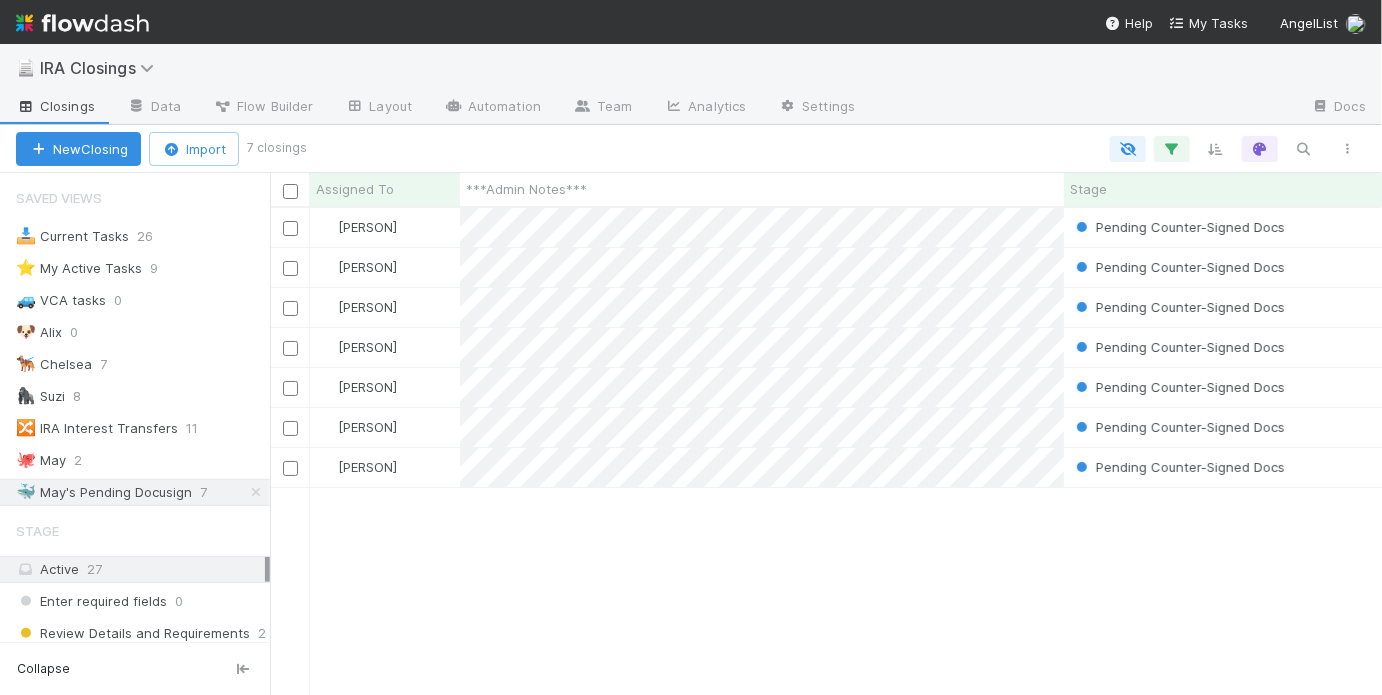 click on "May Chang   Pending Counter-Signed Docs 8/3/25, 7:51:27 PM 8/6/25, 12:59:19 PM 1 0 0 May Chang   Pending Counter-Signed Docs 8/3/25, 7:51:26 PM 8/6/25, 1:58:07 PM 2 0 0 May Chang   Pending Counter-Signed Docs 8/3/25, 7:51:25 PM 8/6/25, 3:32:53 PM 1 0 0 May Chang   Pending Counter-Signed Docs 7/16/25, 9:50:45 PM 8/6/25, 3:01:44 AM 0 0 0 May Chang   Pending Counter-Signed Docs 7/10/25, 8:23:10 PM 8/5/25, 4:51:48 PM 0 0 0 May Chang   Pending Counter-Signed Docs 6/18/25, 10:26:18 PM 8/4/25, 3:01:50 PM 1 0 0 May Chang   Pending Counter-Signed Docs 6/18/25, 10:26:16 PM 8/6/25, 3:01:44 AM 1 0 0" at bounding box center [826, 451] 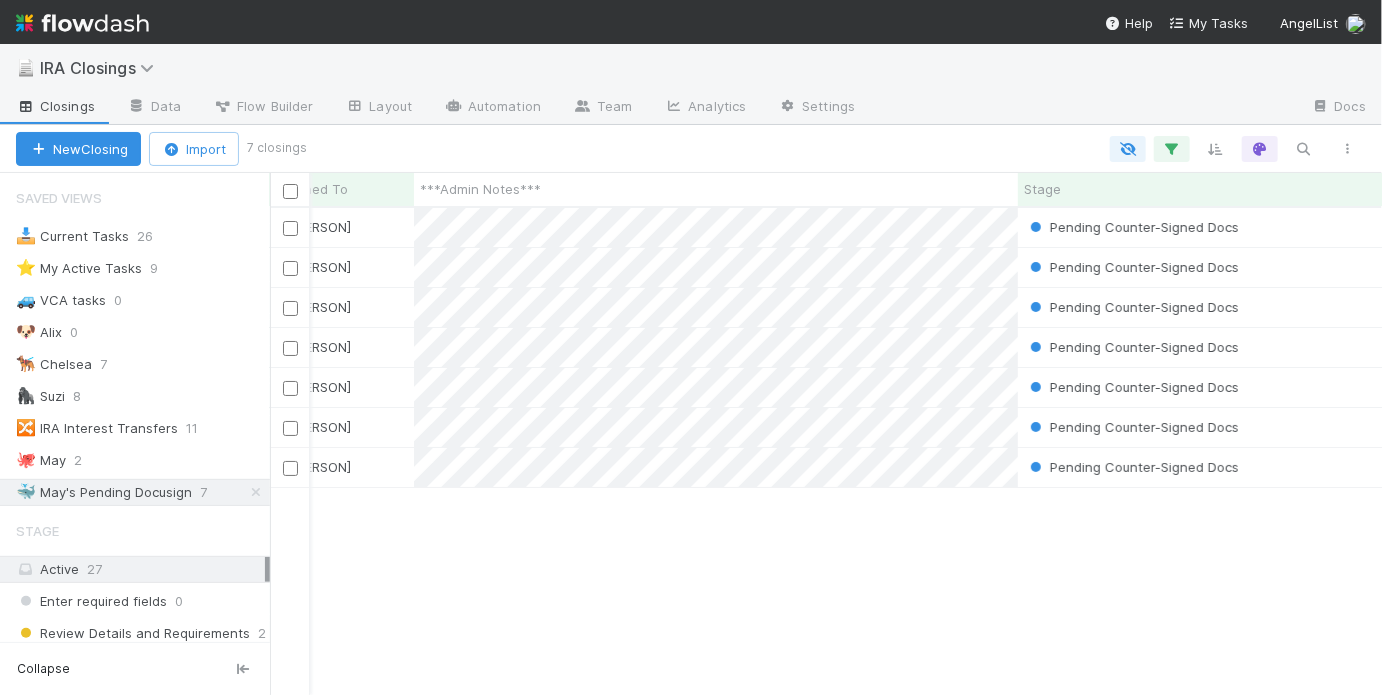 scroll, scrollTop: 0, scrollLeft: 72, axis: horizontal 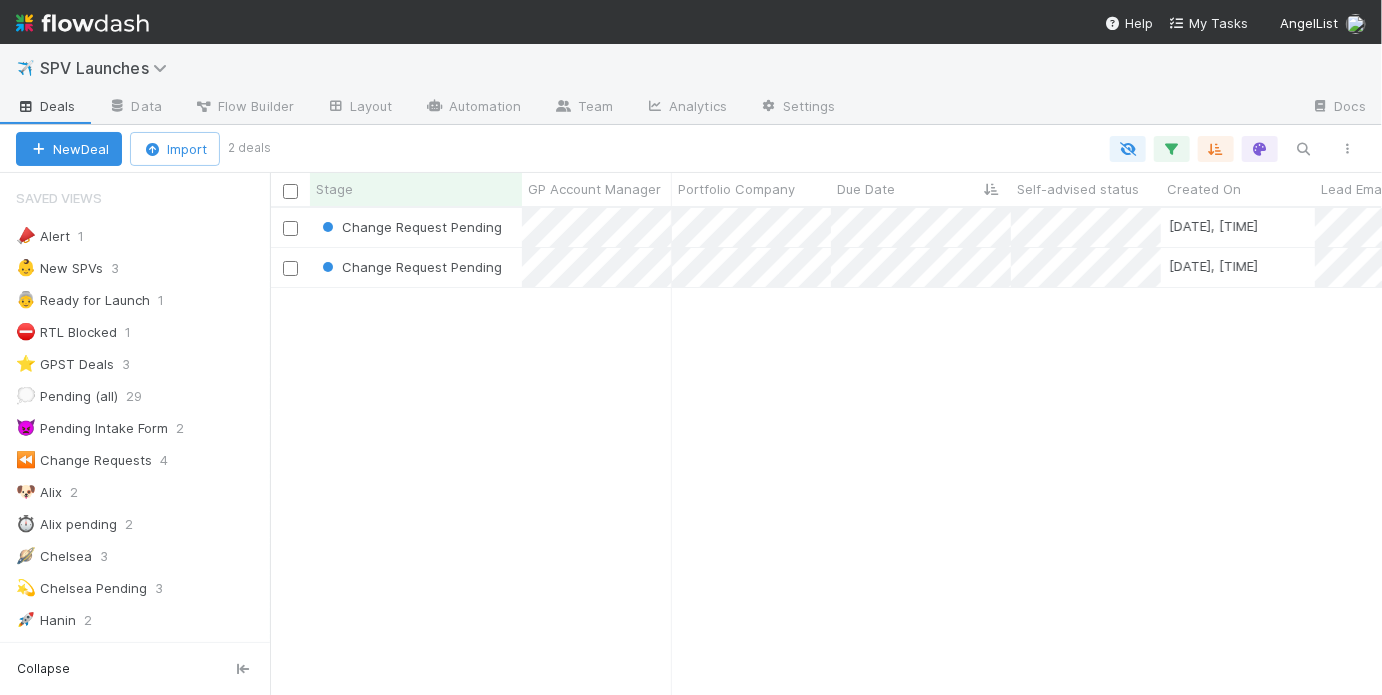 click on "Change Request Pending 7/25/25, 12:32:59 PM May Chang 0 0 1 0 0 1 0   Change Request Pending 7/25/25, 4:40:38 PM May Chang 0 0 0 0 0 1 0" at bounding box center (826, 451) 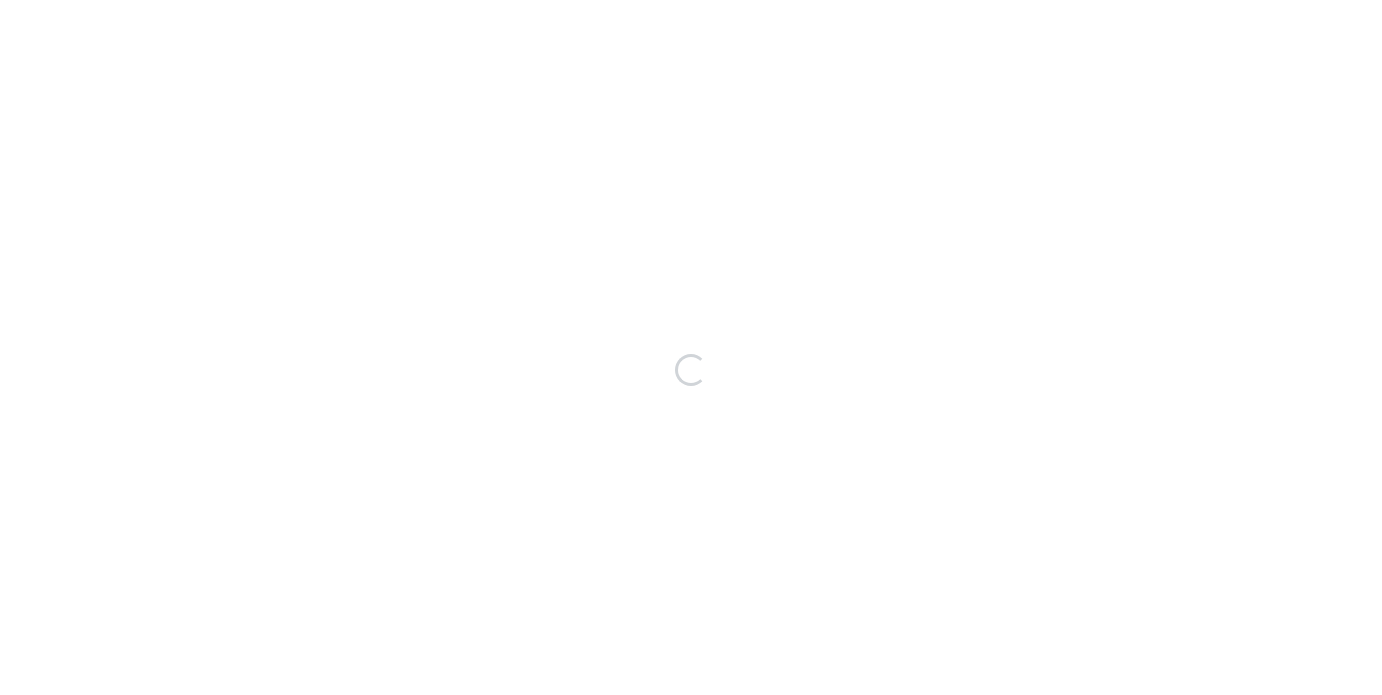 scroll, scrollTop: 0, scrollLeft: 0, axis: both 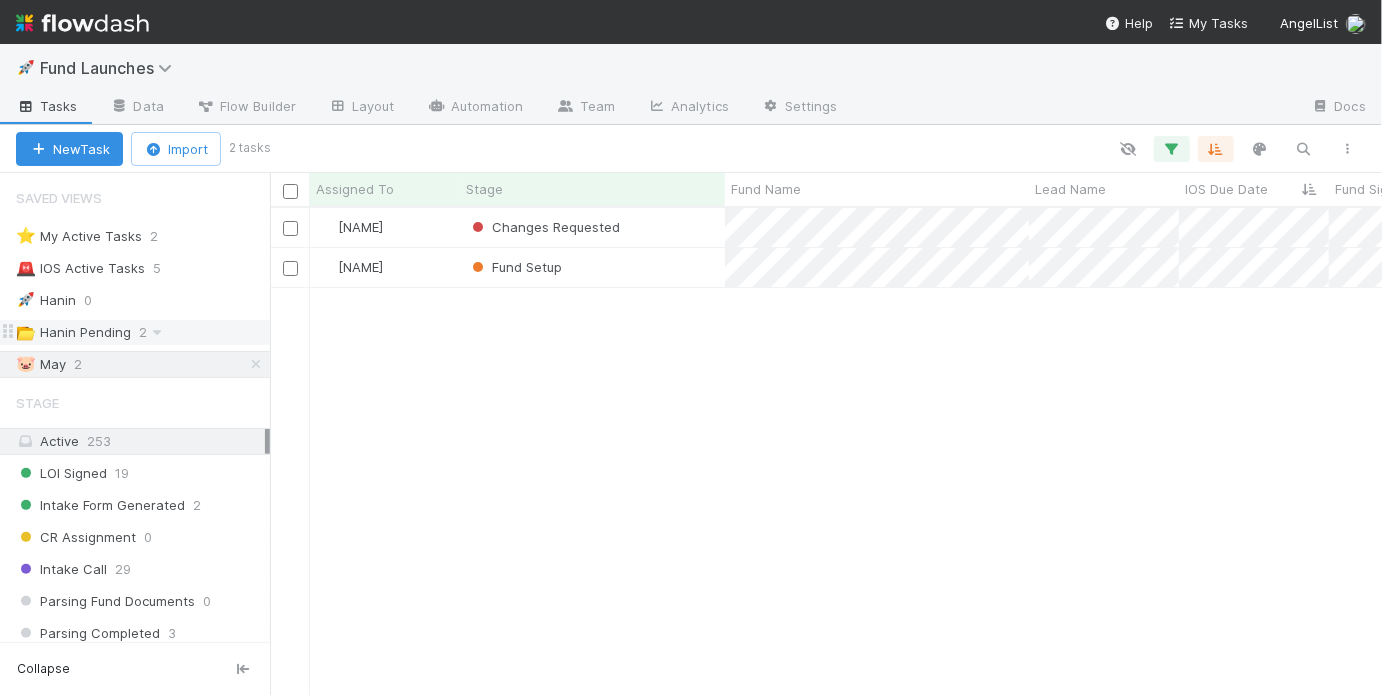 click on "📂 Hanin Pending  2" at bounding box center [143, 332] 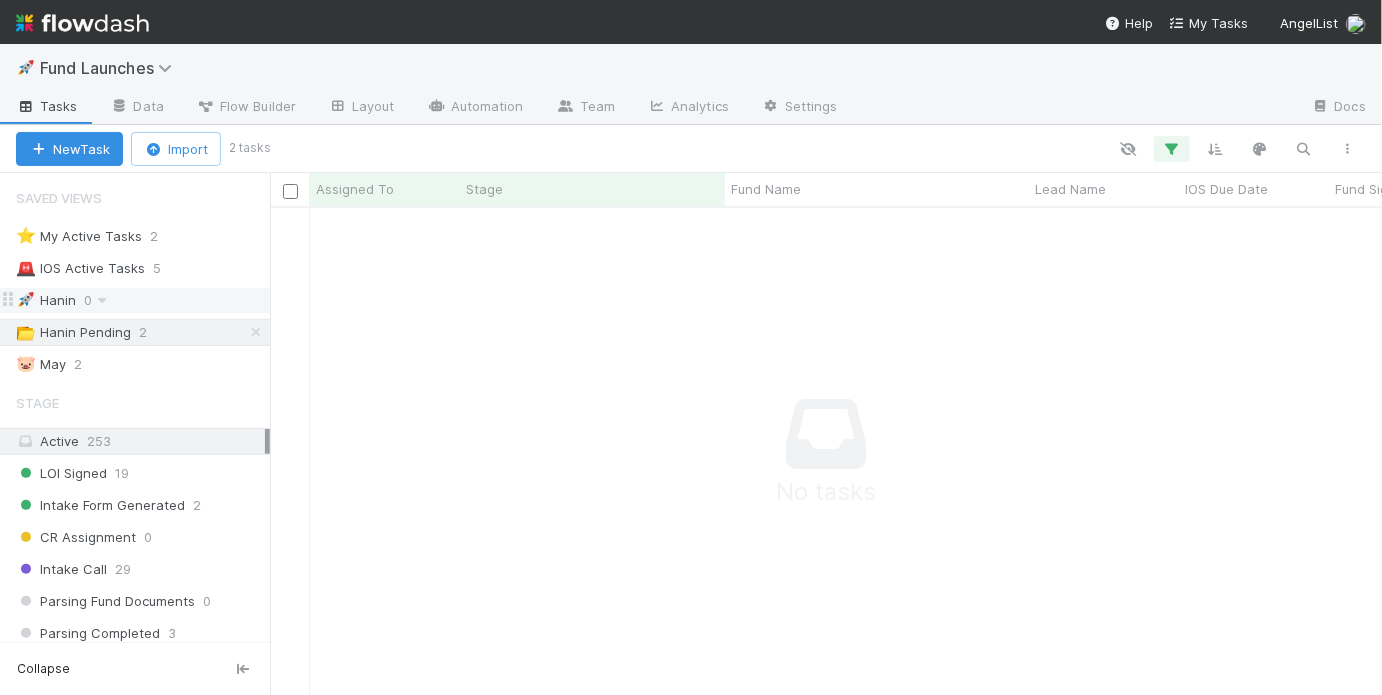 scroll, scrollTop: 13, scrollLeft: 12, axis: both 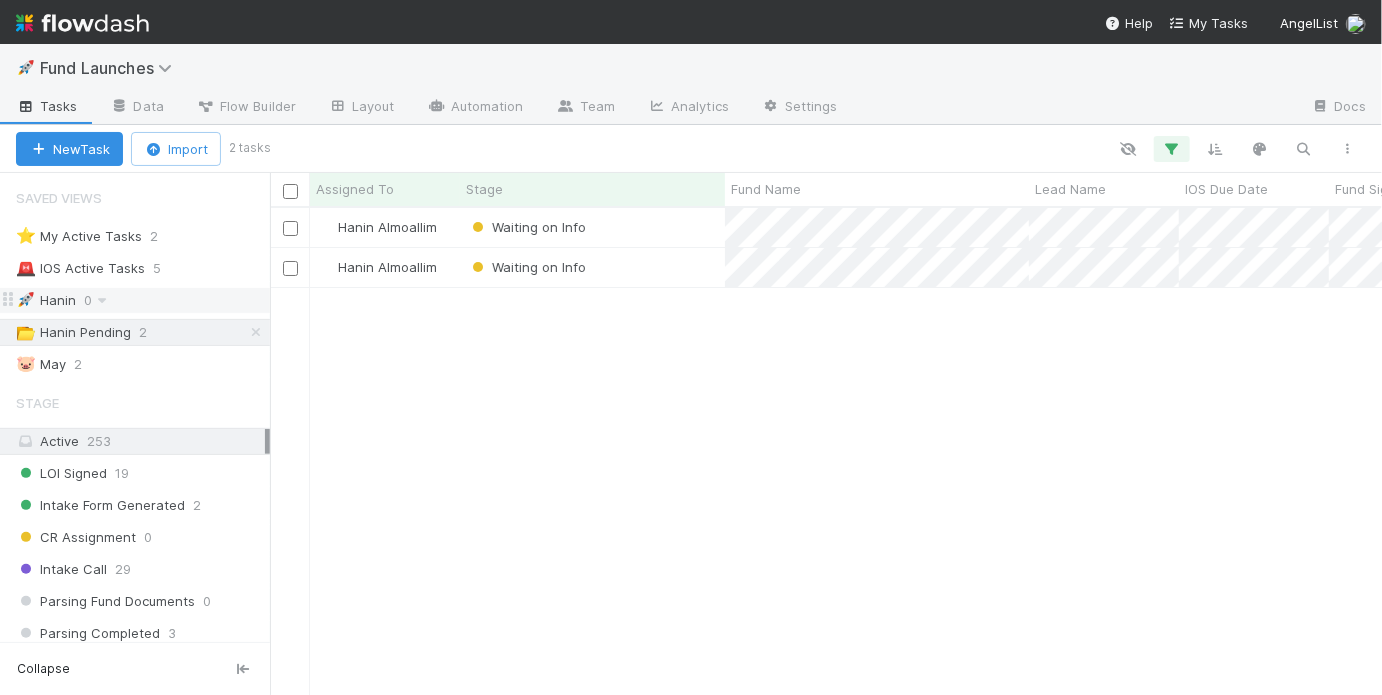 click on "🚀 Hanin 0" at bounding box center (143, 300) 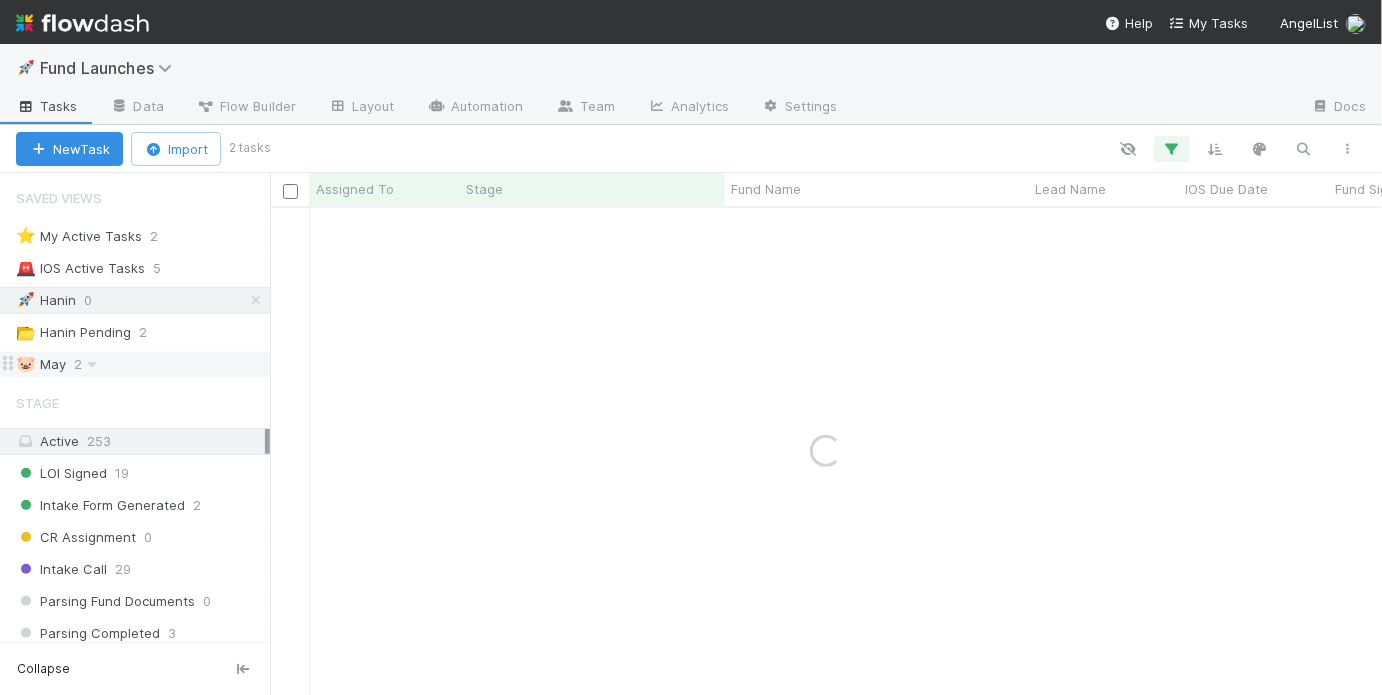 click on "🐷 May 2" at bounding box center (143, 364) 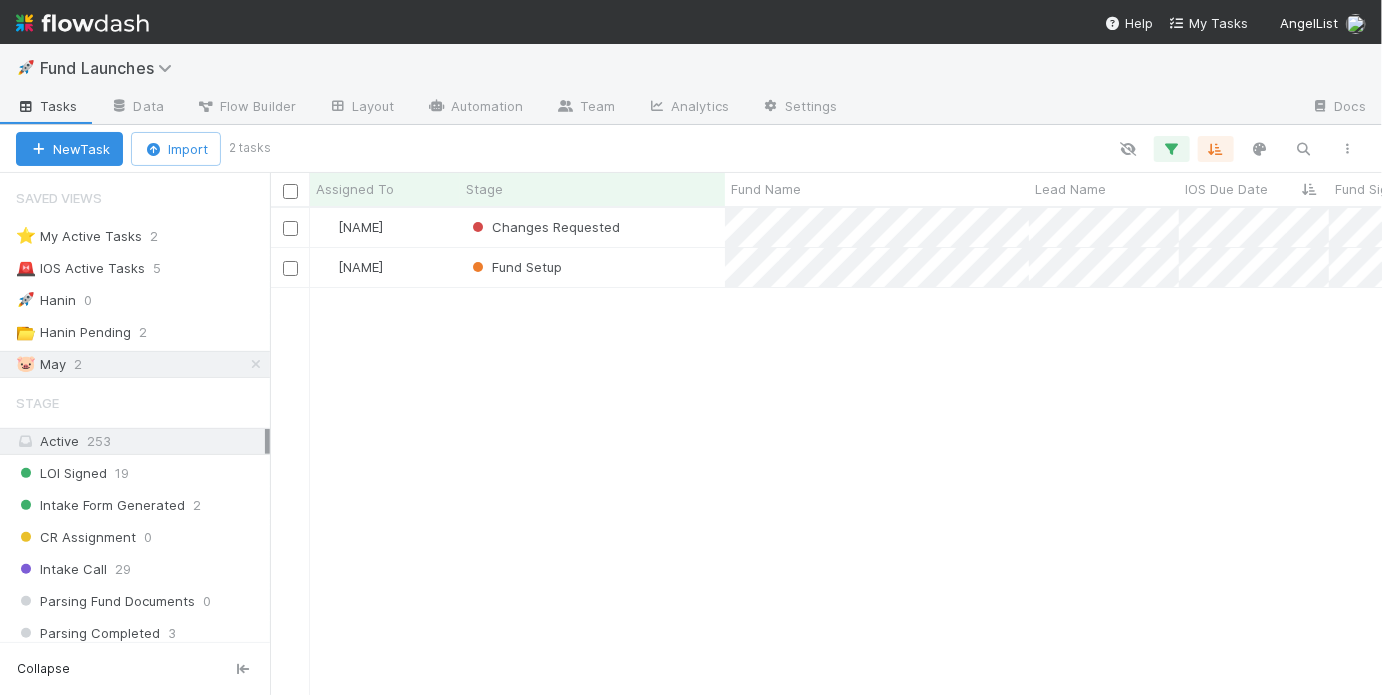 scroll, scrollTop: 13, scrollLeft: 12, axis: both 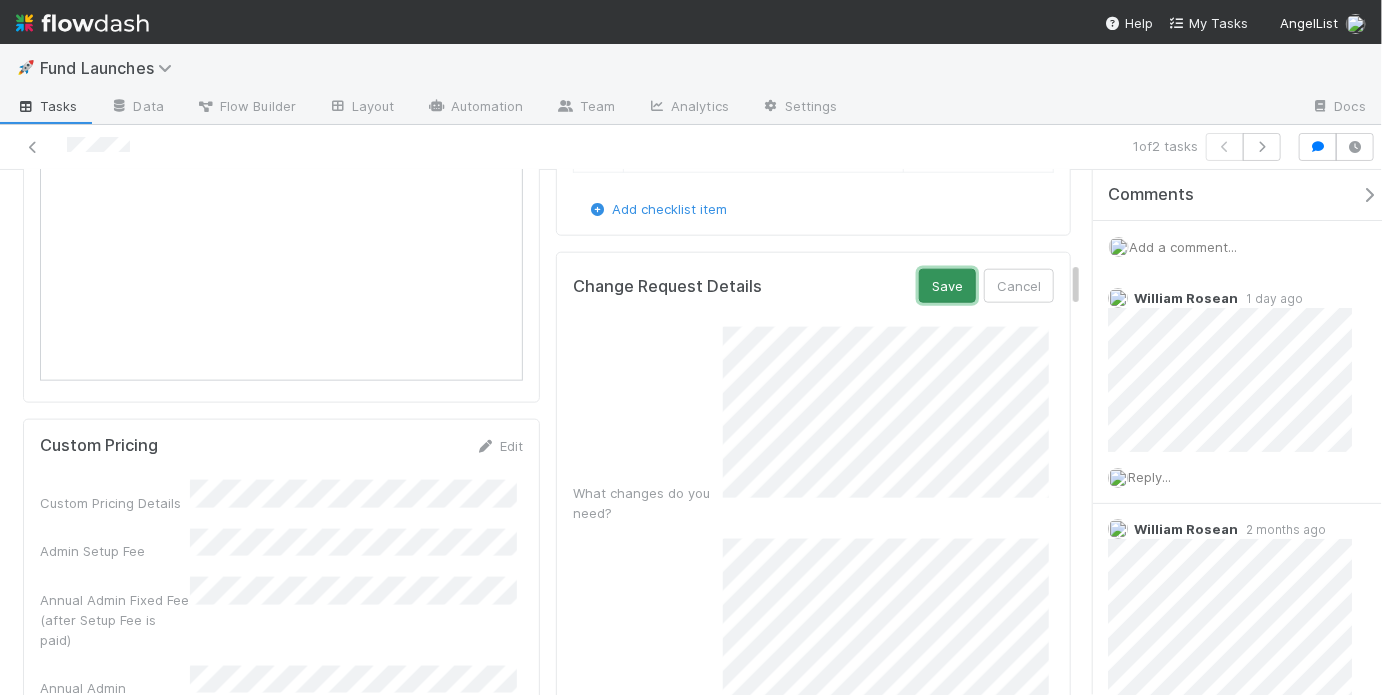 click on "Save" at bounding box center [947, 286] 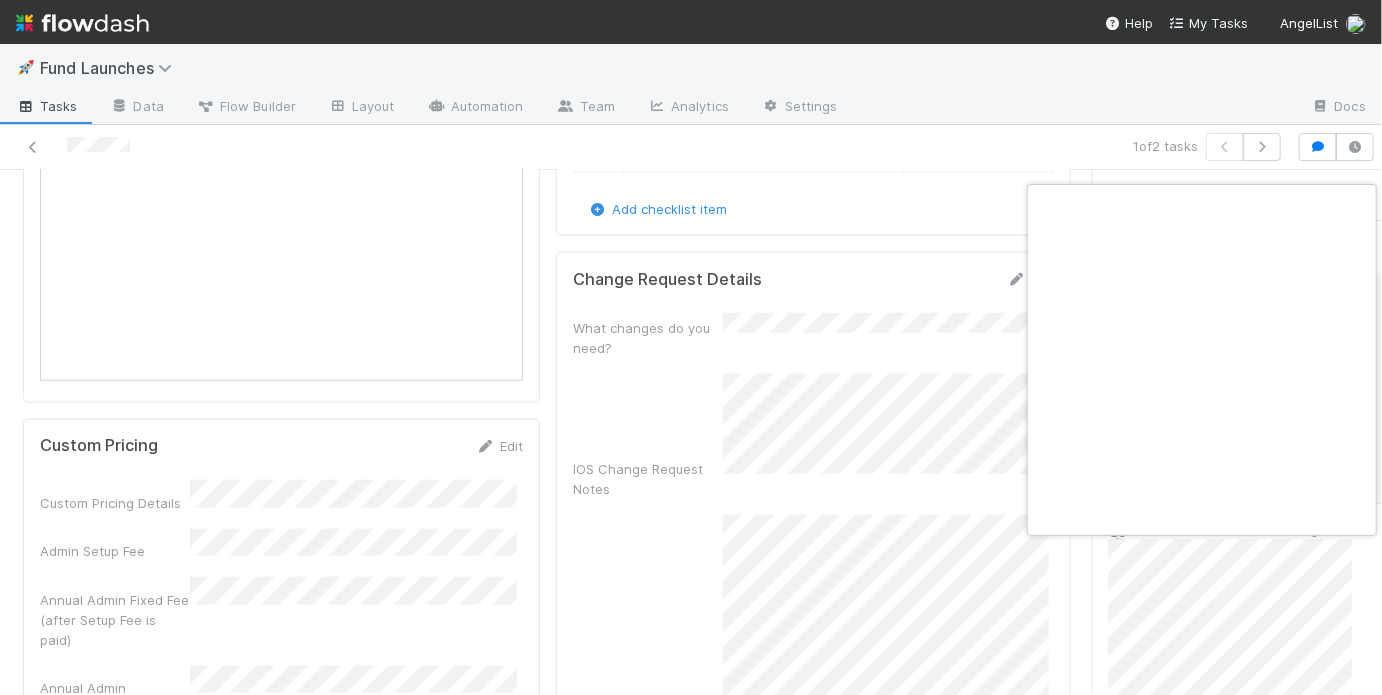 scroll, scrollTop: 0, scrollLeft: 3, axis: horizontal 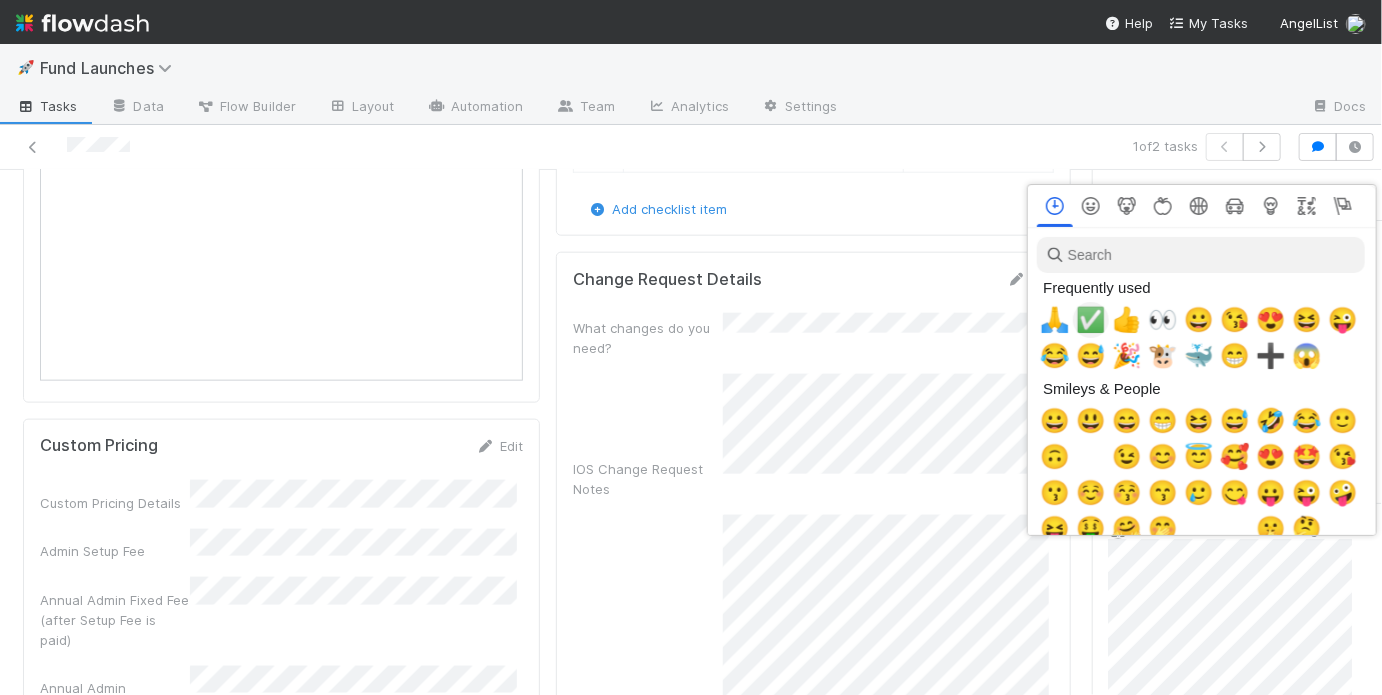 click on "✅" at bounding box center (1091, 320) 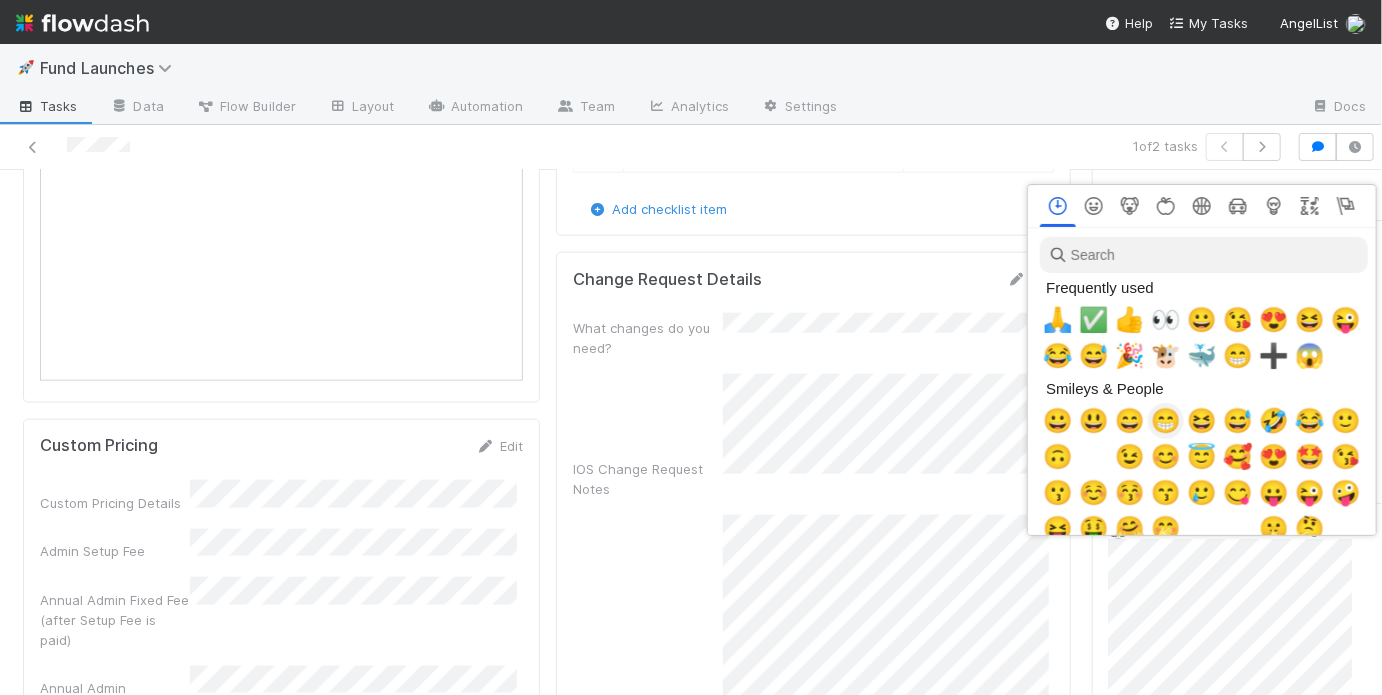 scroll, scrollTop: 0, scrollLeft: 3, axis: horizontal 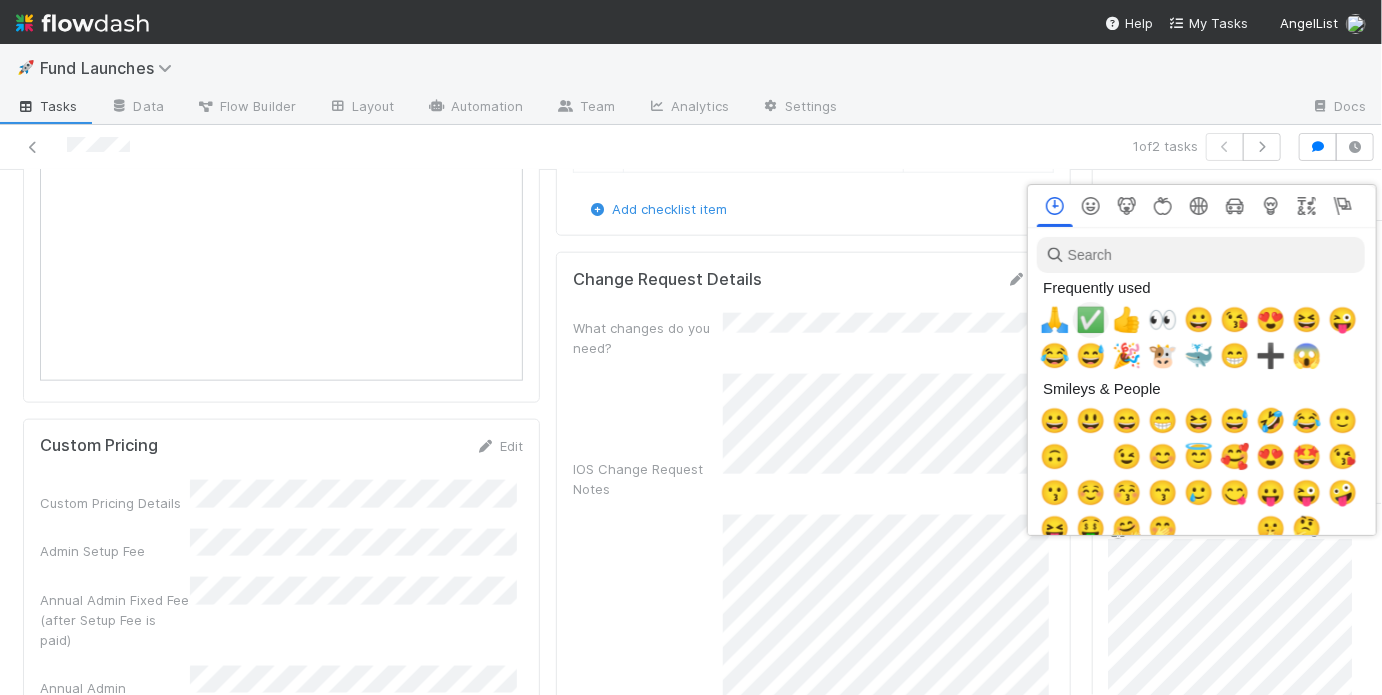 click on "✅" at bounding box center (1091, 320) 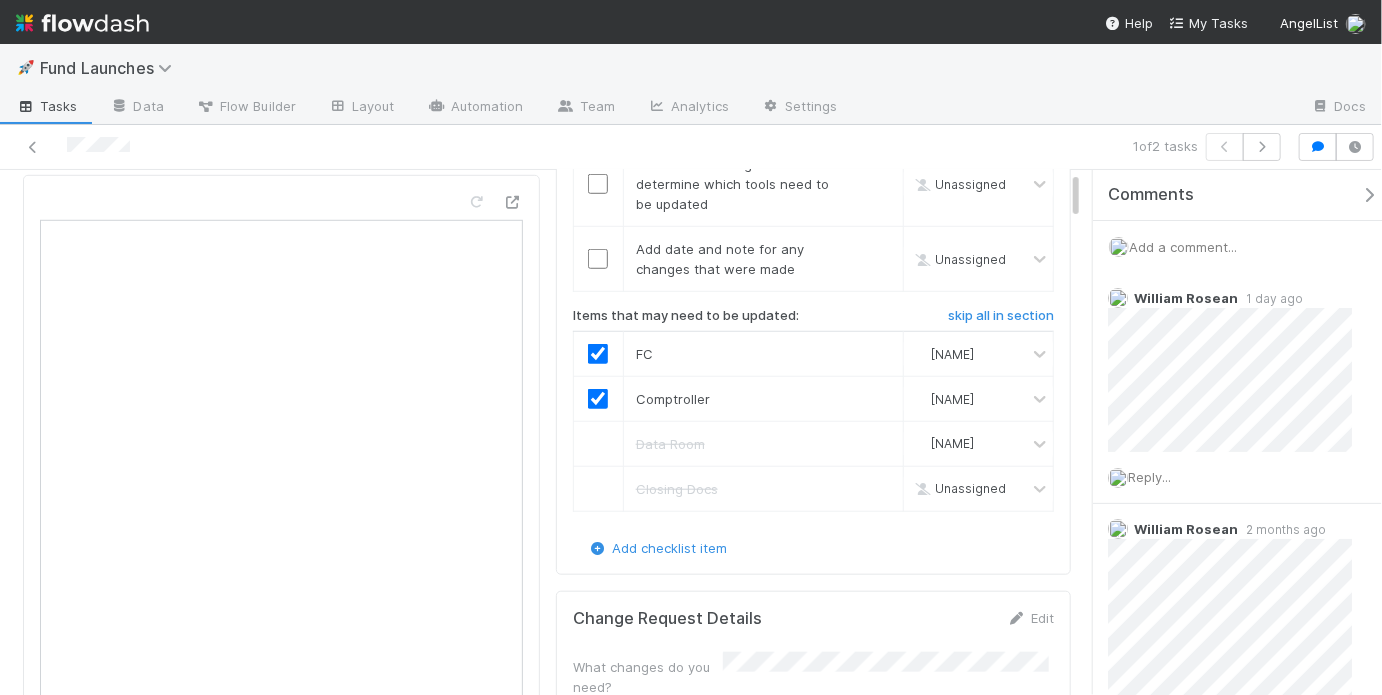 scroll, scrollTop: 0, scrollLeft: 0, axis: both 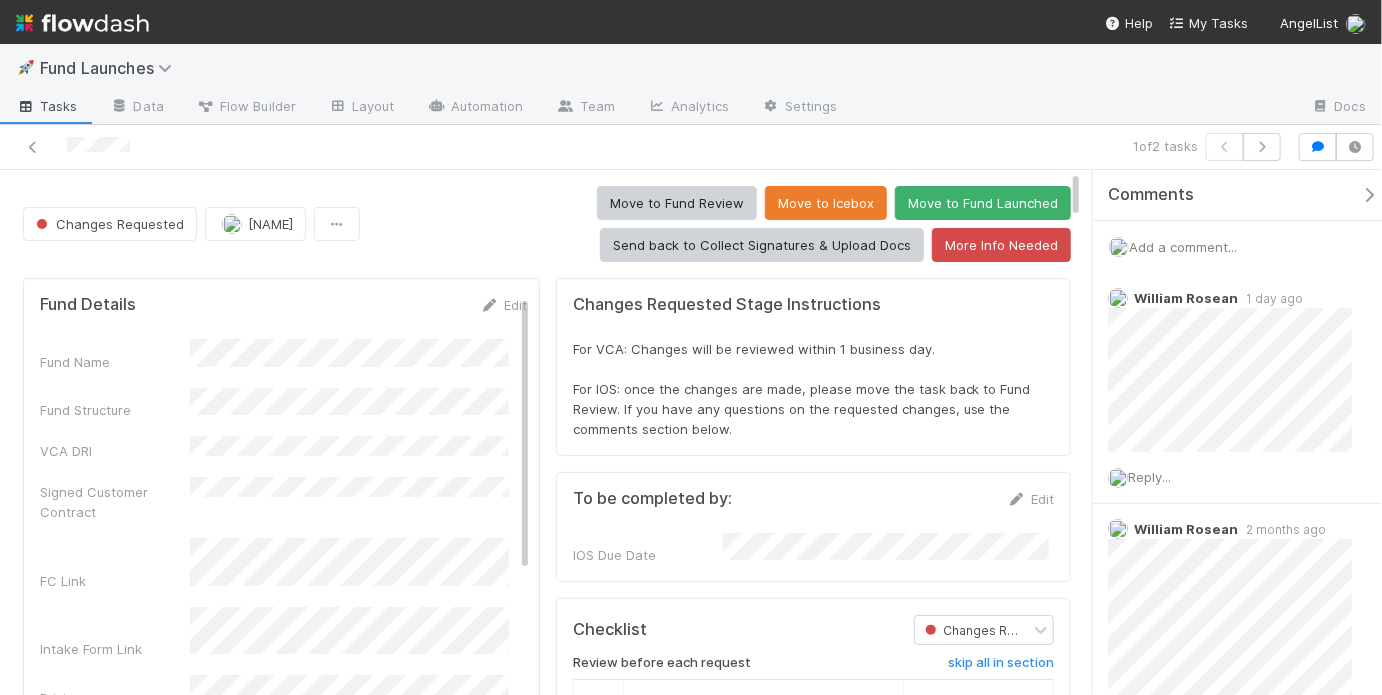 click on "Move to Fund Review Move to Icebox Move to Fund Launched Send back to Collect Signatures & Upload Docs More Info Needed" at bounding box center [719, 224] 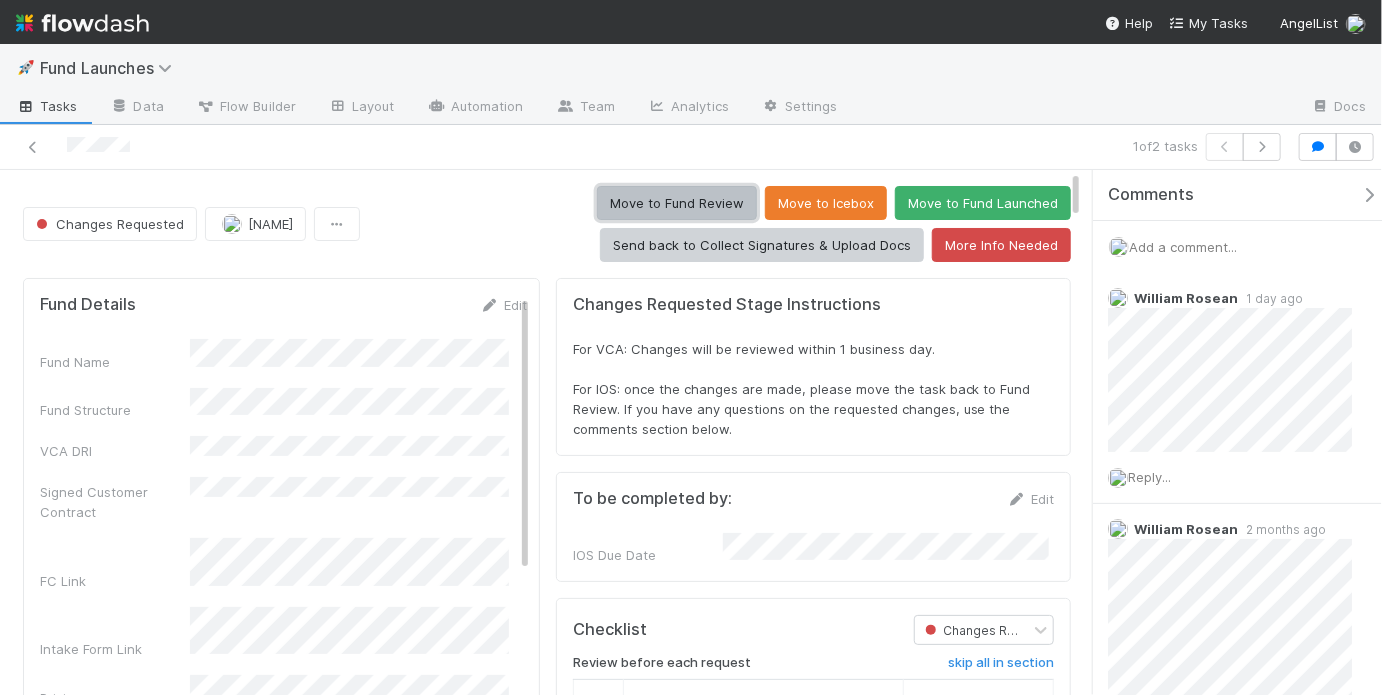 click on "Move to Fund Review" at bounding box center (677, 203) 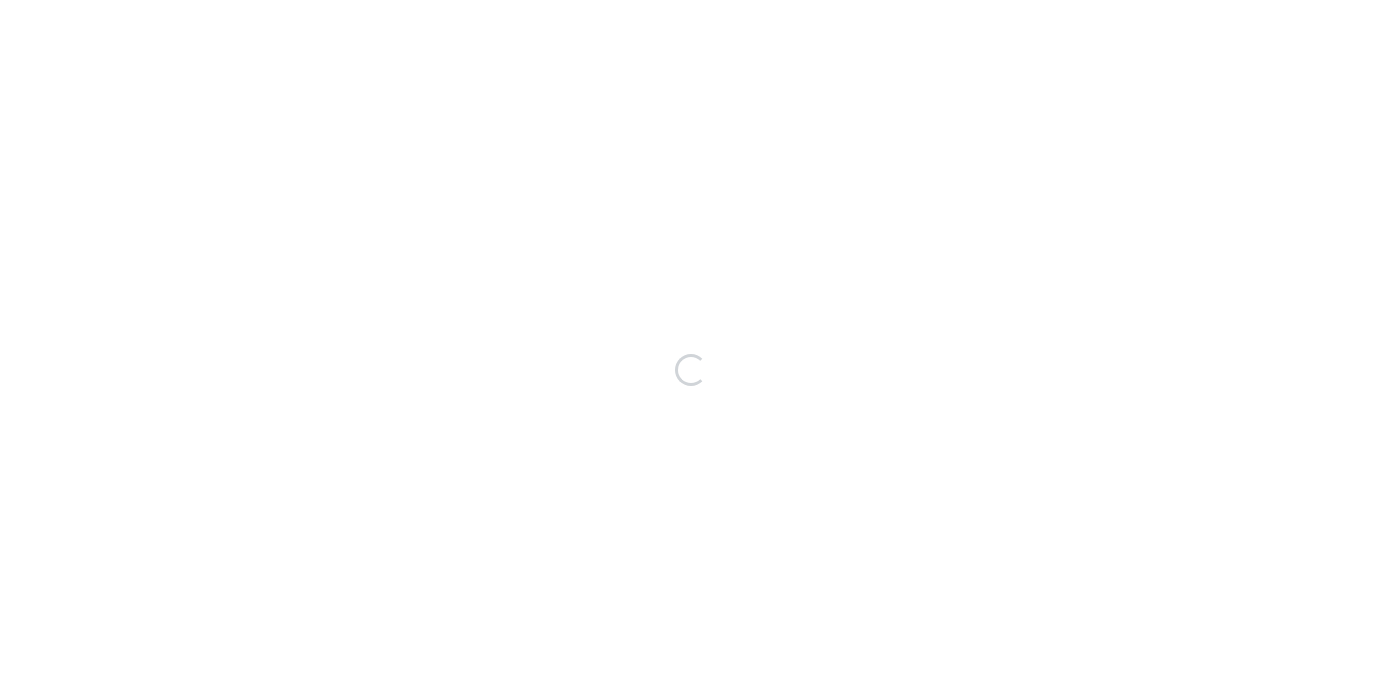 scroll, scrollTop: 0, scrollLeft: 0, axis: both 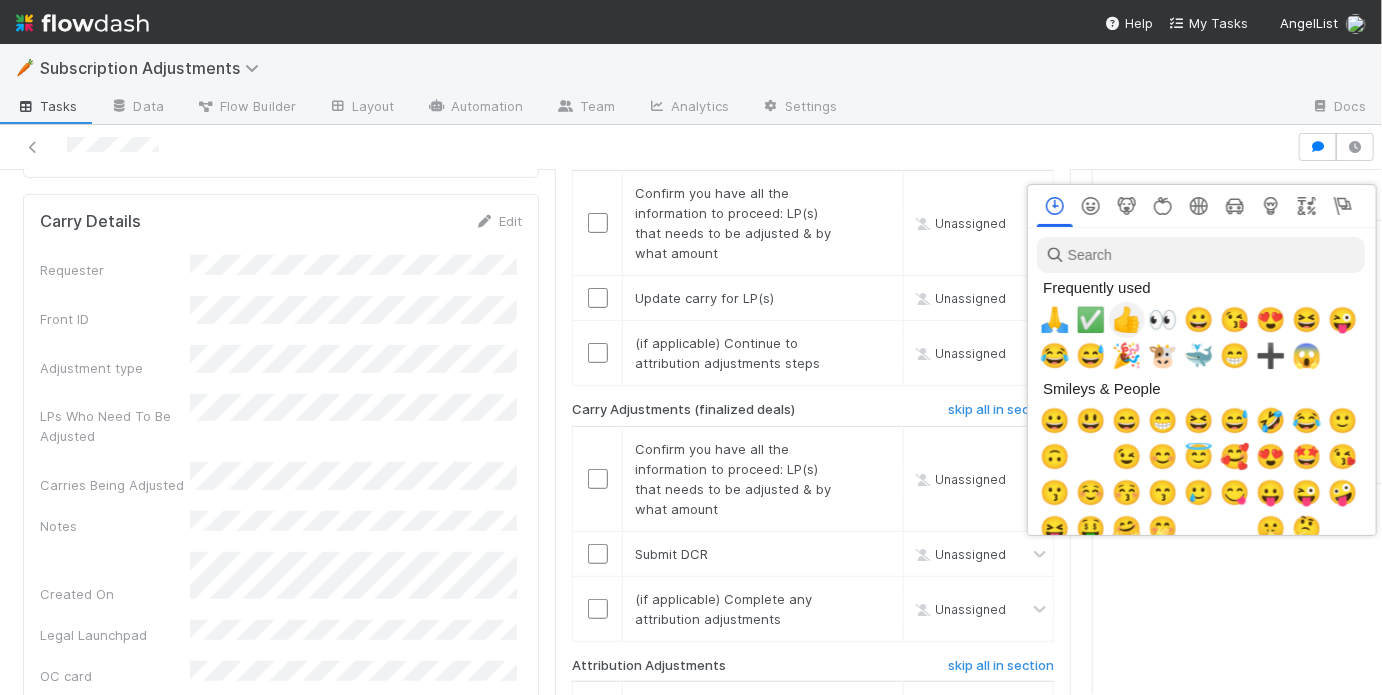 click on "👍" at bounding box center (1127, 320) 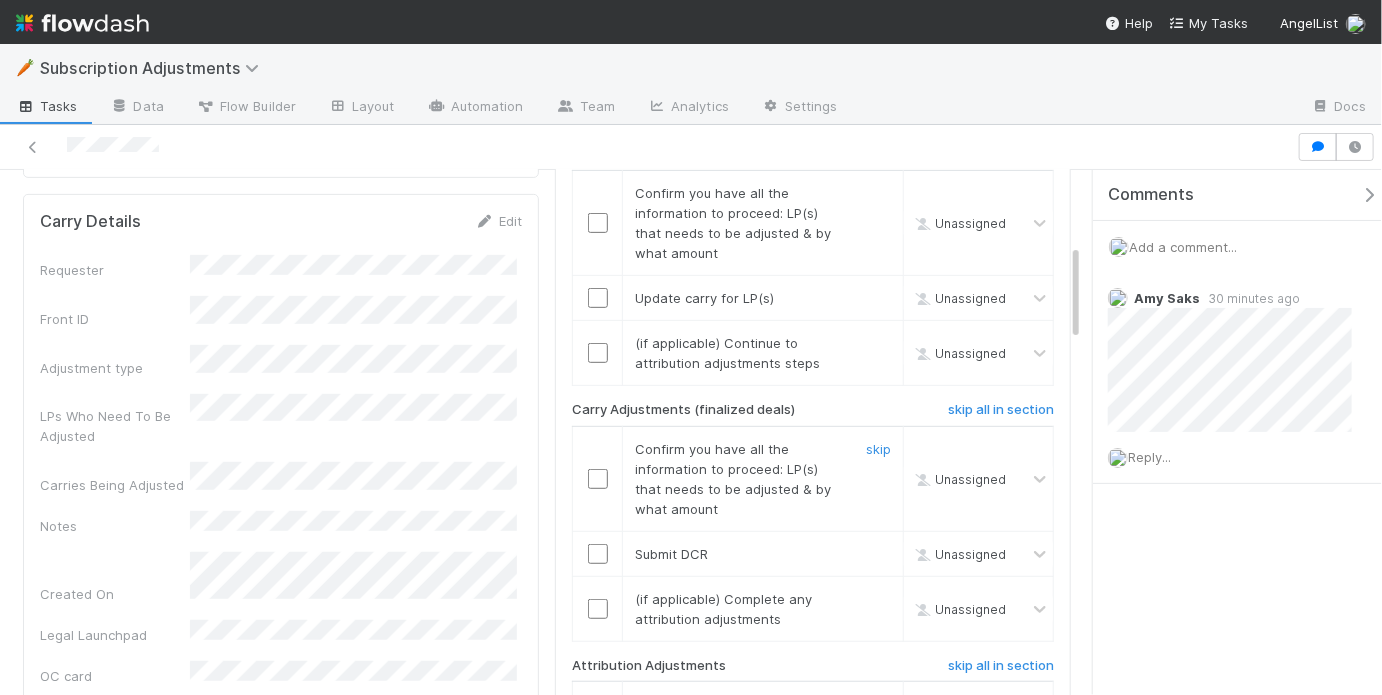 click at bounding box center (598, 479) 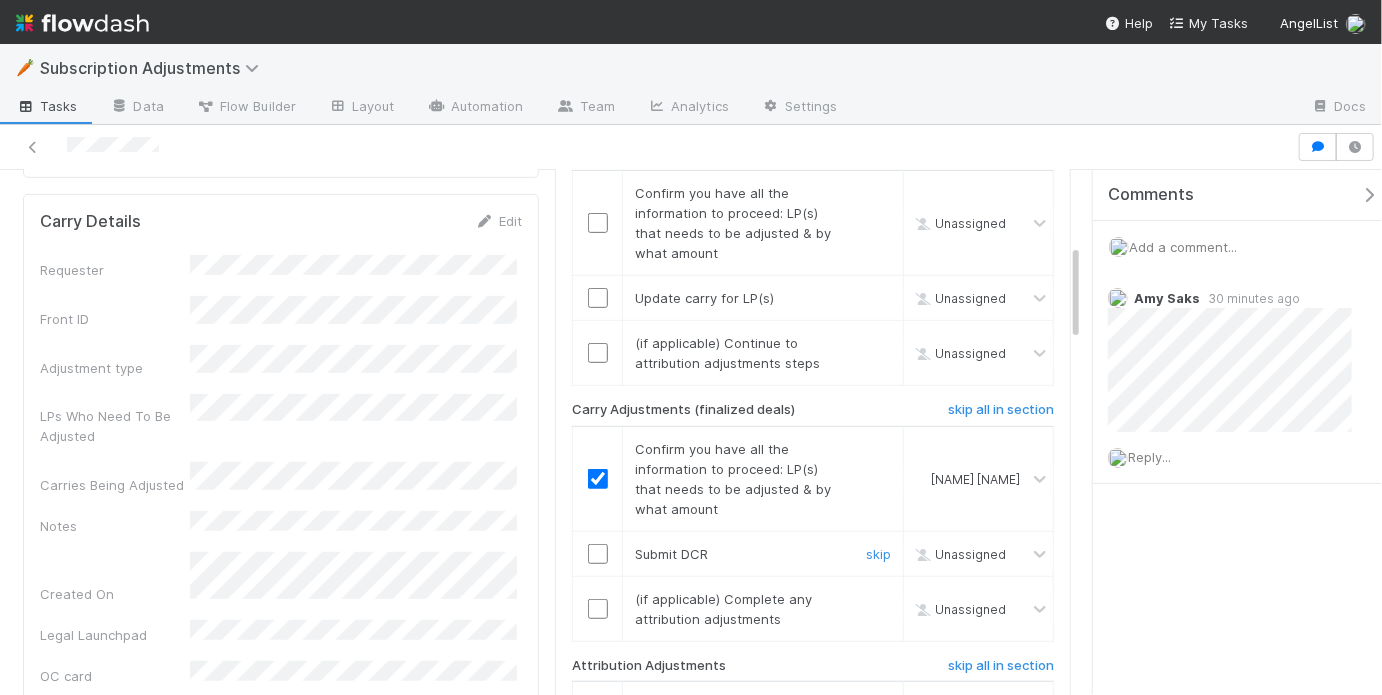 click at bounding box center (598, 554) 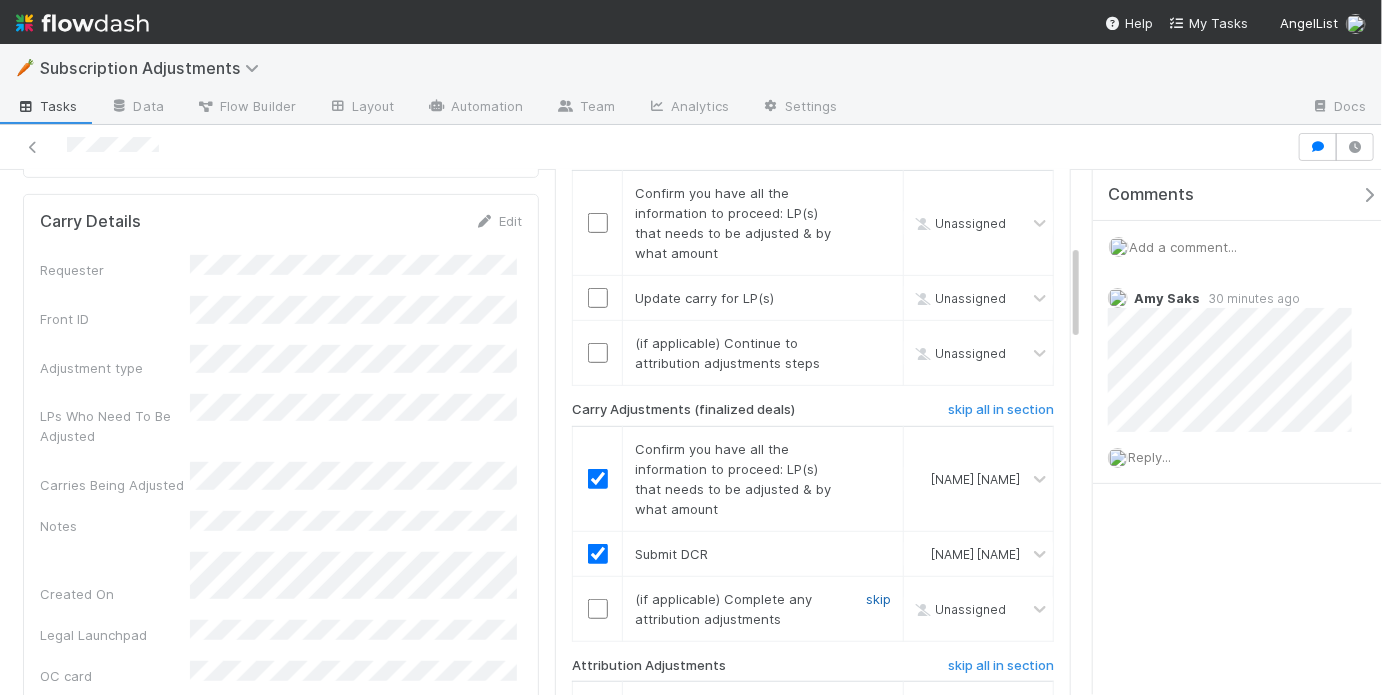 click on "skip" at bounding box center [878, 599] 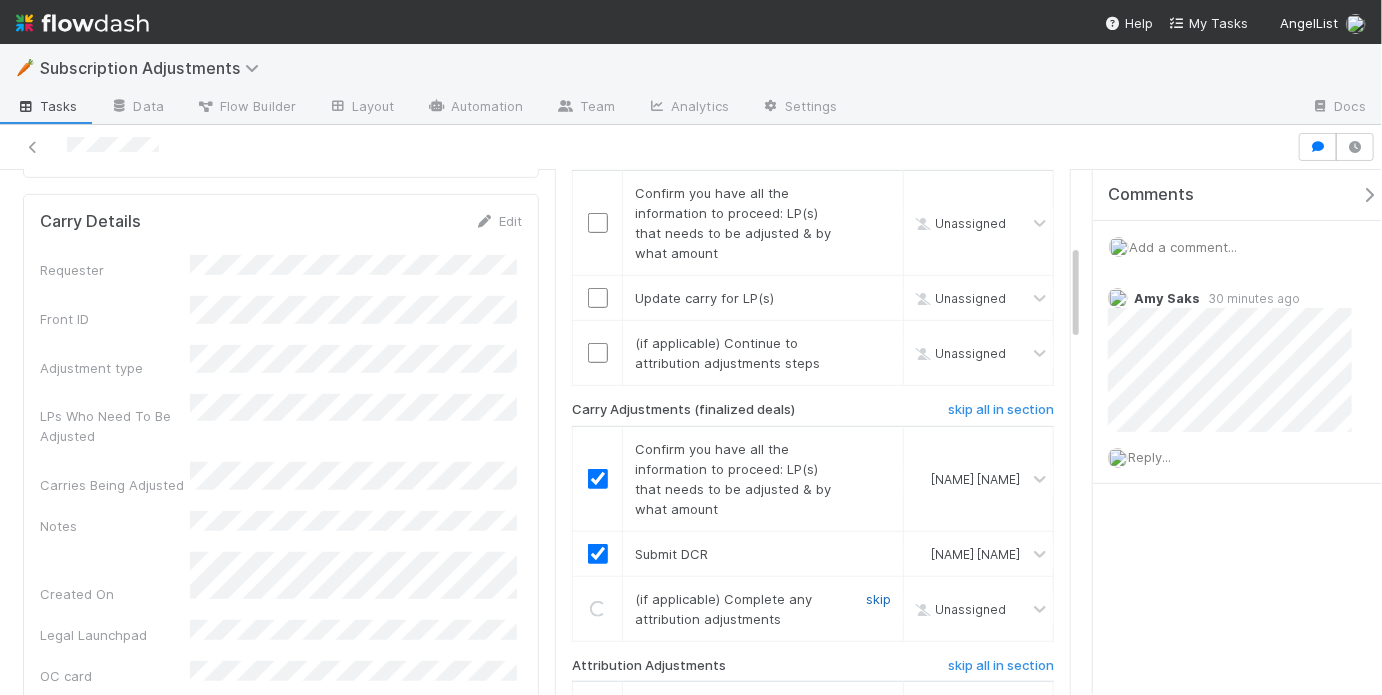 scroll, scrollTop: 560, scrollLeft: 0, axis: vertical 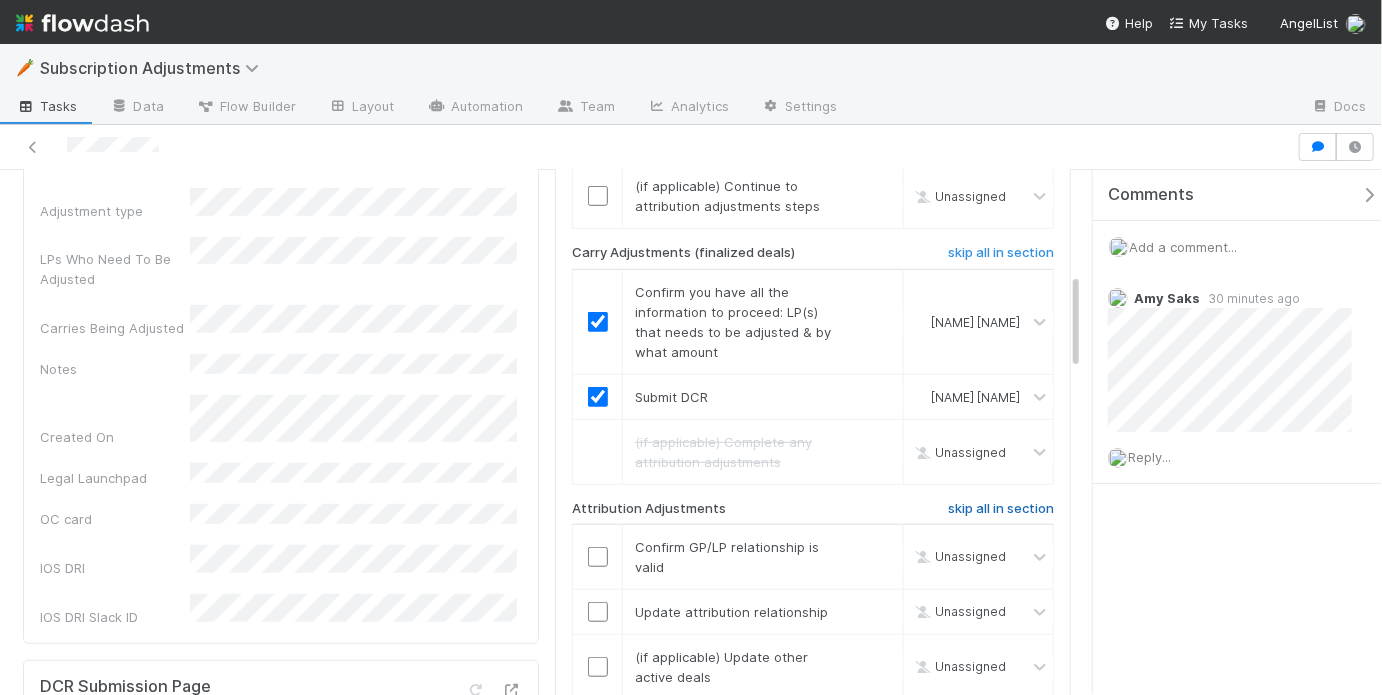 click on "skip all in section" at bounding box center (1001, 509) 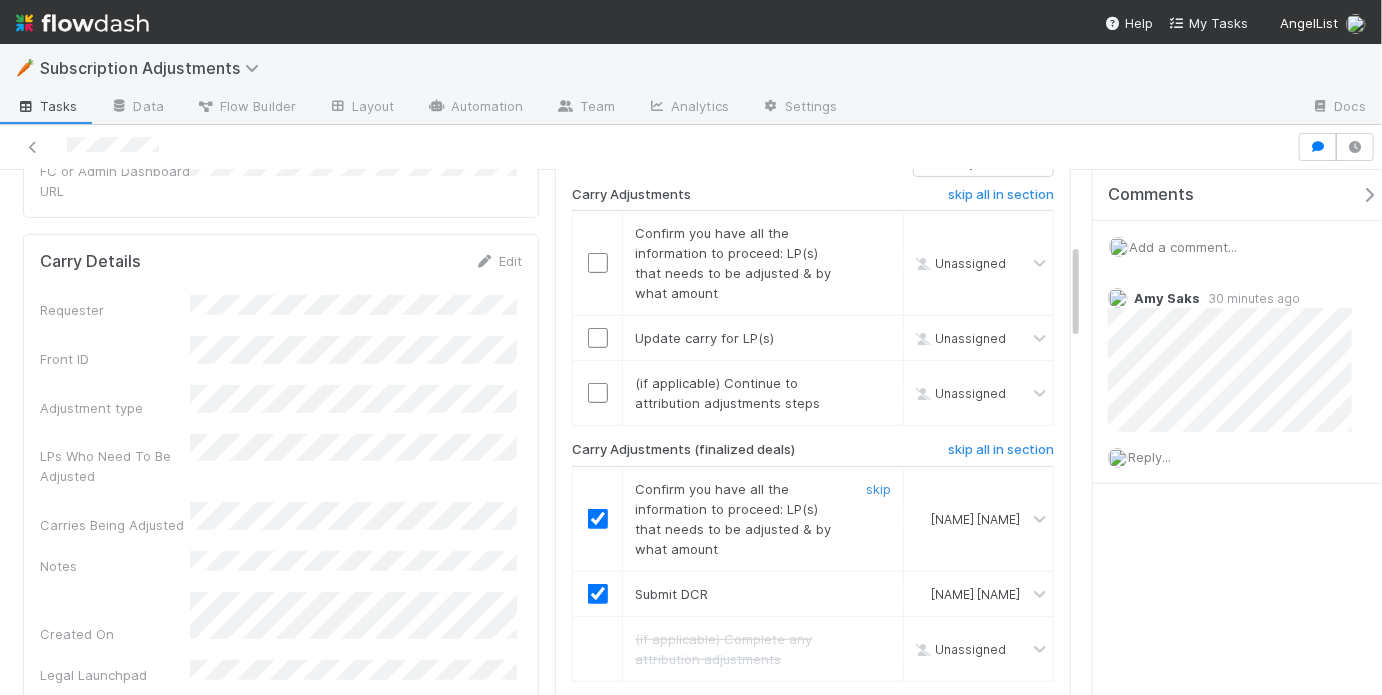 scroll, scrollTop: 262, scrollLeft: 0, axis: vertical 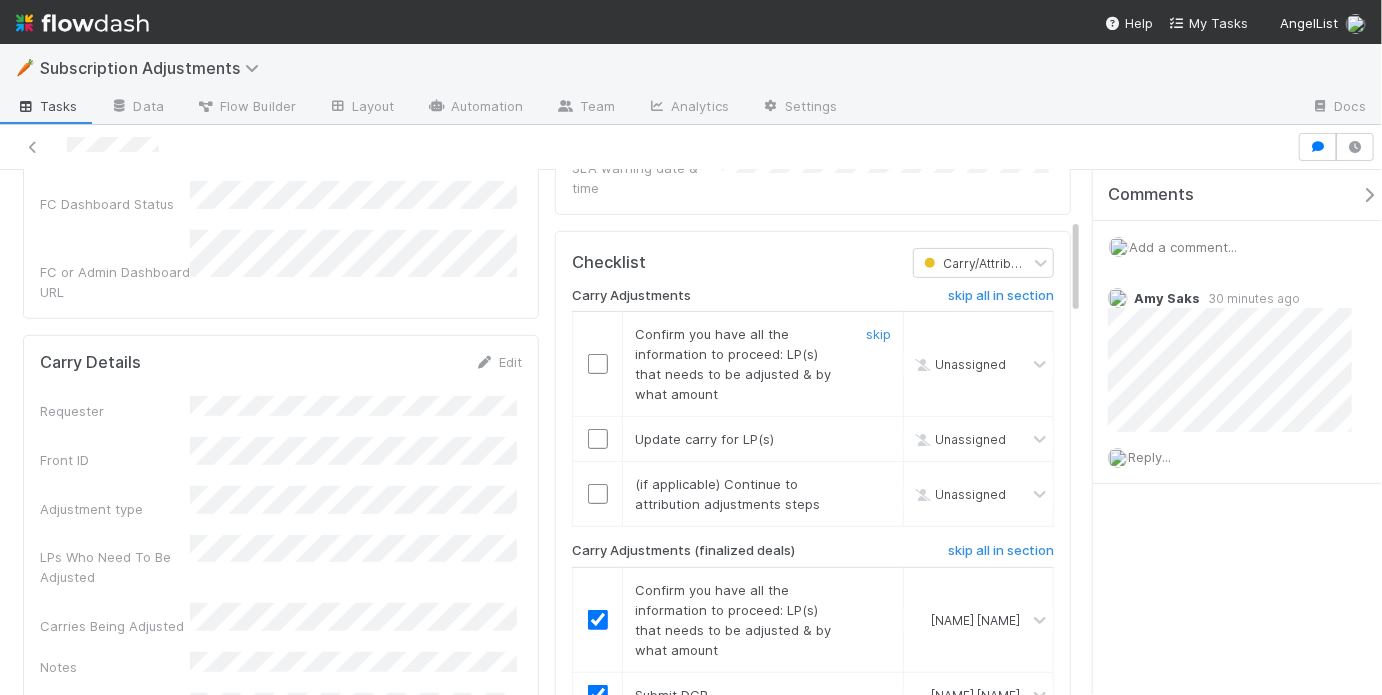 click at bounding box center [598, 364] 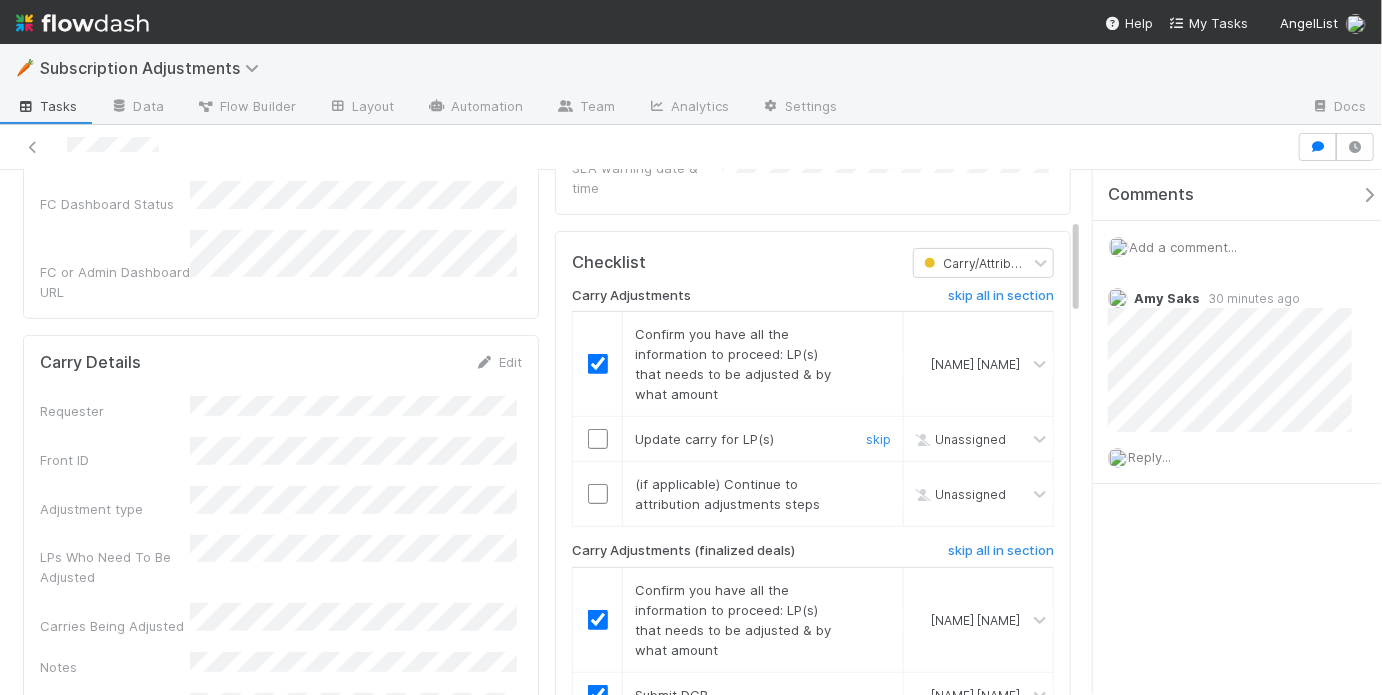 click at bounding box center [598, 439] 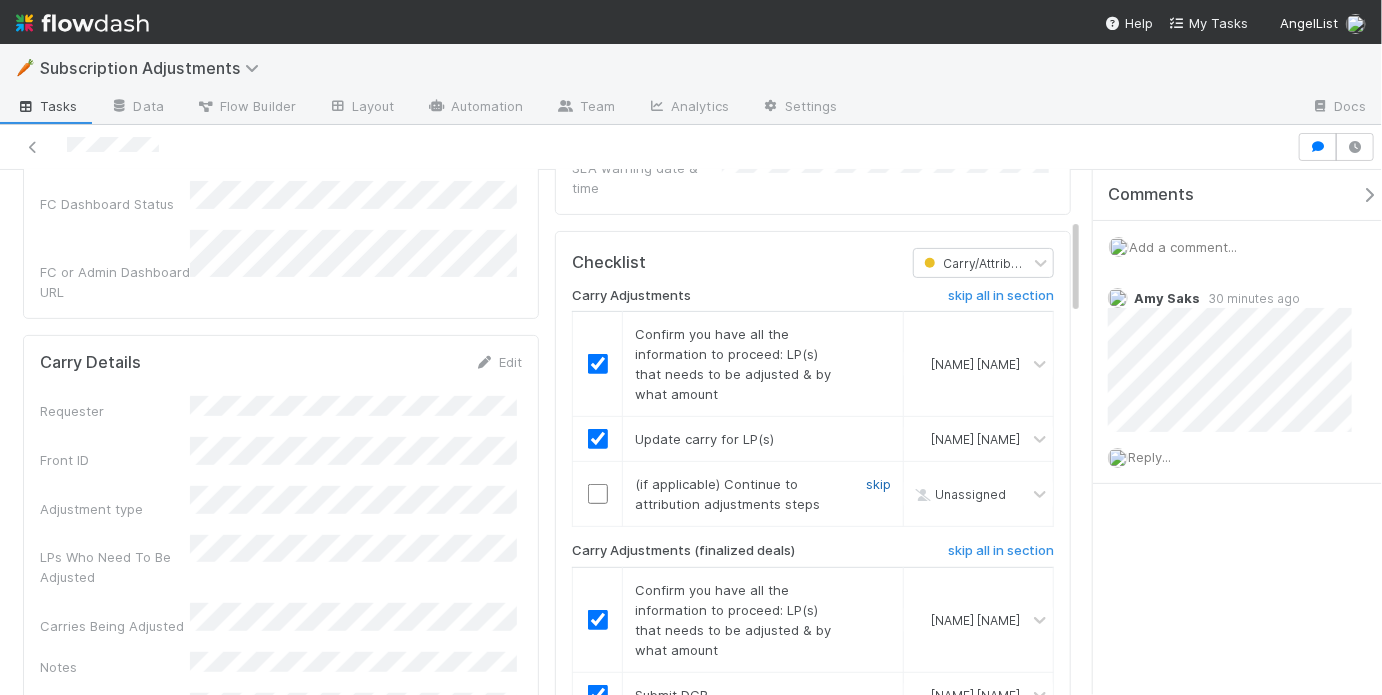 click on "skip" at bounding box center (878, 484) 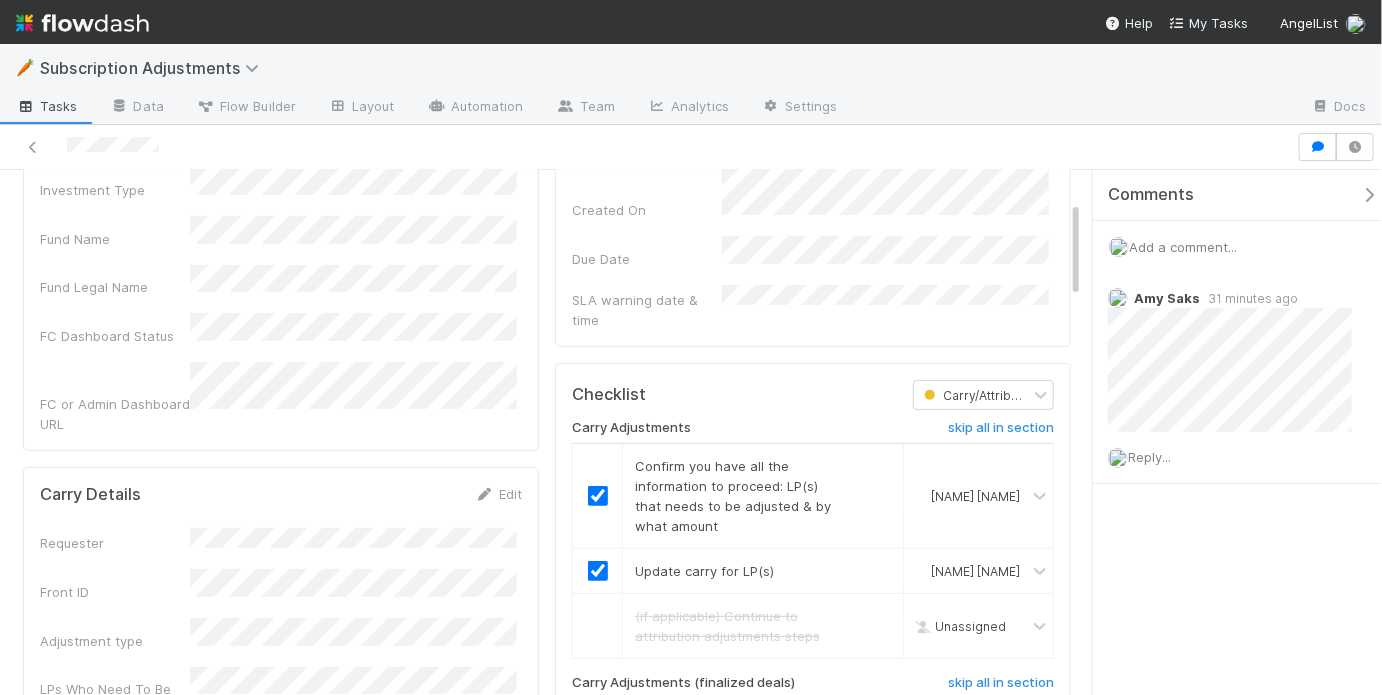 scroll, scrollTop: 0, scrollLeft: 0, axis: both 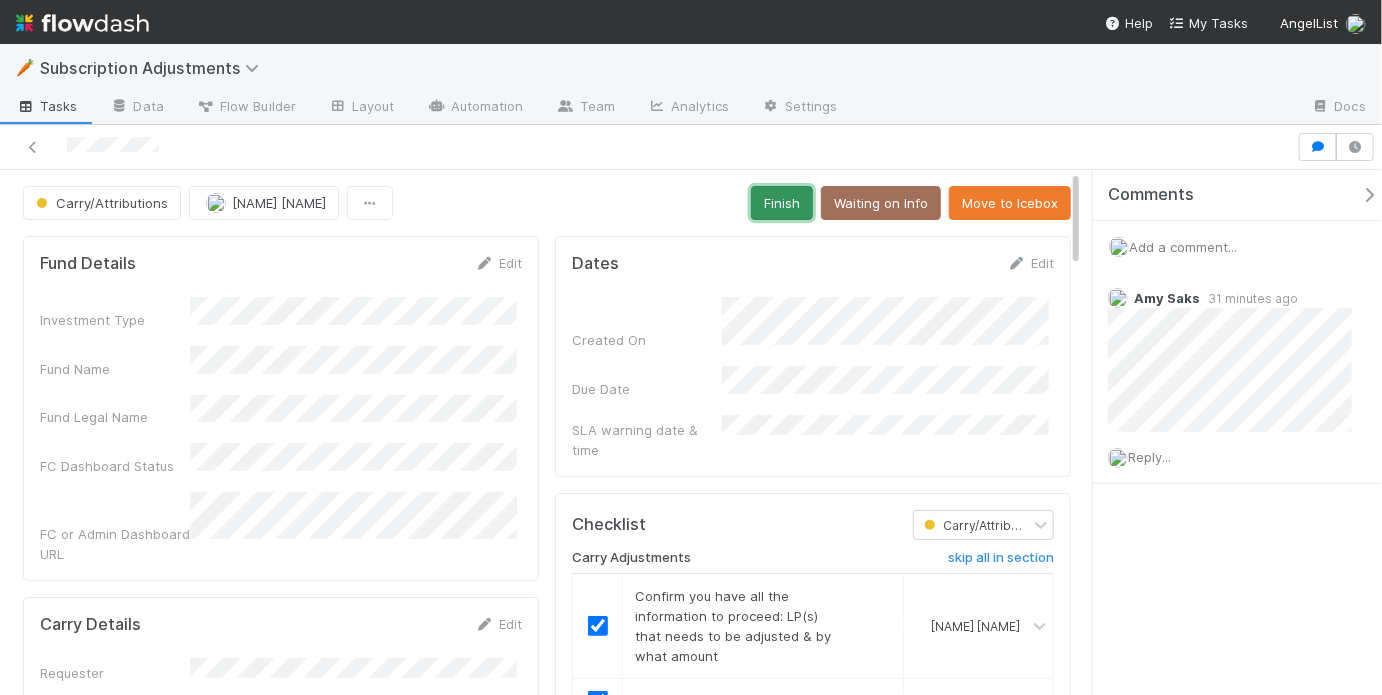 click on "Finish" at bounding box center [782, 203] 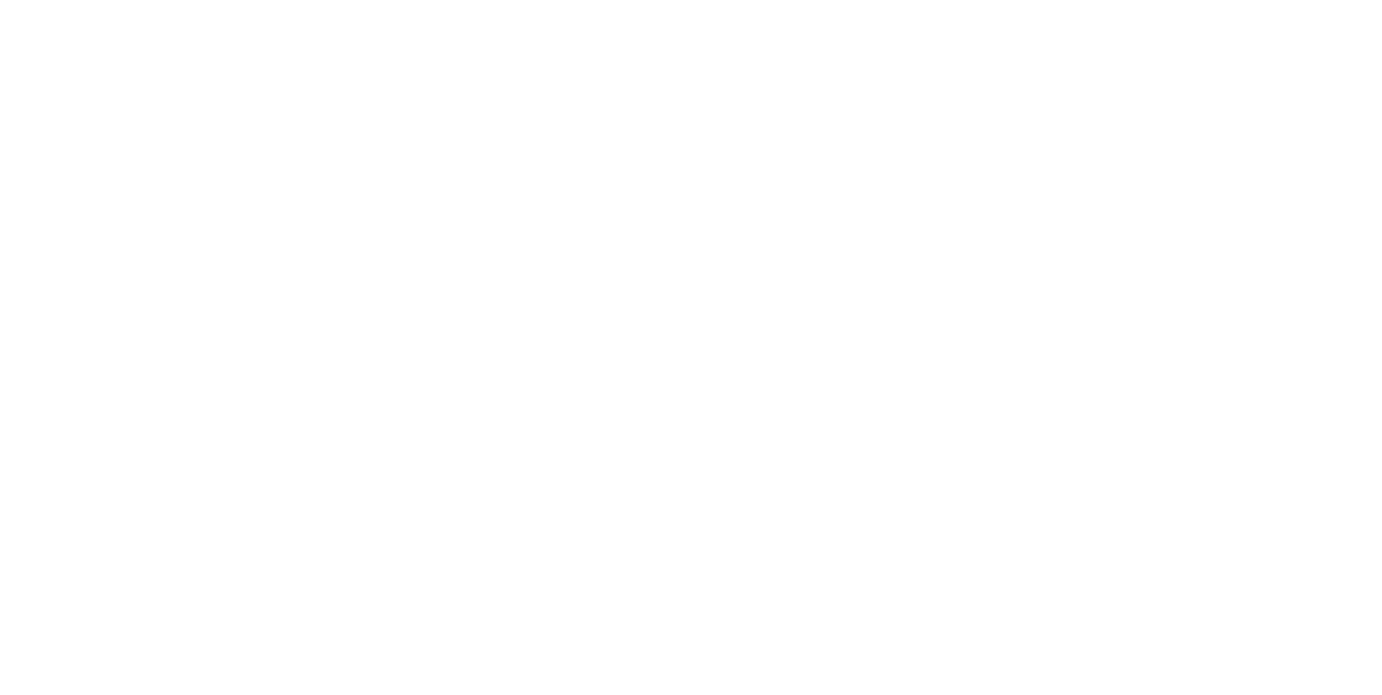 scroll, scrollTop: 0, scrollLeft: 0, axis: both 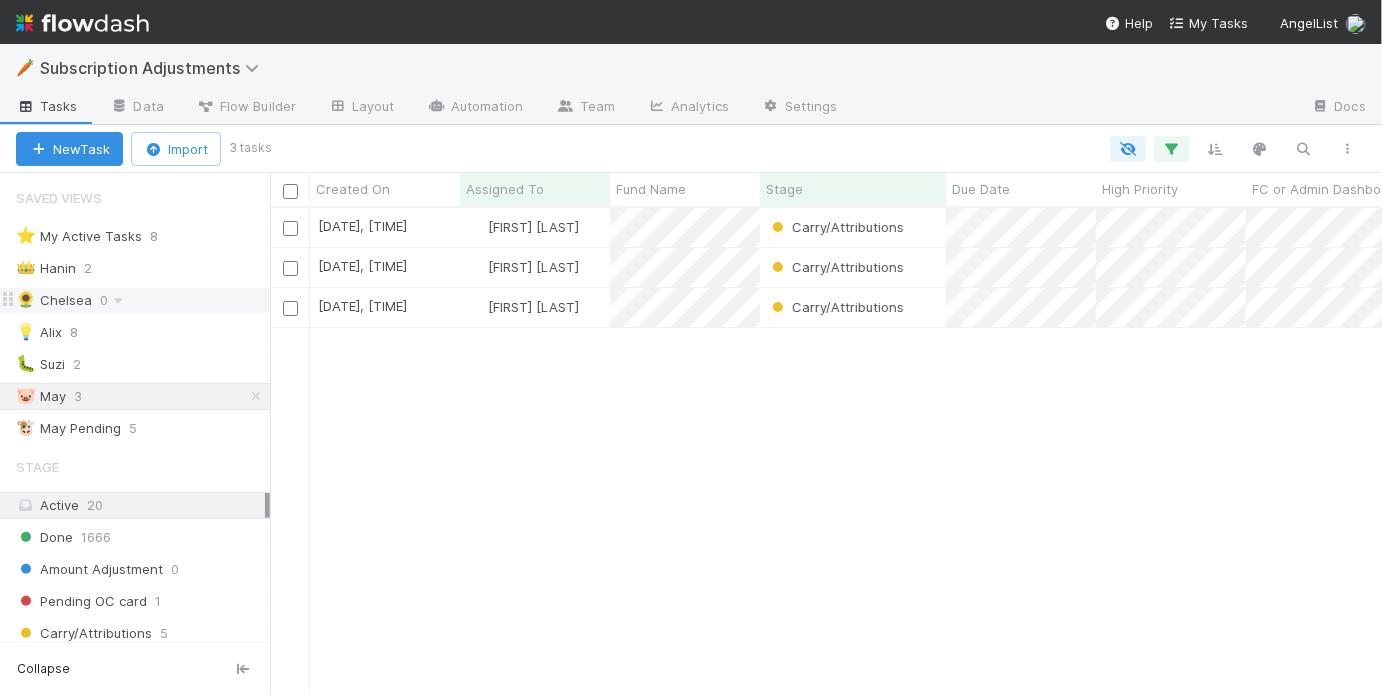 click on "🌻 Chelsea 0" at bounding box center [143, 300] 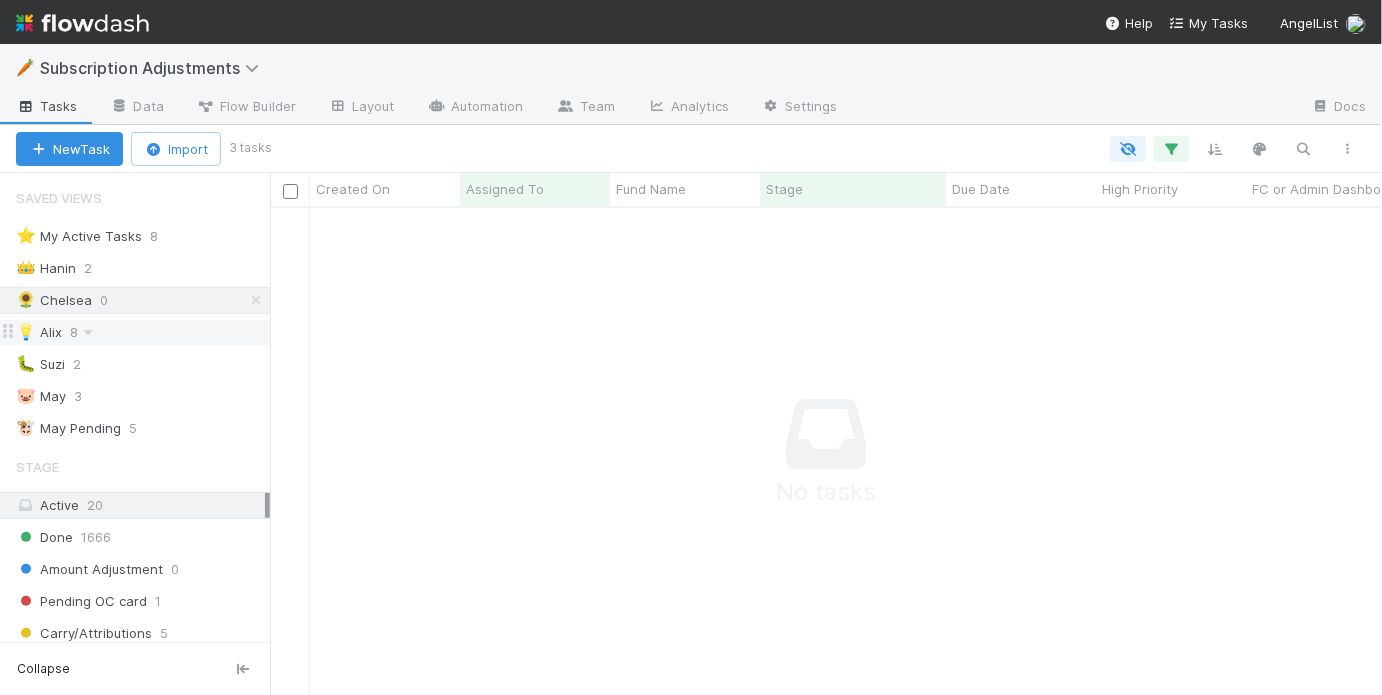 scroll, scrollTop: 13, scrollLeft: 12, axis: both 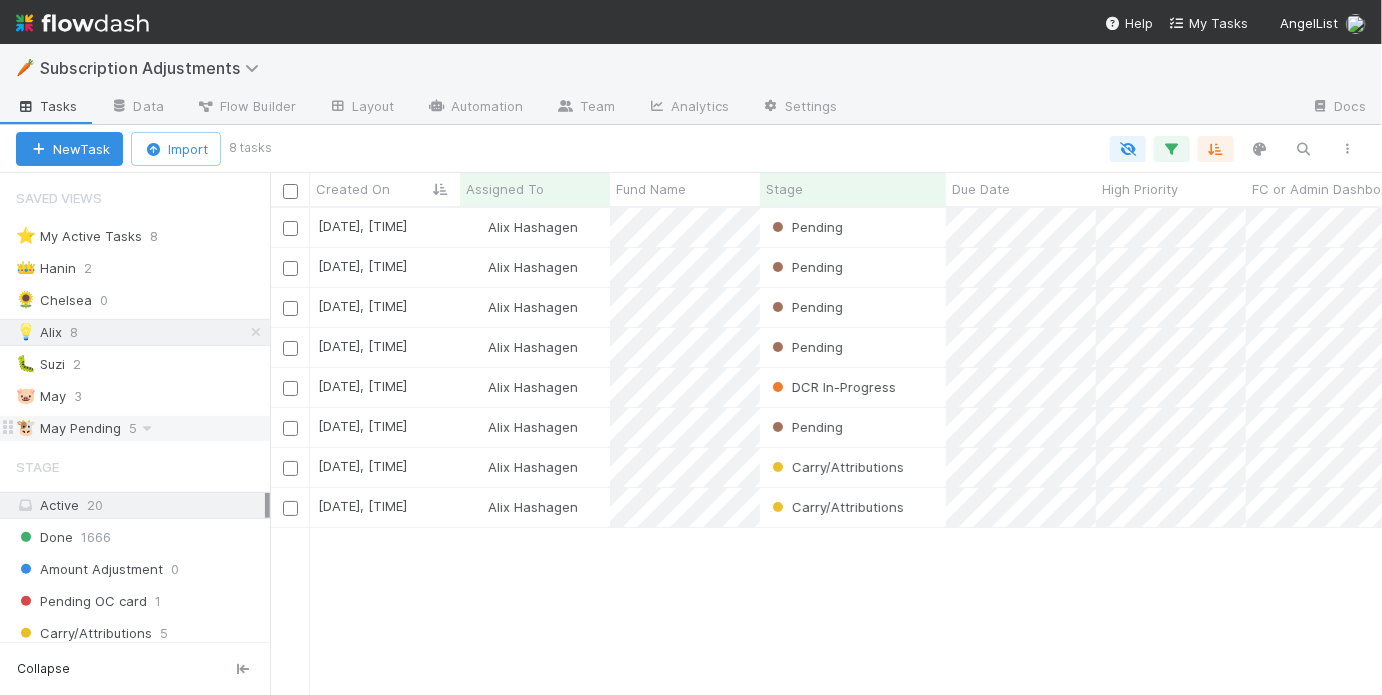click on "🐮 May Pending 5" at bounding box center (143, 428) 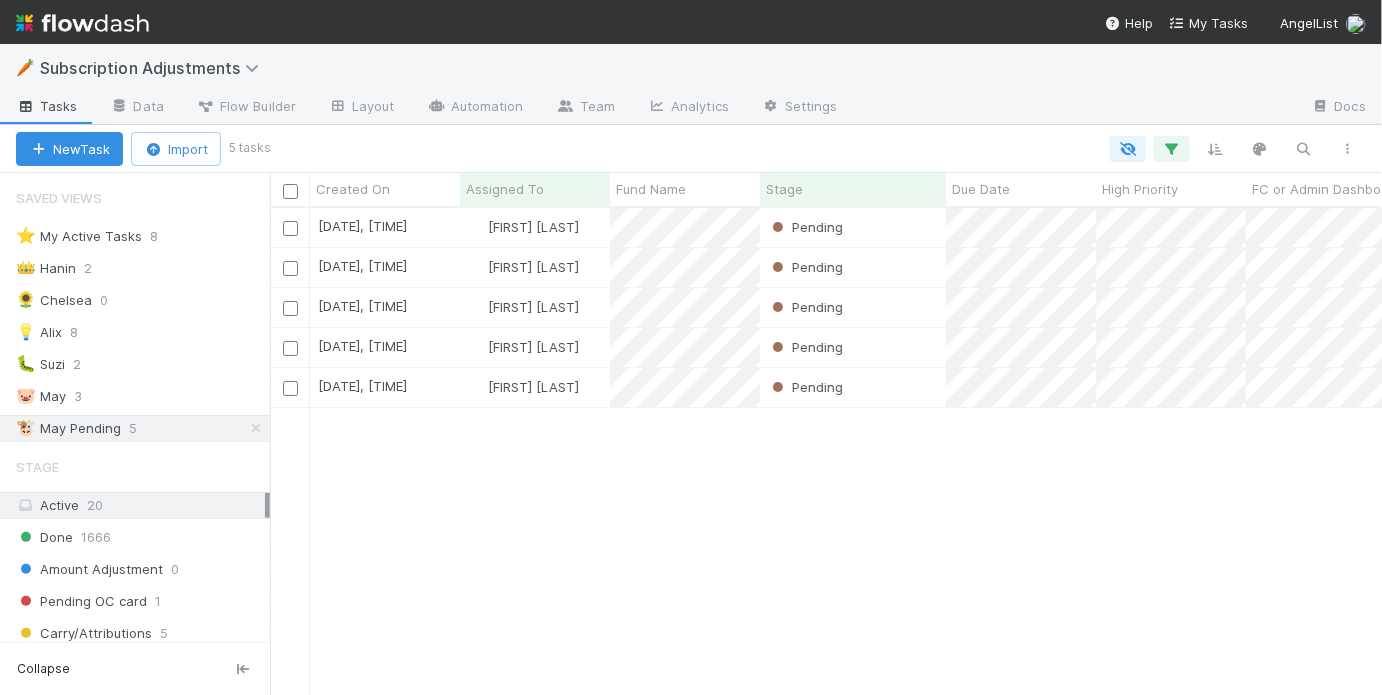 scroll, scrollTop: 13, scrollLeft: 12, axis: both 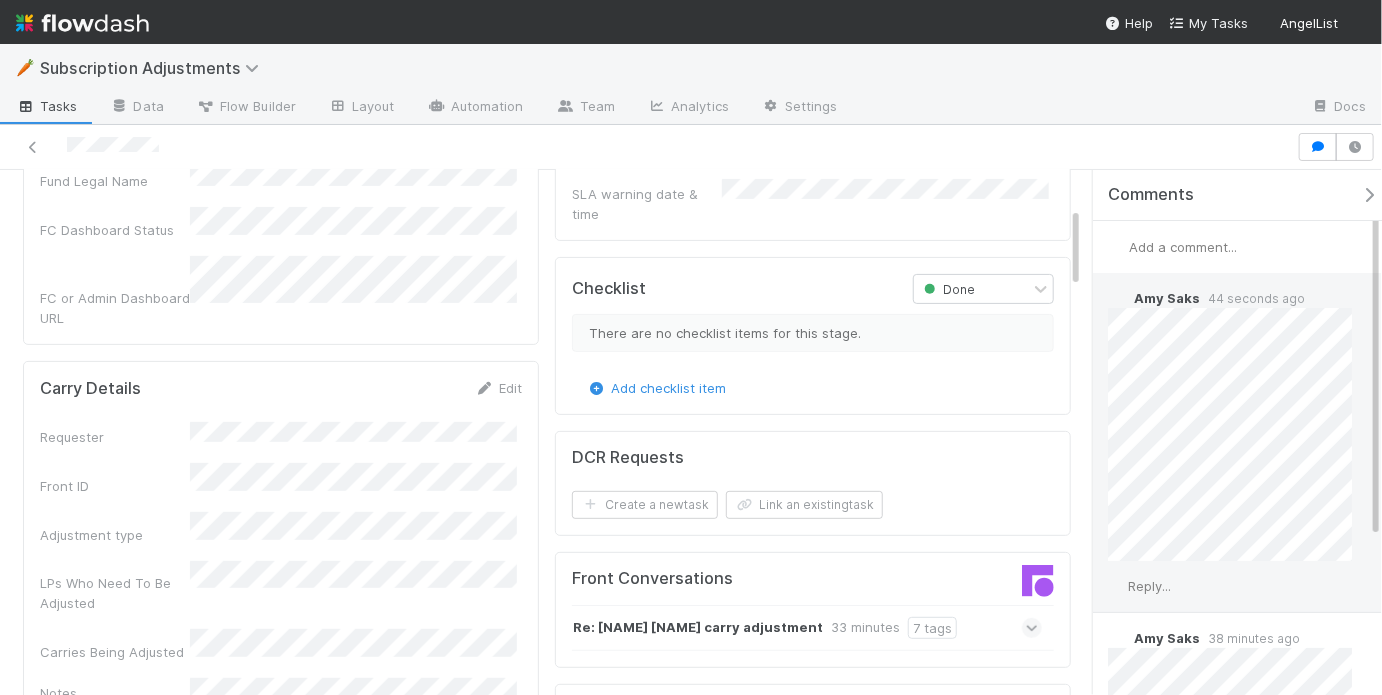 click on "Reply..." at bounding box center (1149, 586) 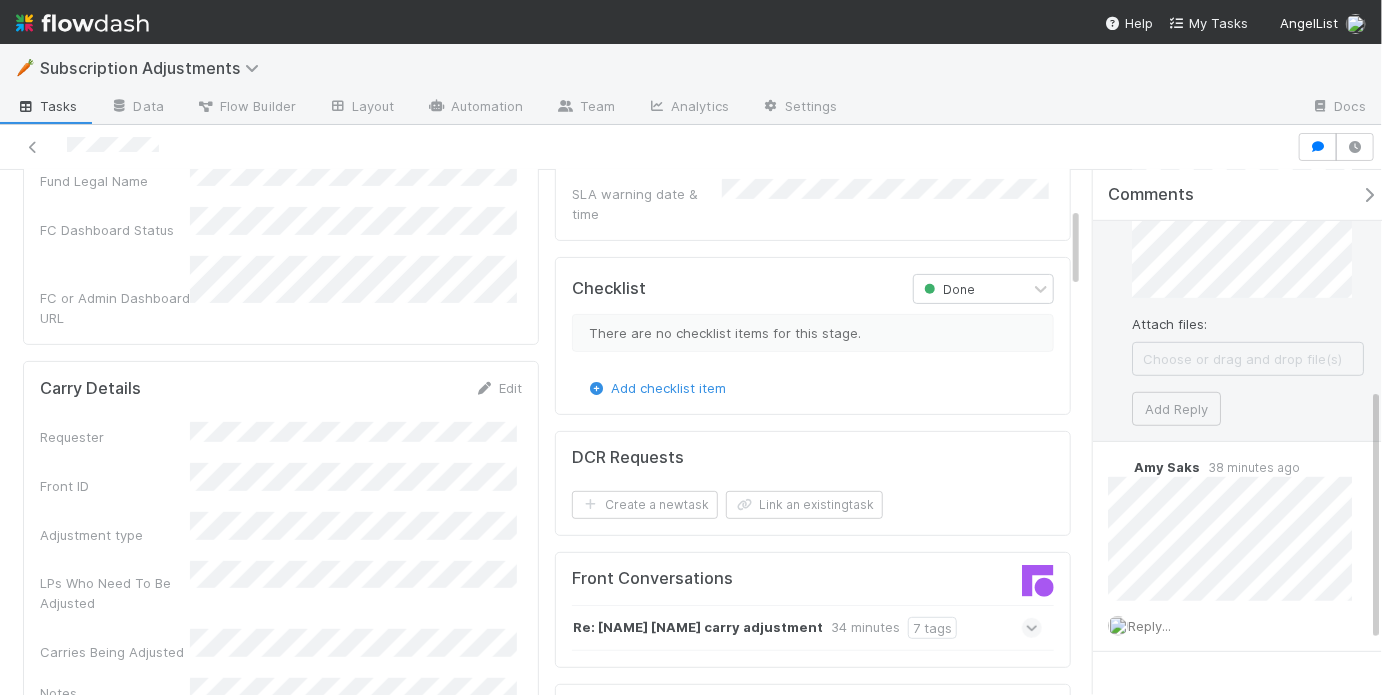 scroll, scrollTop: 413, scrollLeft: 0, axis: vertical 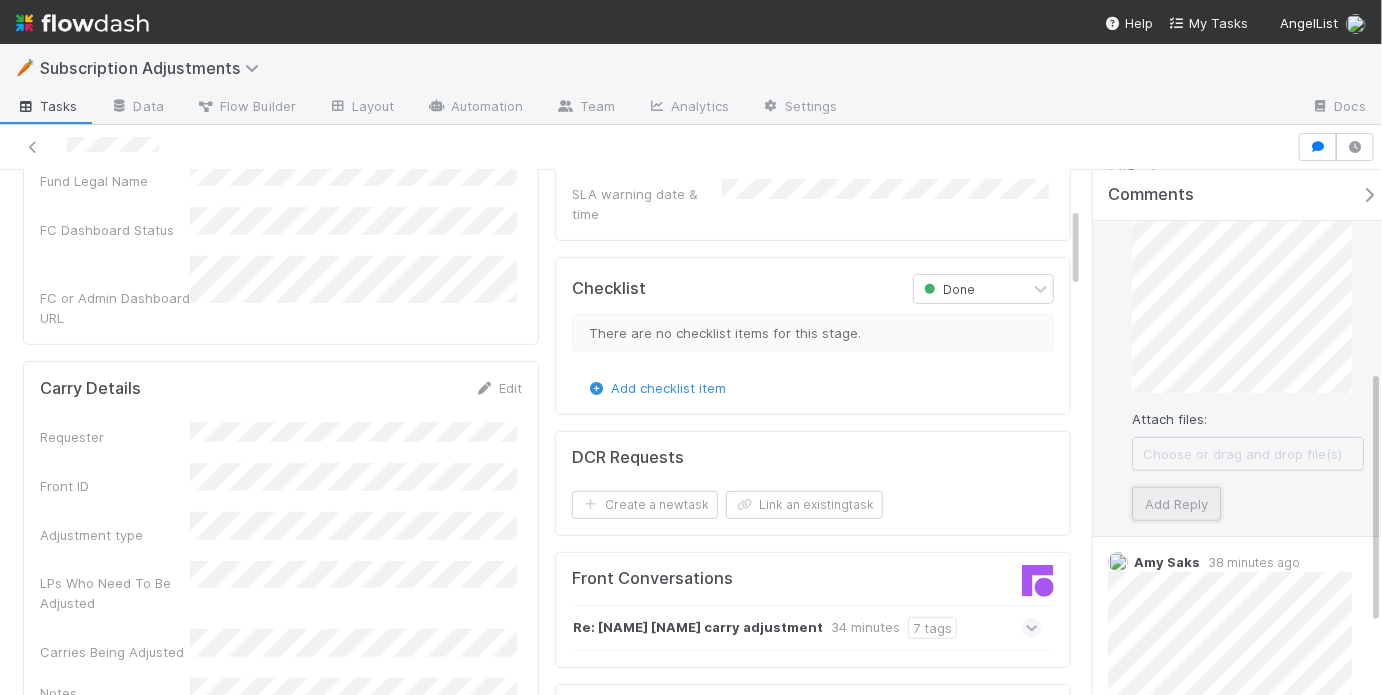 click on "Add Reply" at bounding box center [1176, 504] 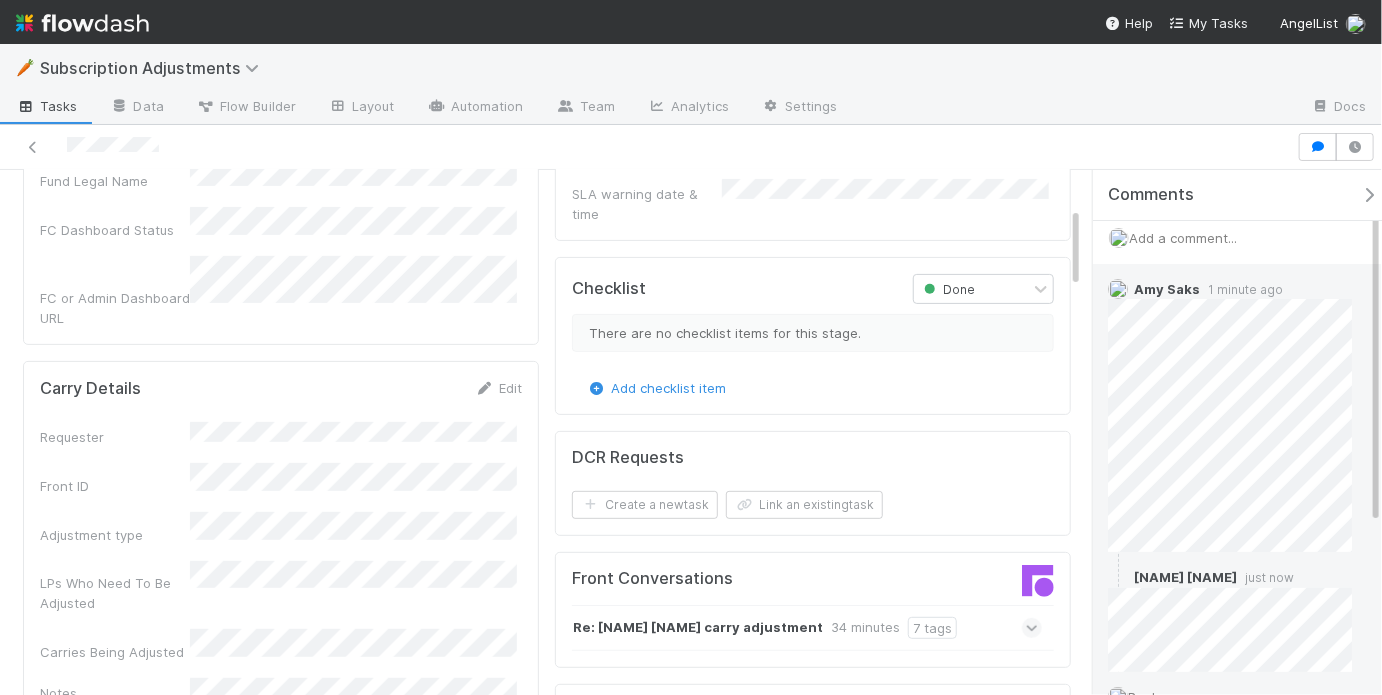 scroll, scrollTop: 0, scrollLeft: 0, axis: both 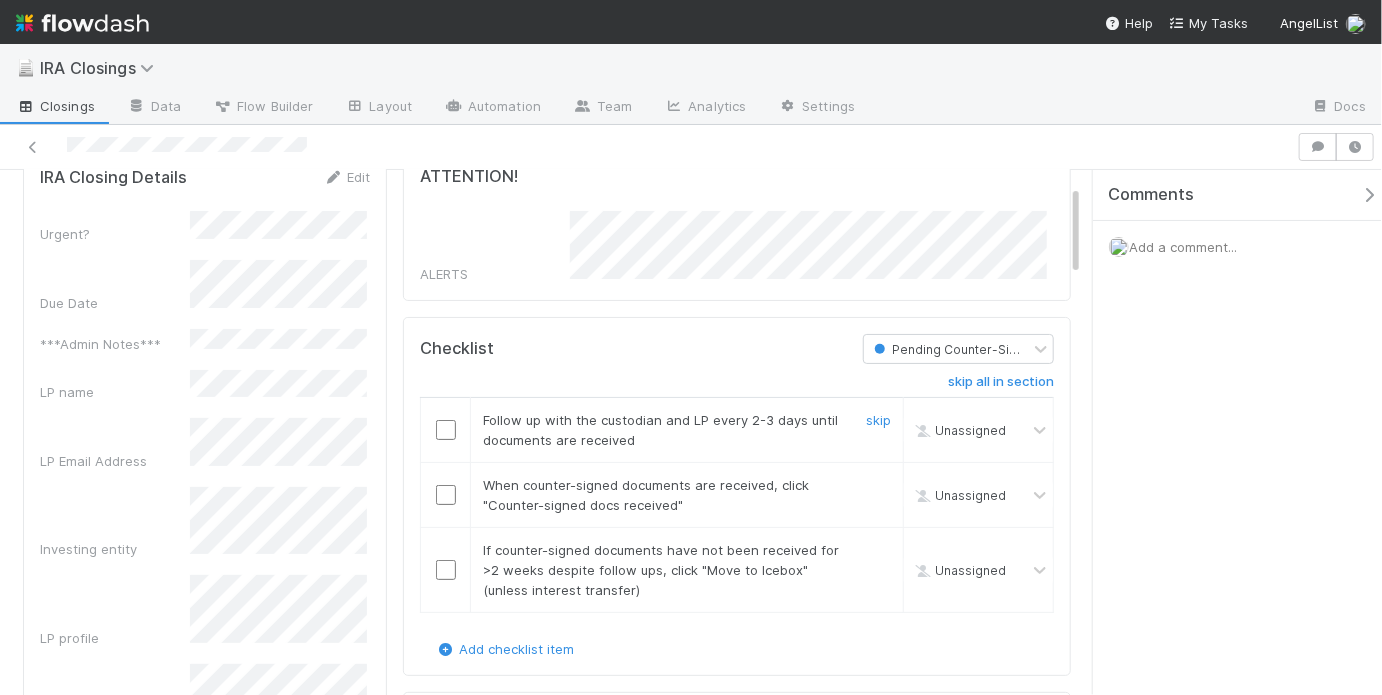 click at bounding box center [446, 430] 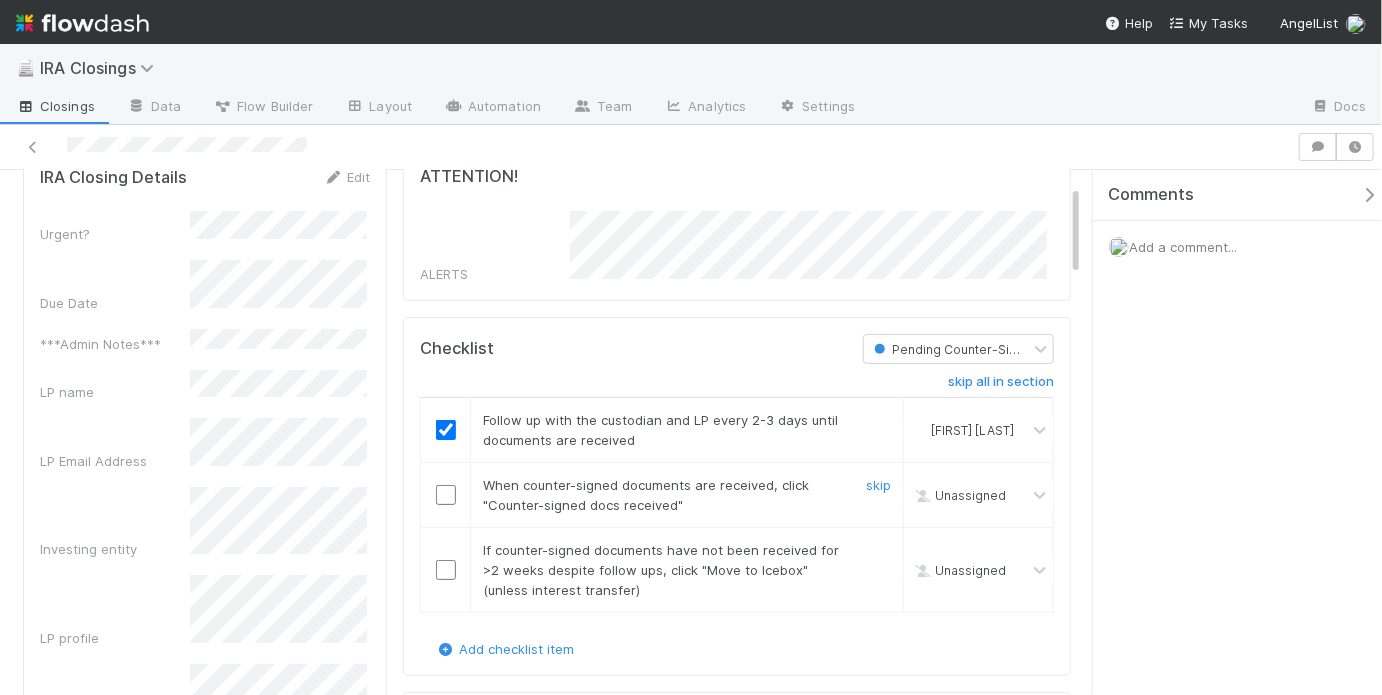 click at bounding box center [446, 495] 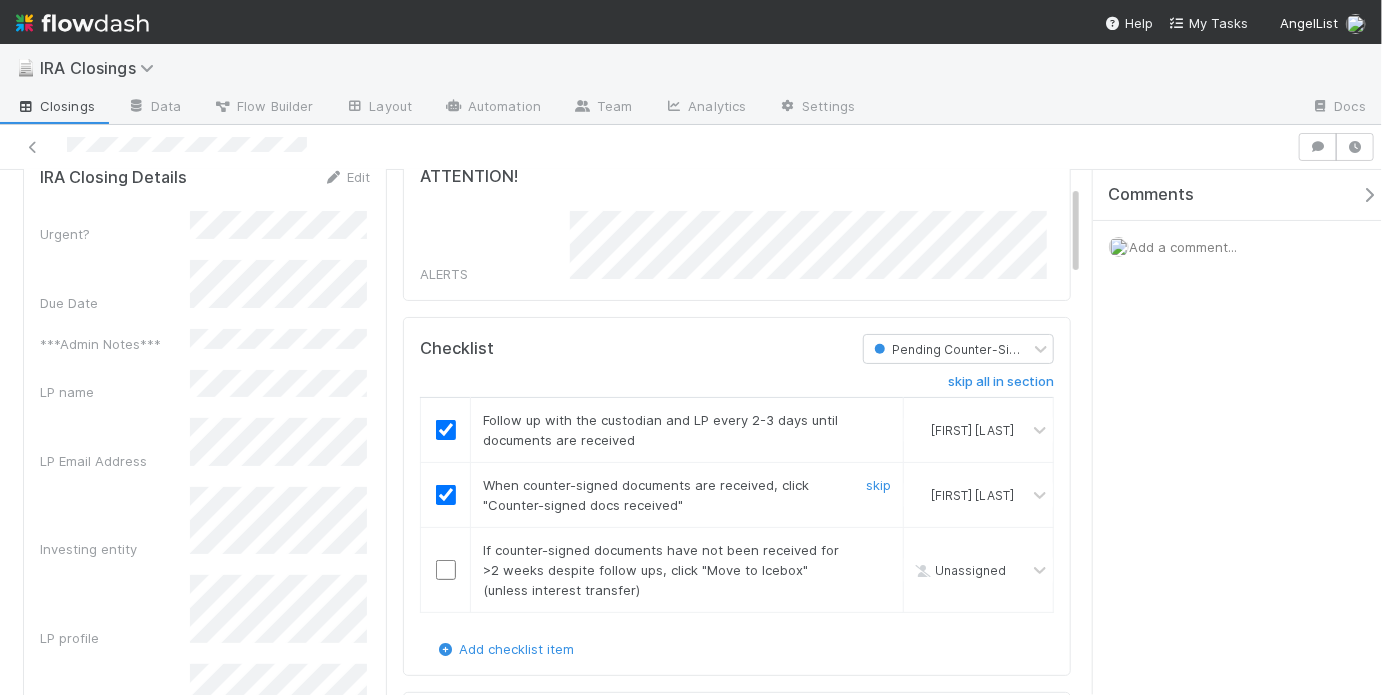 drag, startPoint x: 860, startPoint y: 563, endPoint x: 803, endPoint y: 557, distance: 57.31492 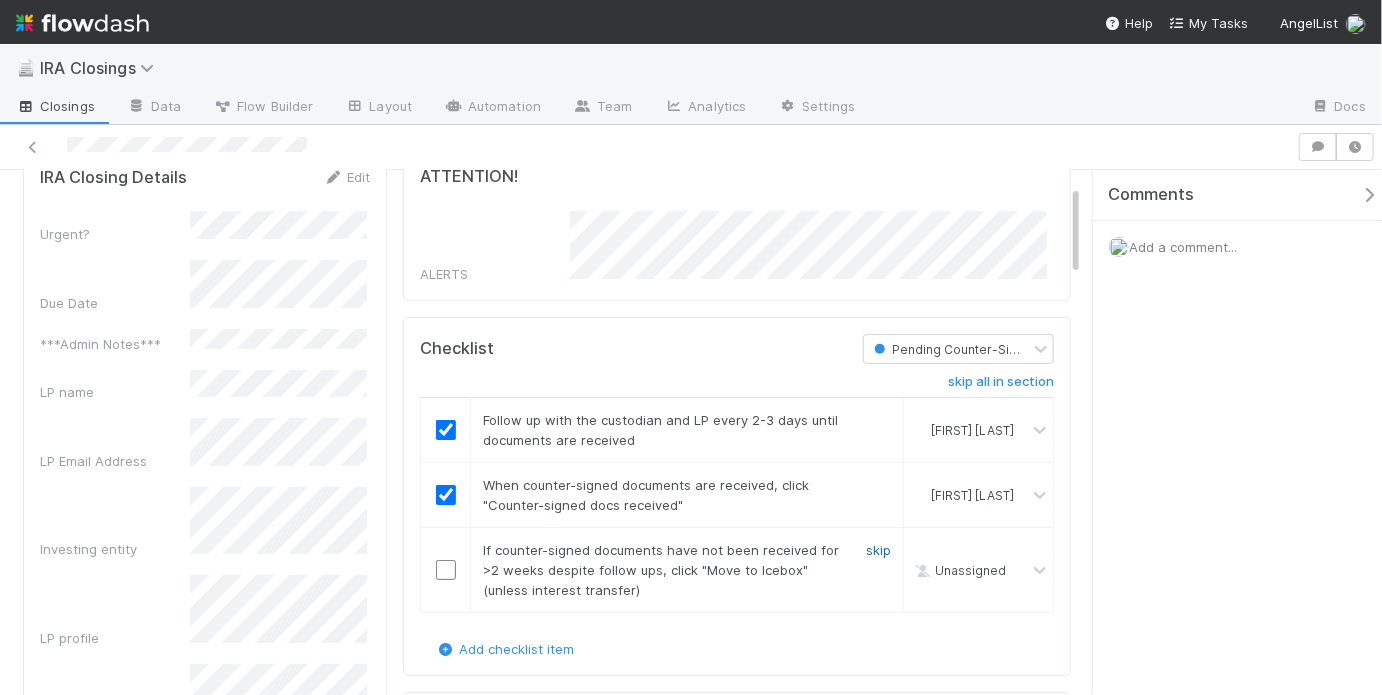 click on "skip" at bounding box center [878, 550] 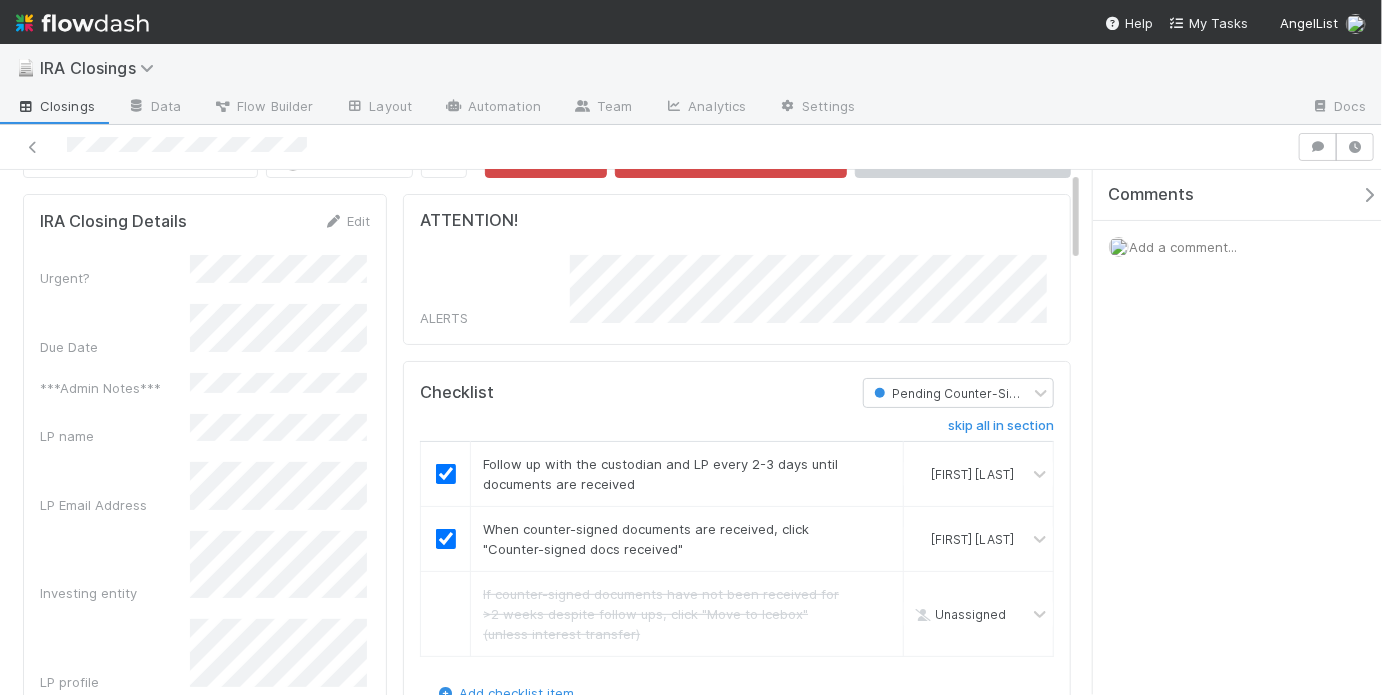 scroll, scrollTop: 0, scrollLeft: 0, axis: both 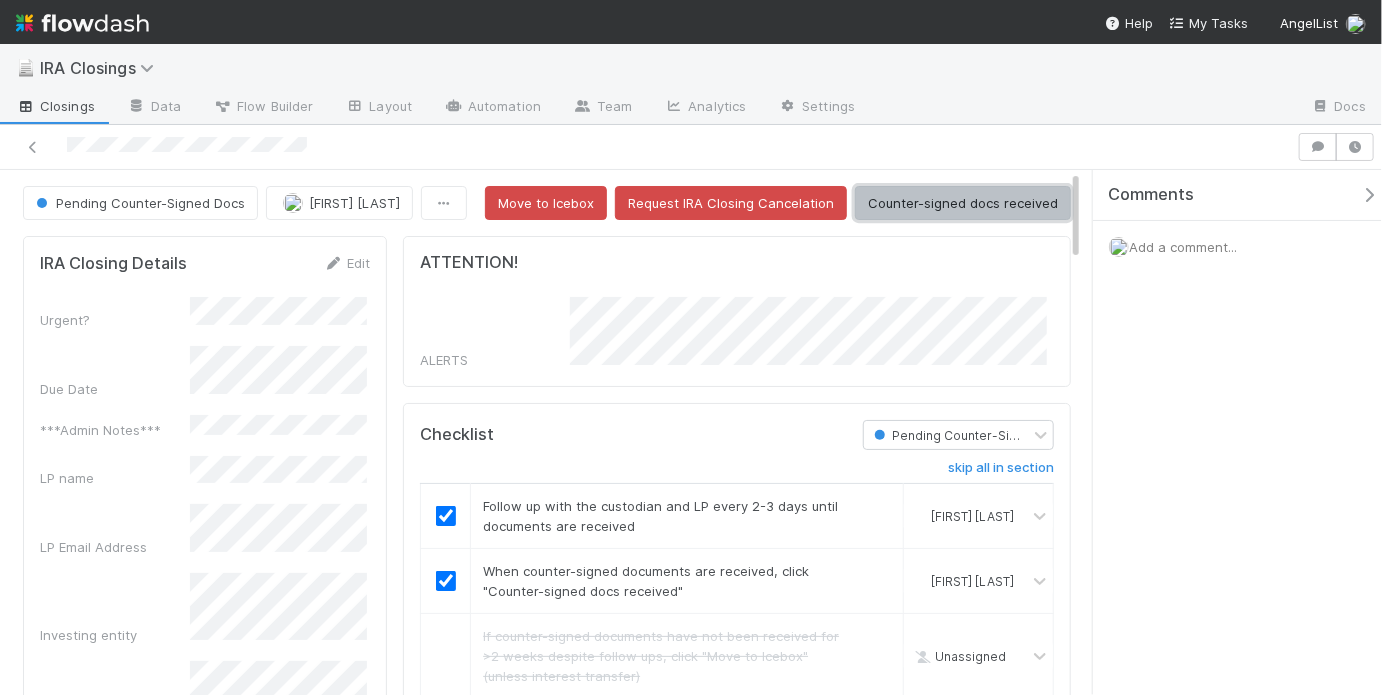 click on "Counter-signed docs received" at bounding box center [963, 203] 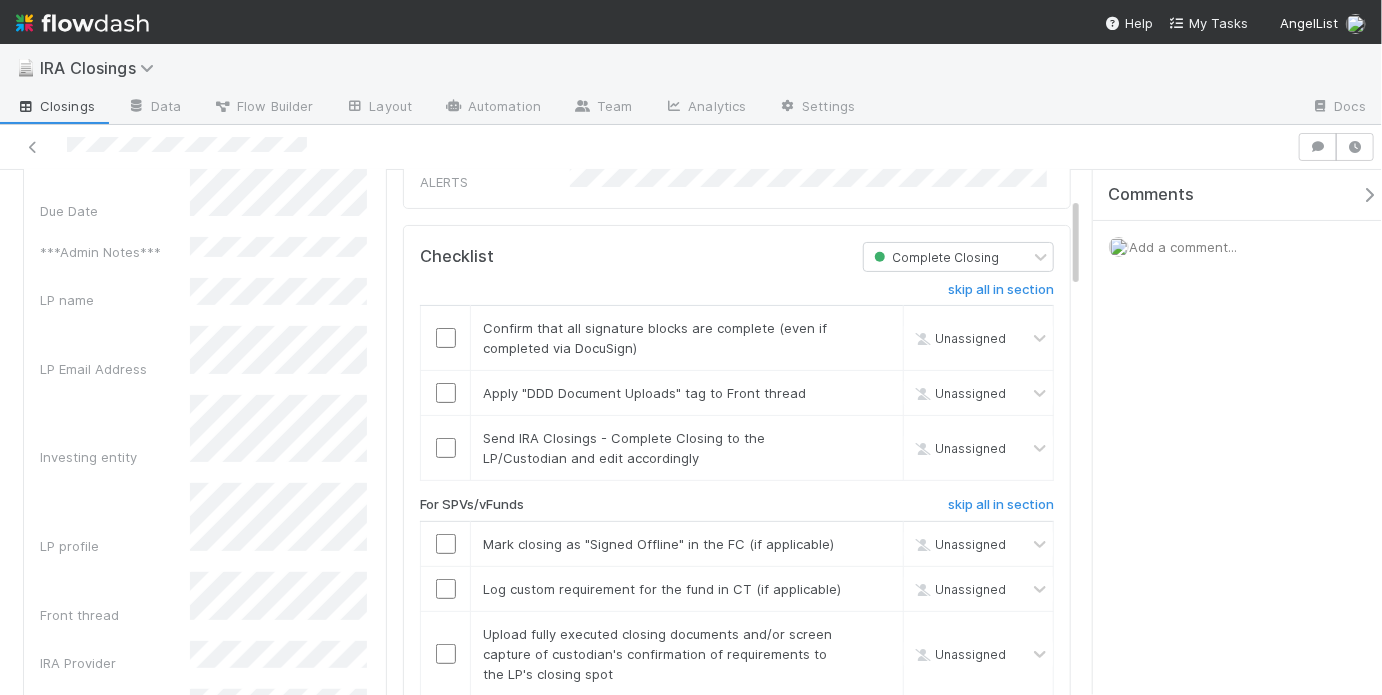 scroll, scrollTop: 179, scrollLeft: 0, axis: vertical 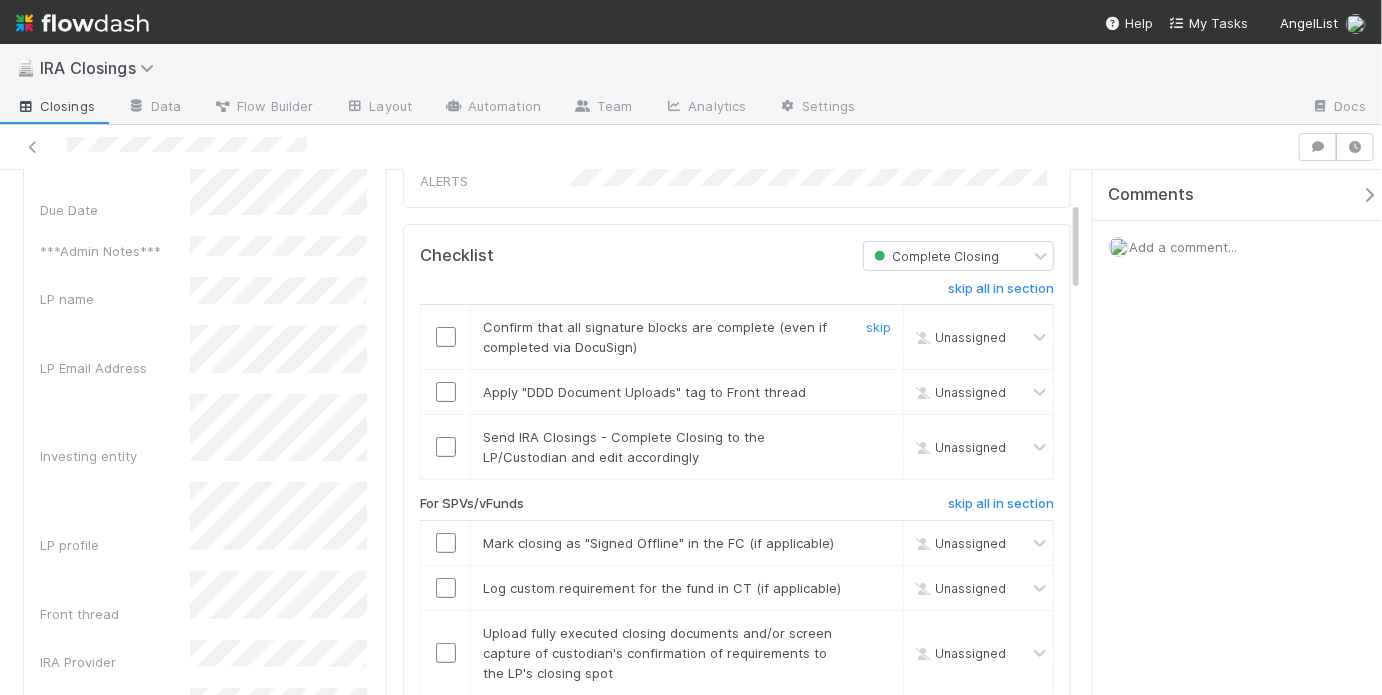 click at bounding box center (446, 337) 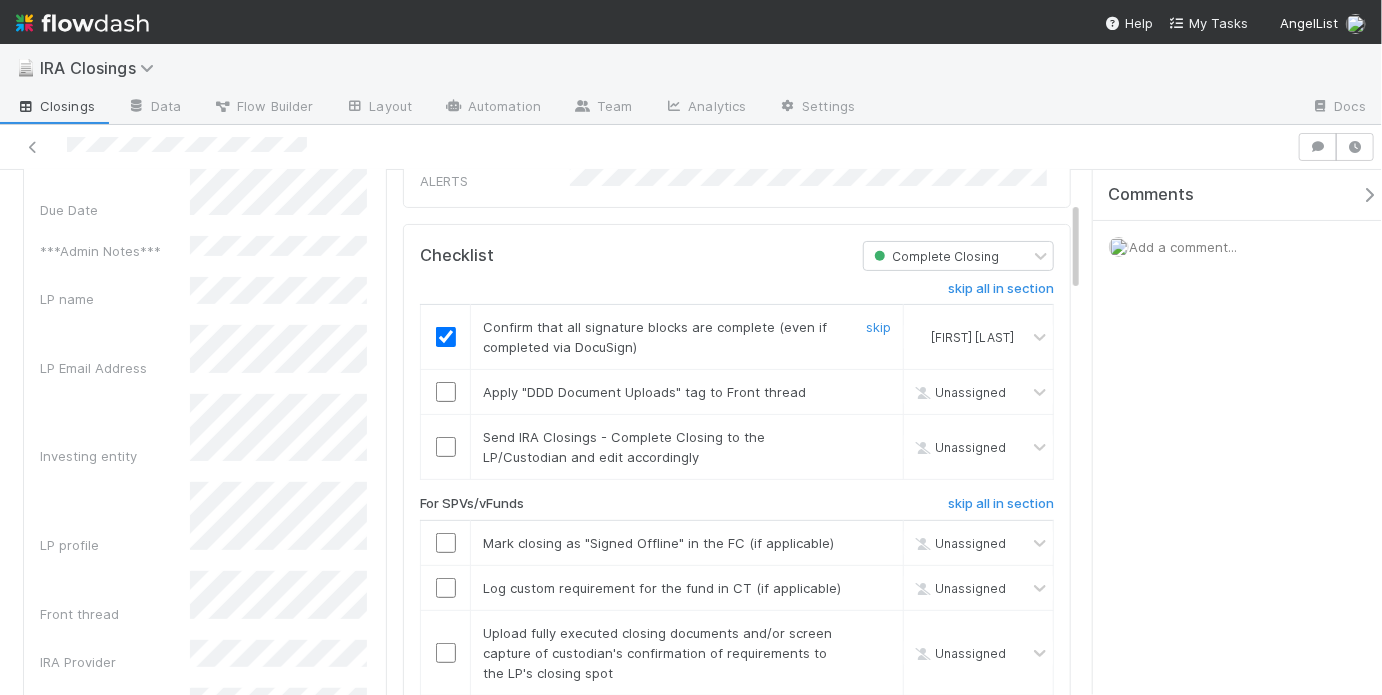 click at bounding box center [446, 392] 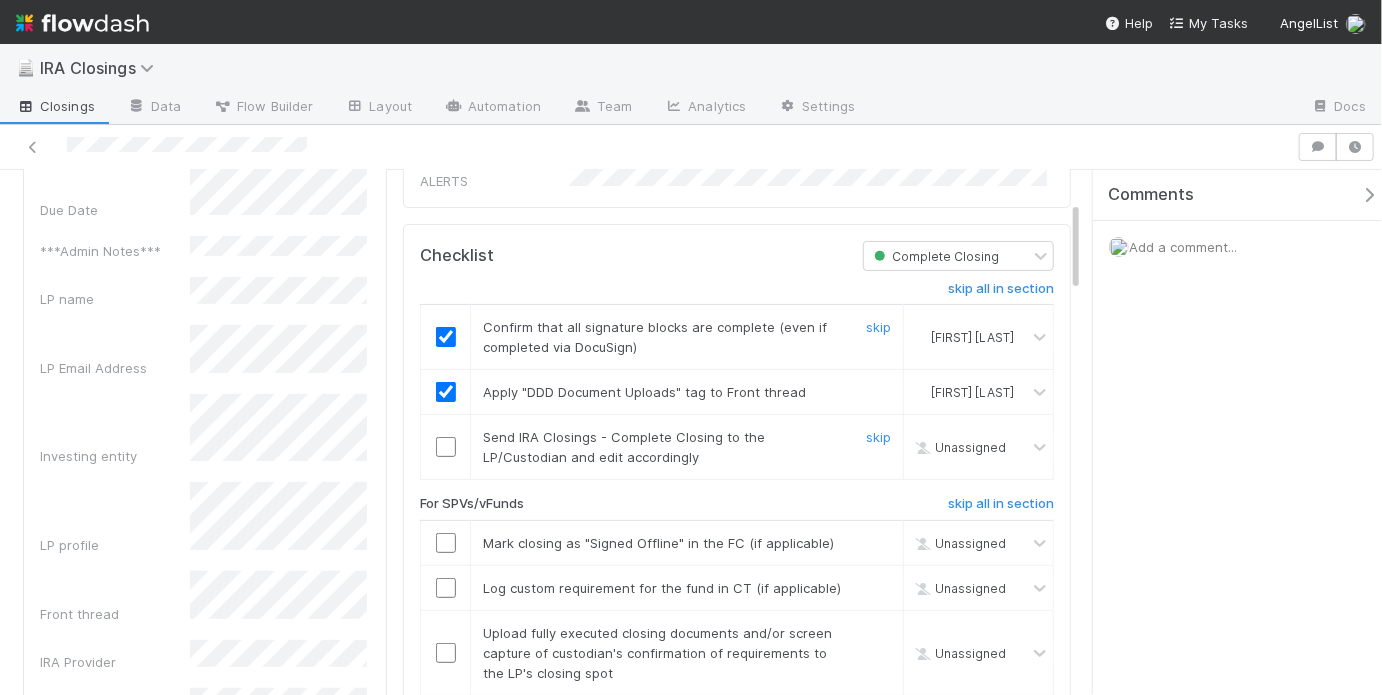 click at bounding box center (446, 447) 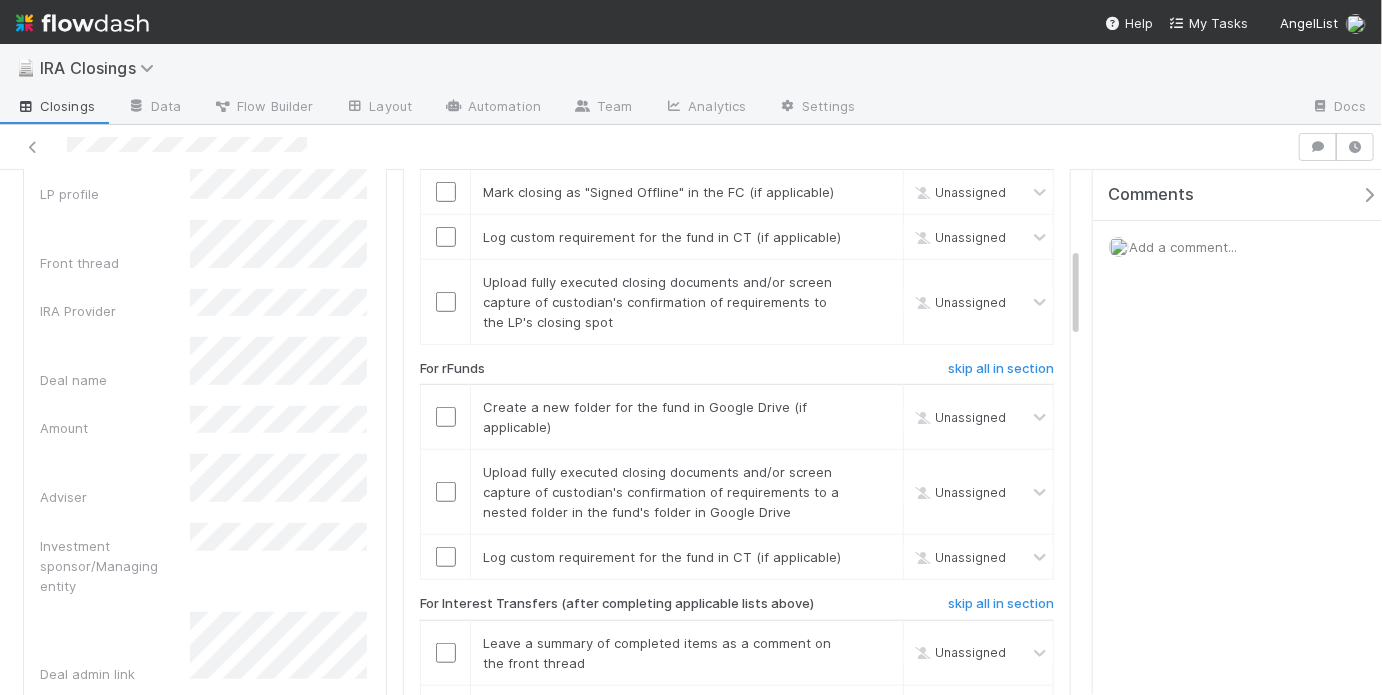 scroll, scrollTop: 681, scrollLeft: 0, axis: vertical 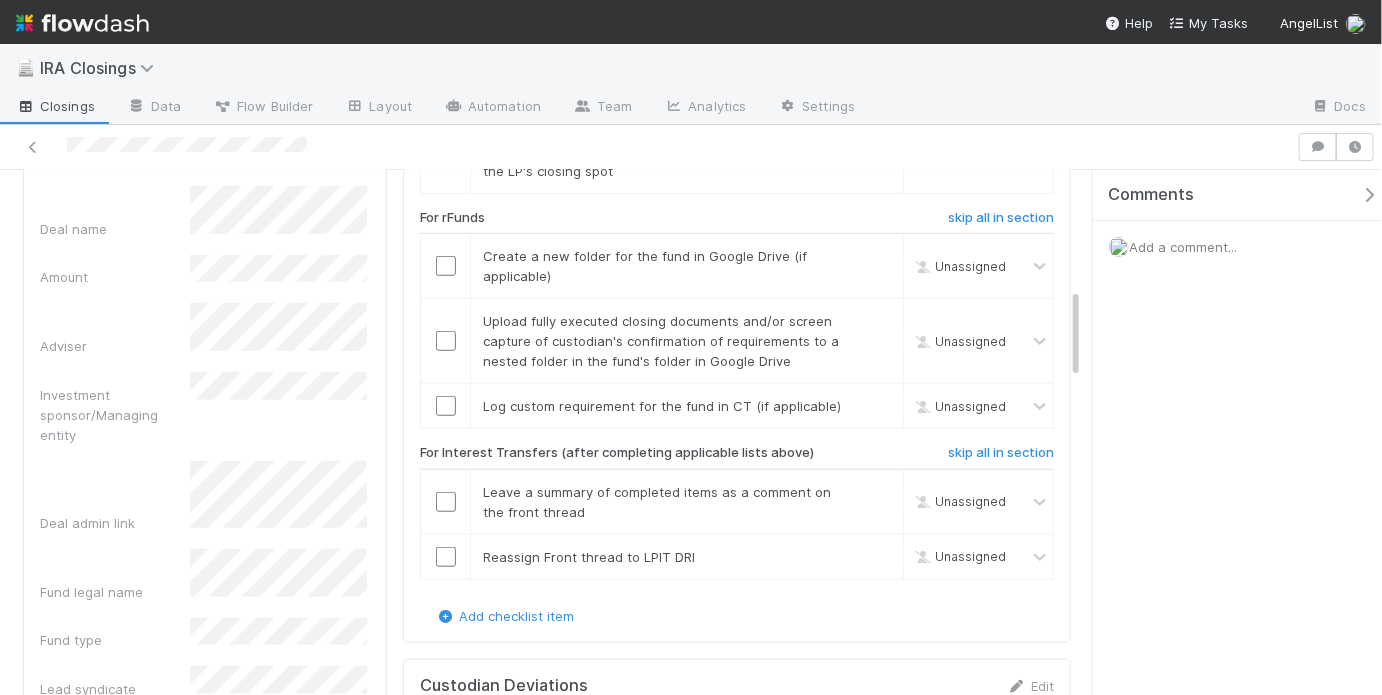 click on "skip all in section" at bounding box center (1001, 453) 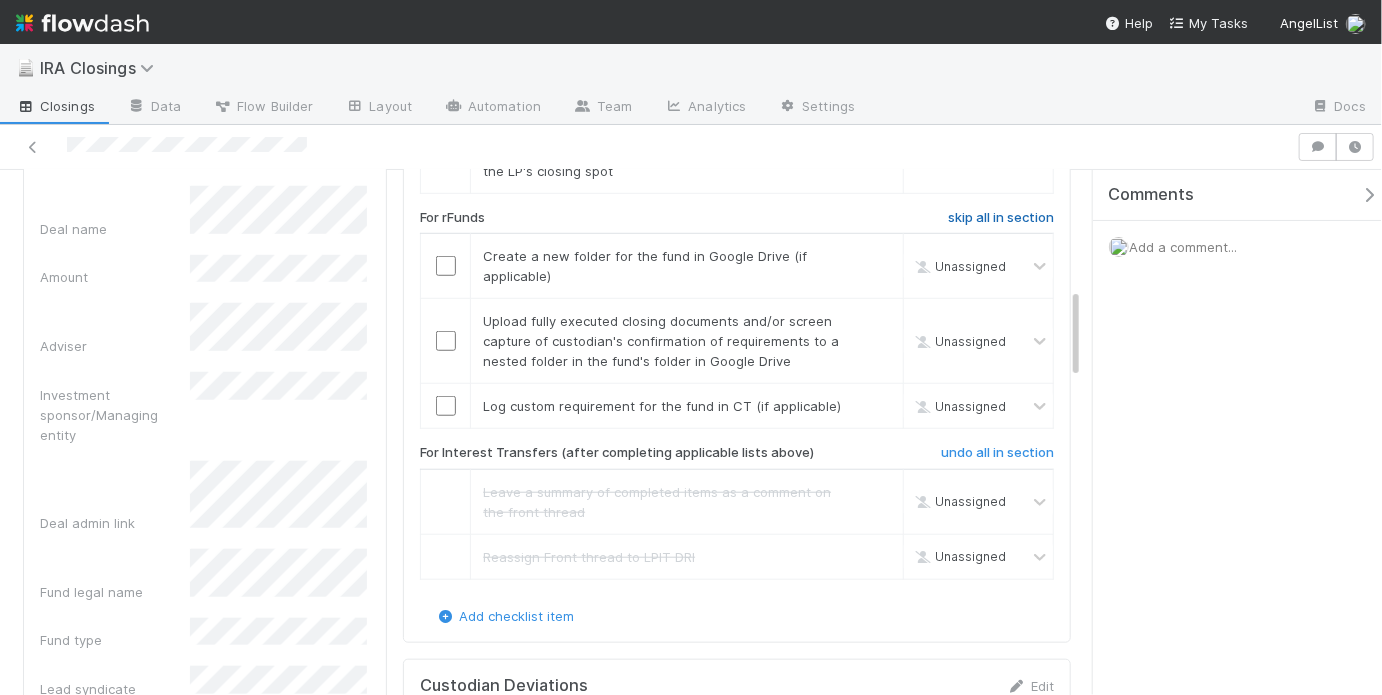 click on "skip all in section" at bounding box center [1001, 218] 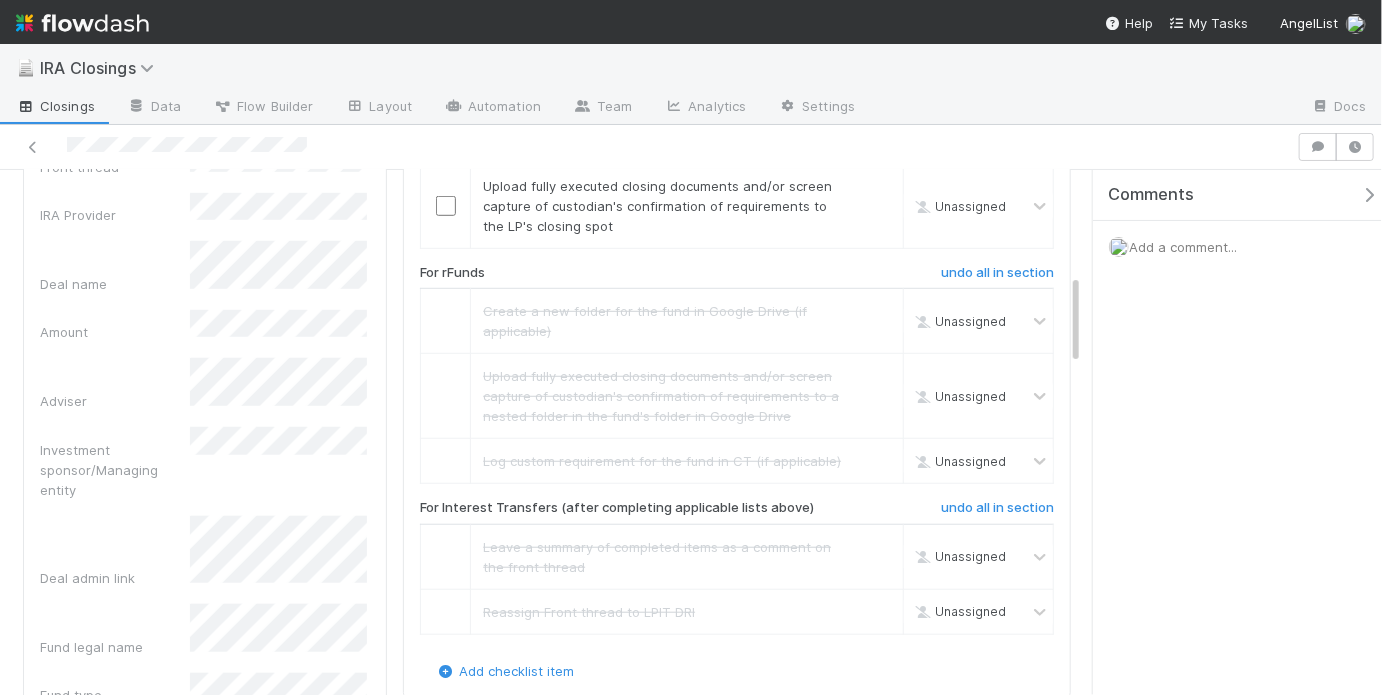 scroll, scrollTop: 395, scrollLeft: 0, axis: vertical 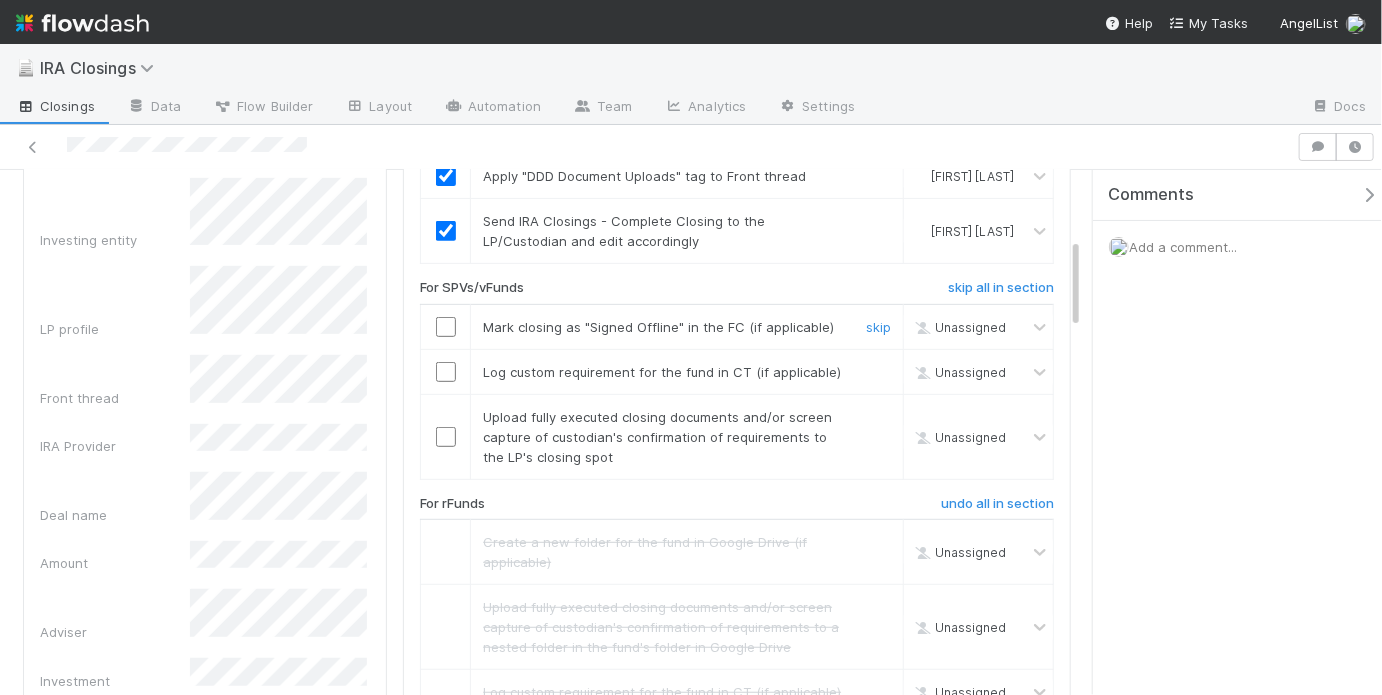click at bounding box center [446, 327] 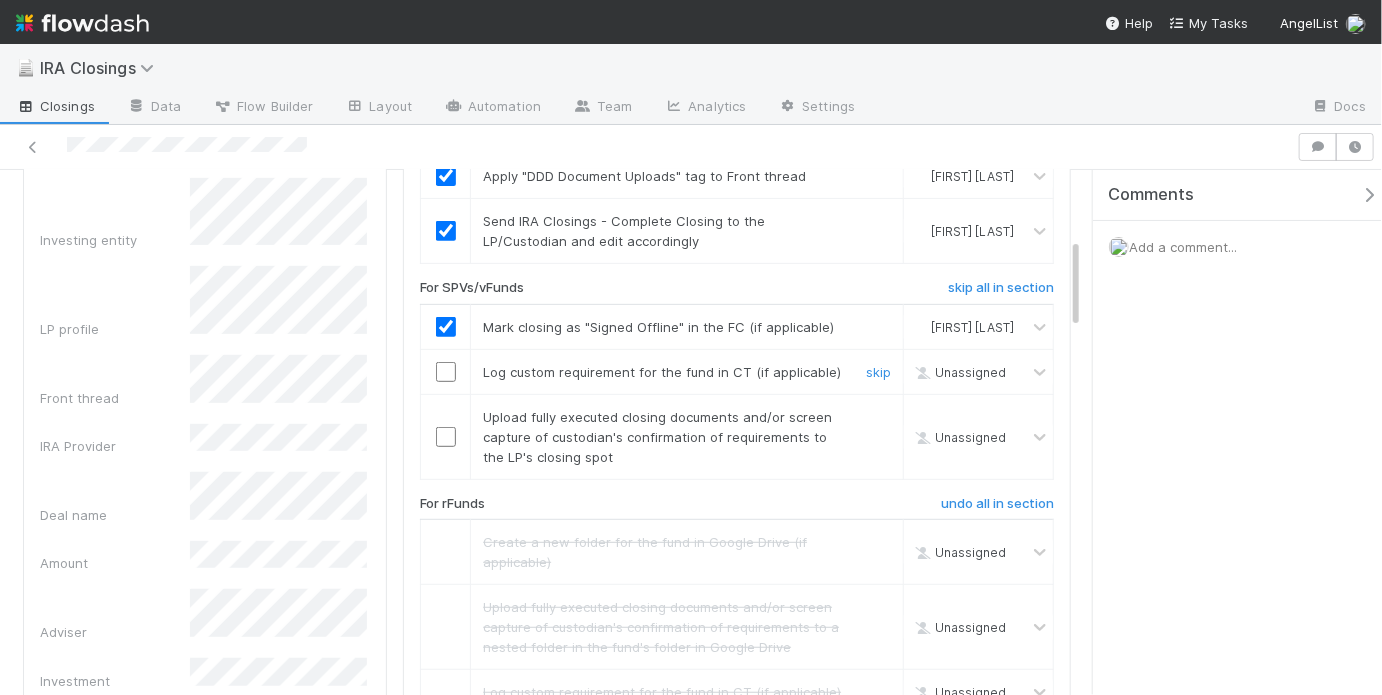 drag, startPoint x: 437, startPoint y: 361, endPoint x: 437, endPoint y: 419, distance: 58 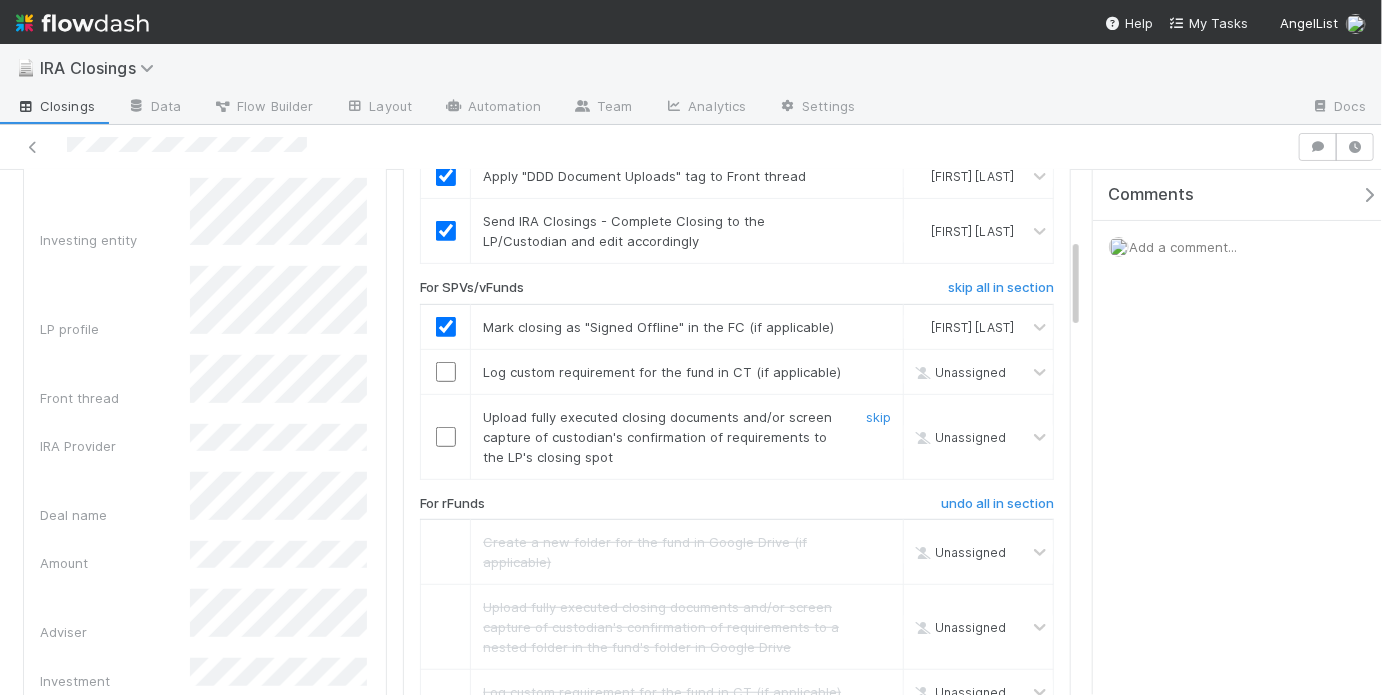 click at bounding box center [446, 437] 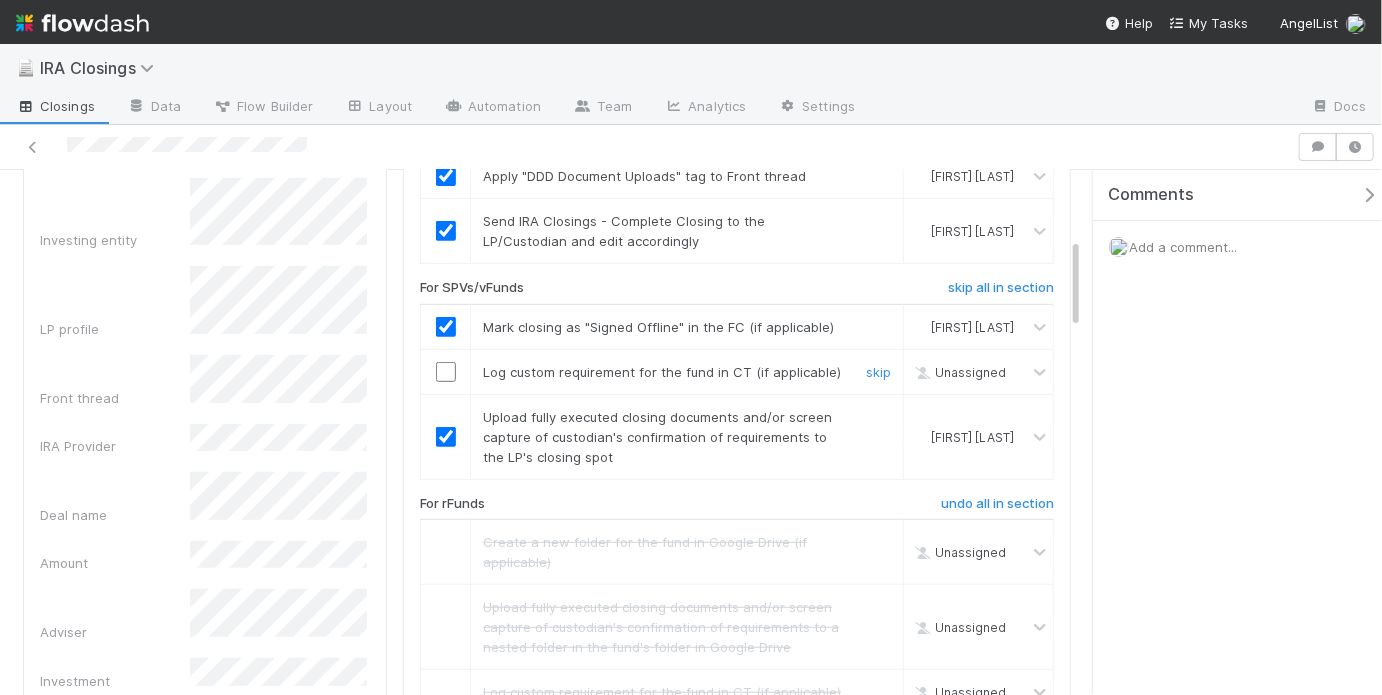 click at bounding box center [446, 372] 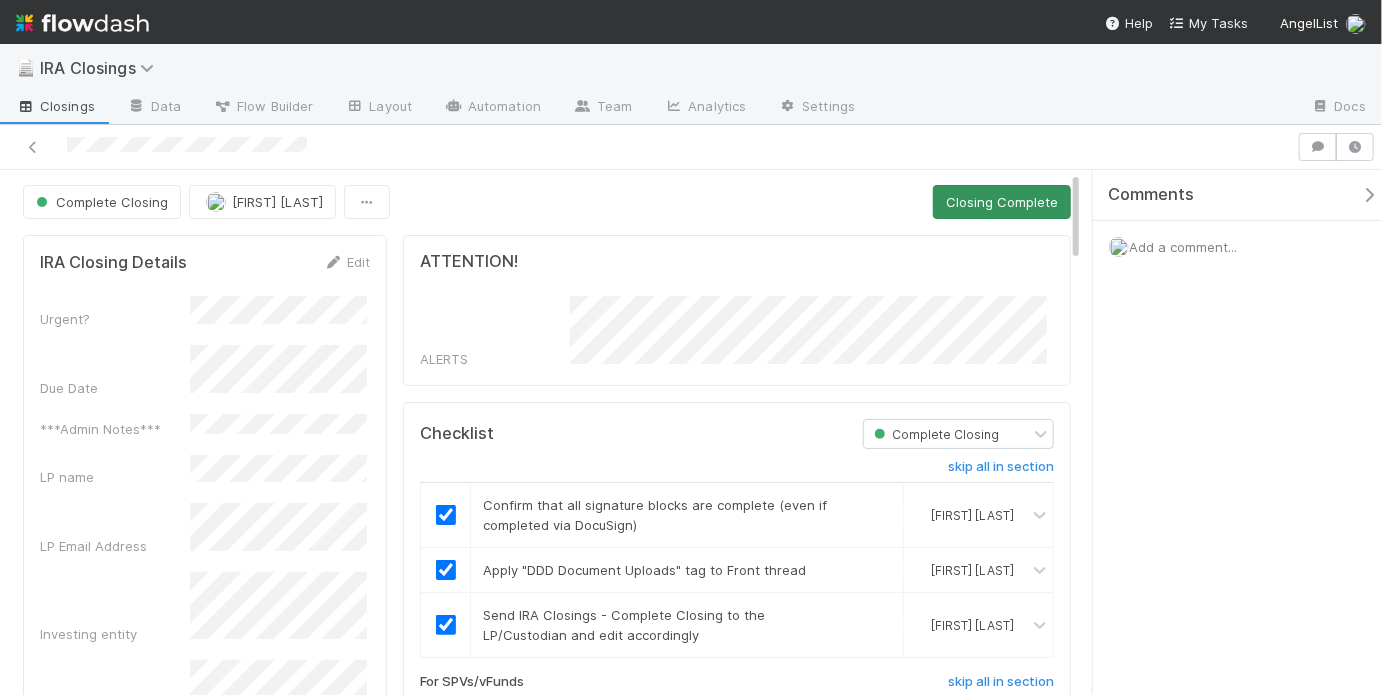 scroll, scrollTop: 0, scrollLeft: 0, axis: both 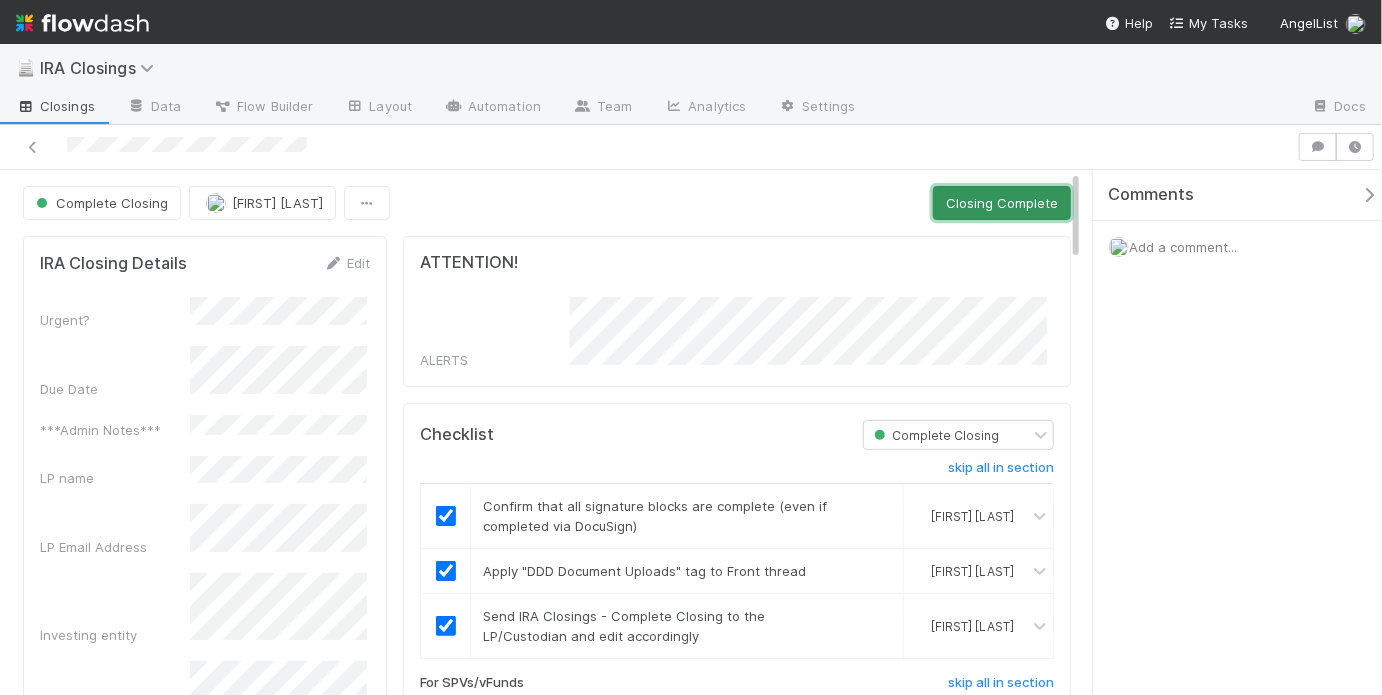 click on "Closing Complete" at bounding box center [1002, 203] 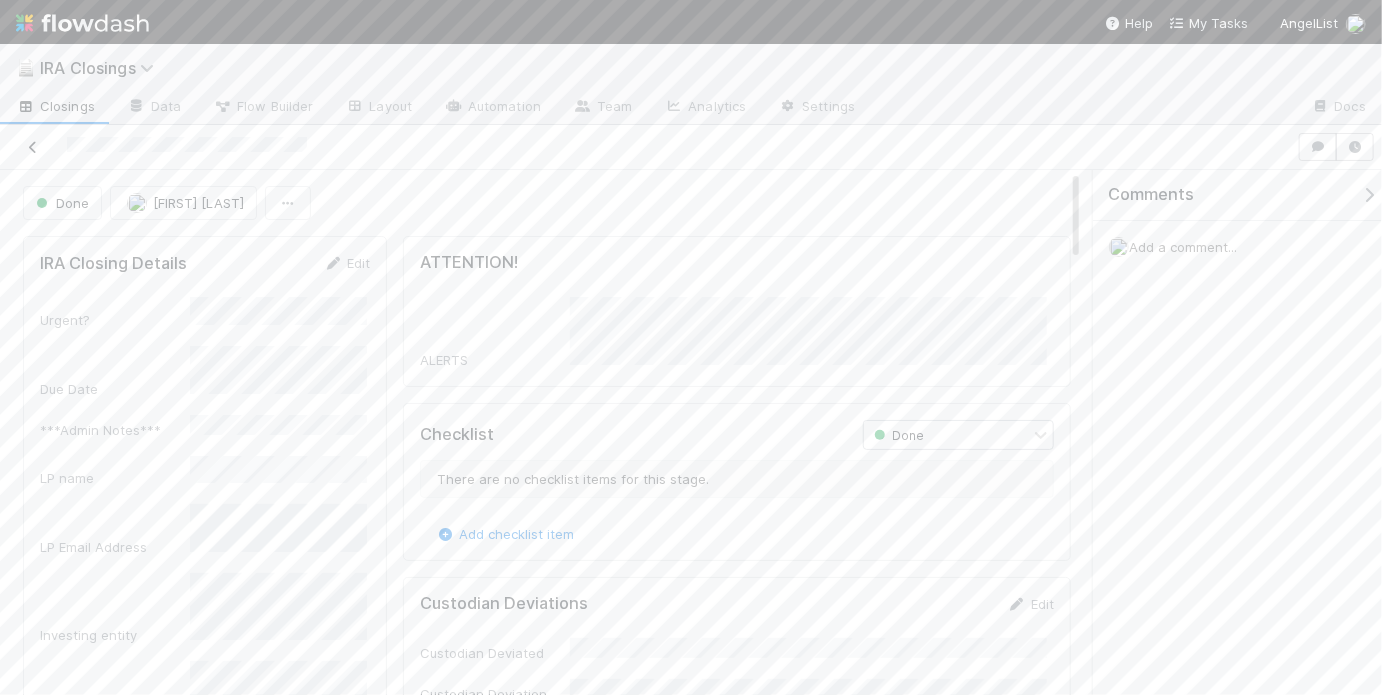 click at bounding box center [33, 147] 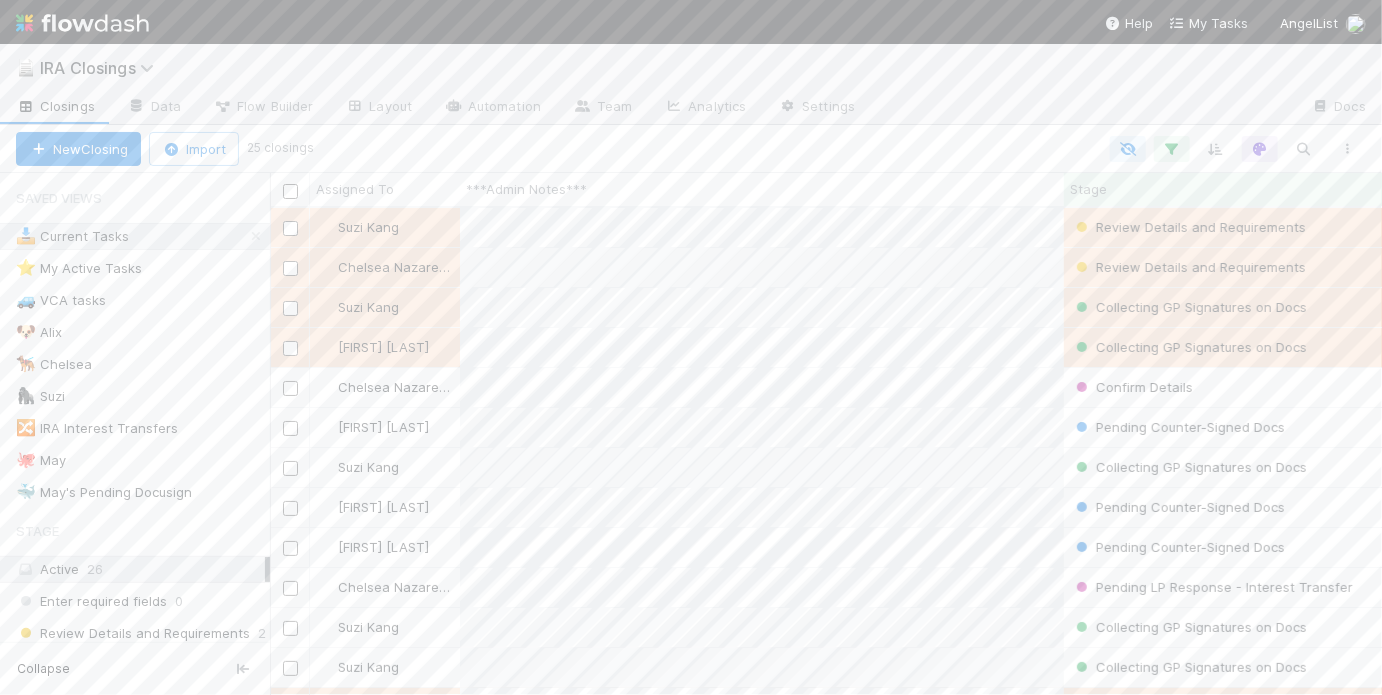 scroll, scrollTop: 13, scrollLeft: 12, axis: both 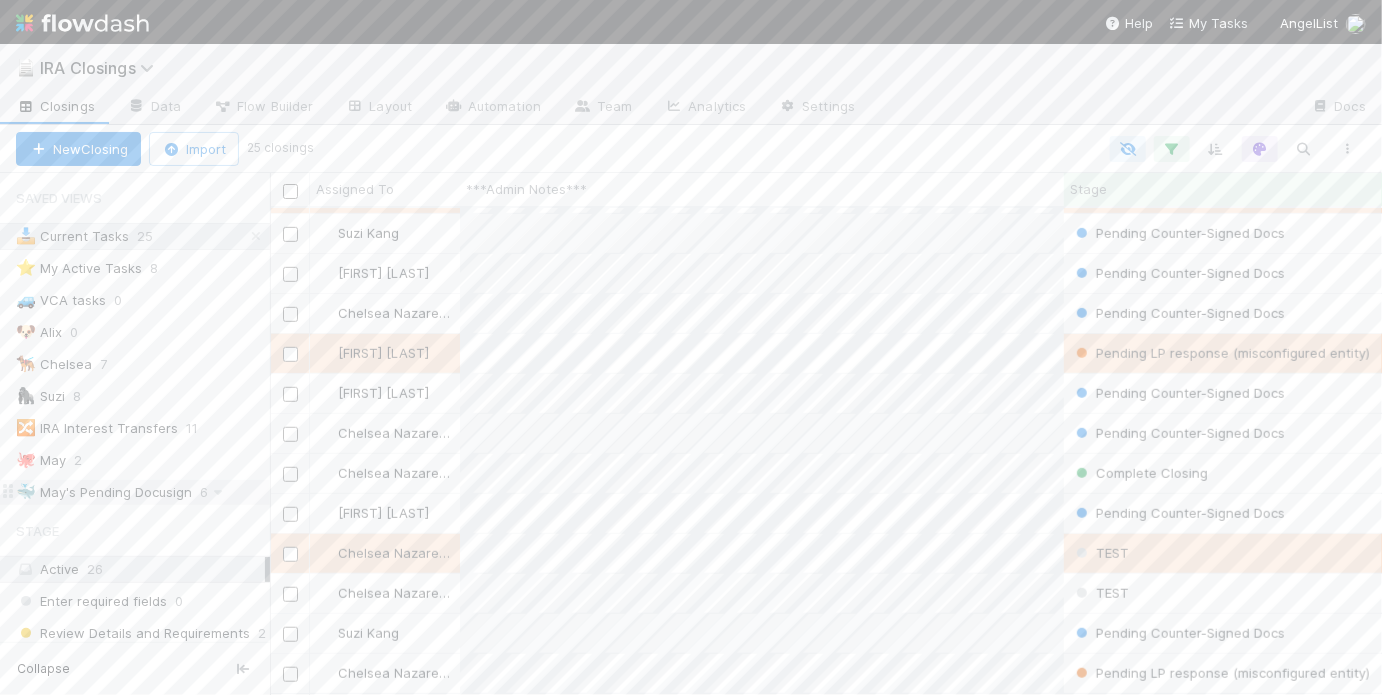 click on "🐳 May's Pending Docusign" at bounding box center [104, 492] 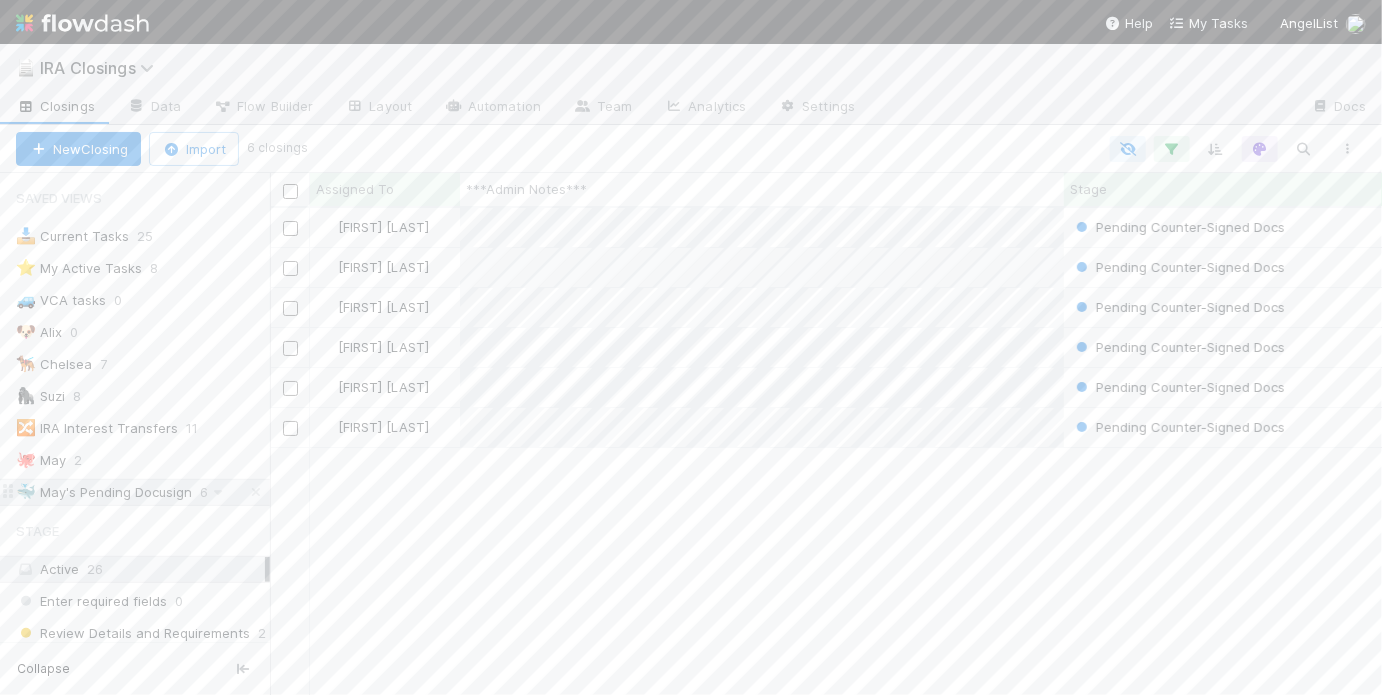 scroll, scrollTop: 13, scrollLeft: 12, axis: both 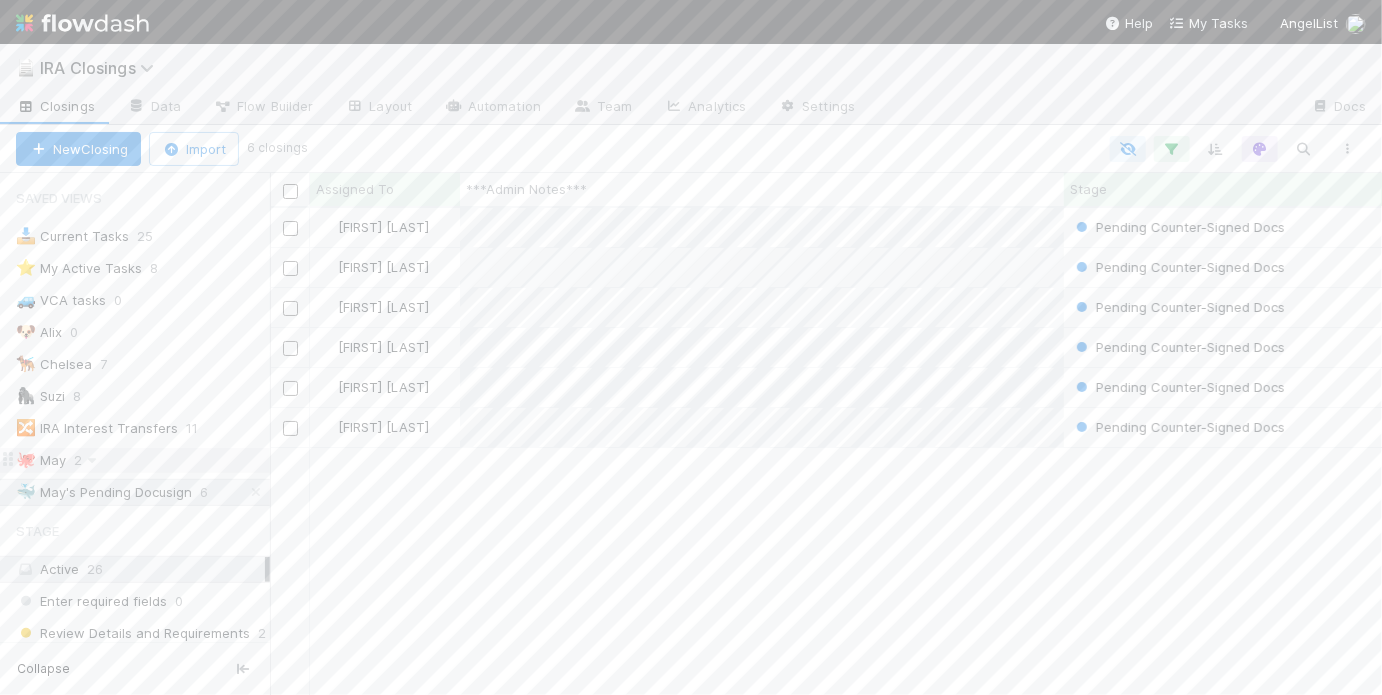click on "🐙 May 2" at bounding box center (143, 460) 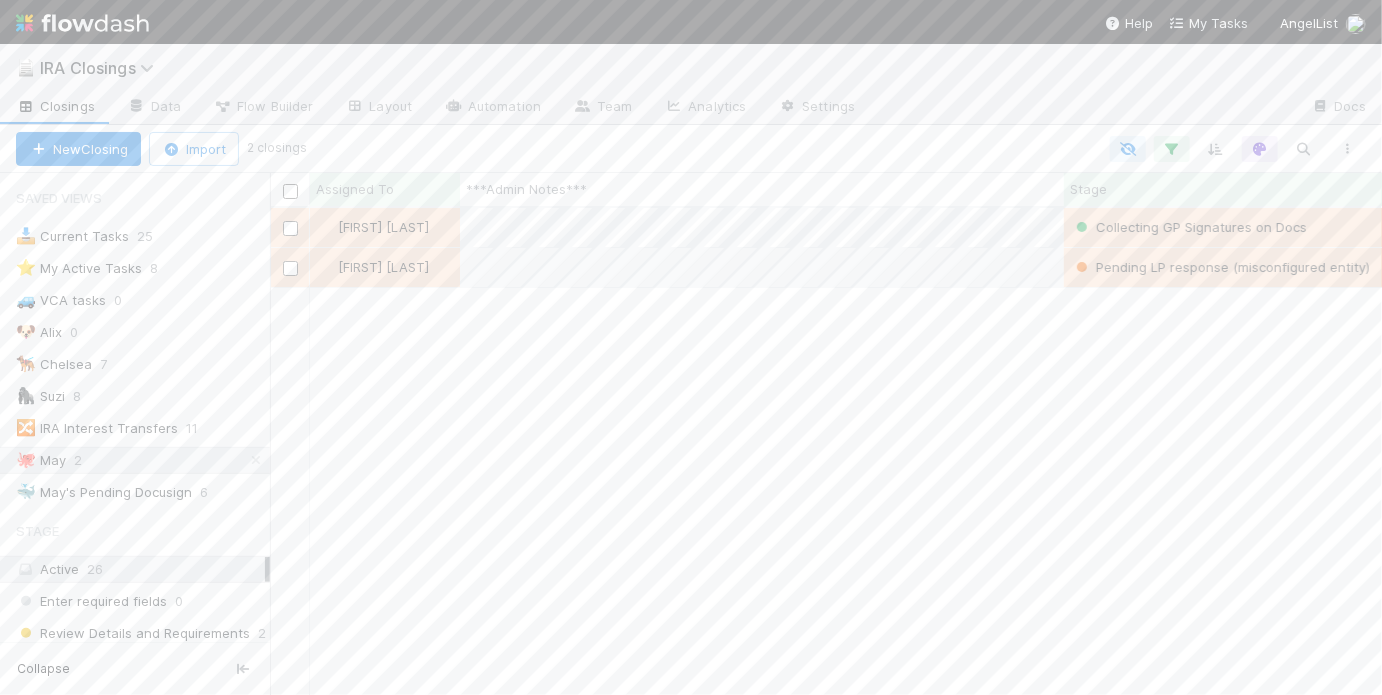 scroll, scrollTop: 13, scrollLeft: 12, axis: both 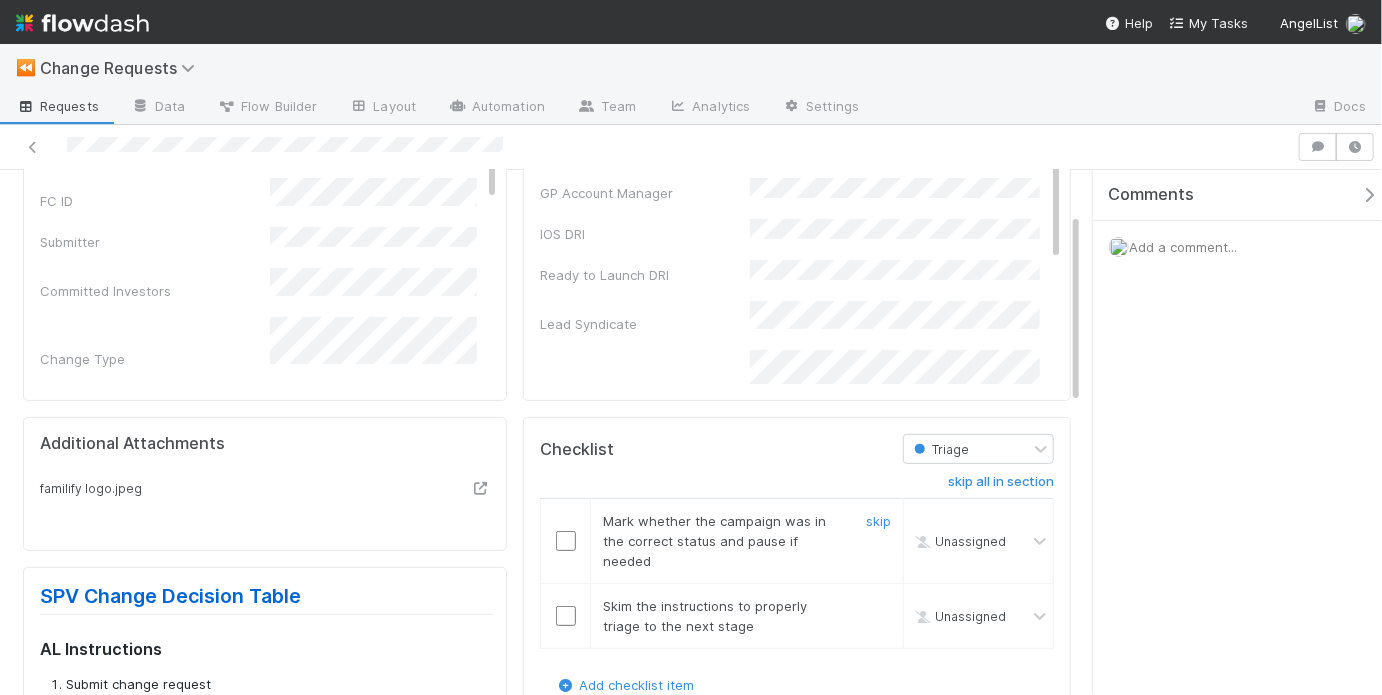 click at bounding box center (566, 541) 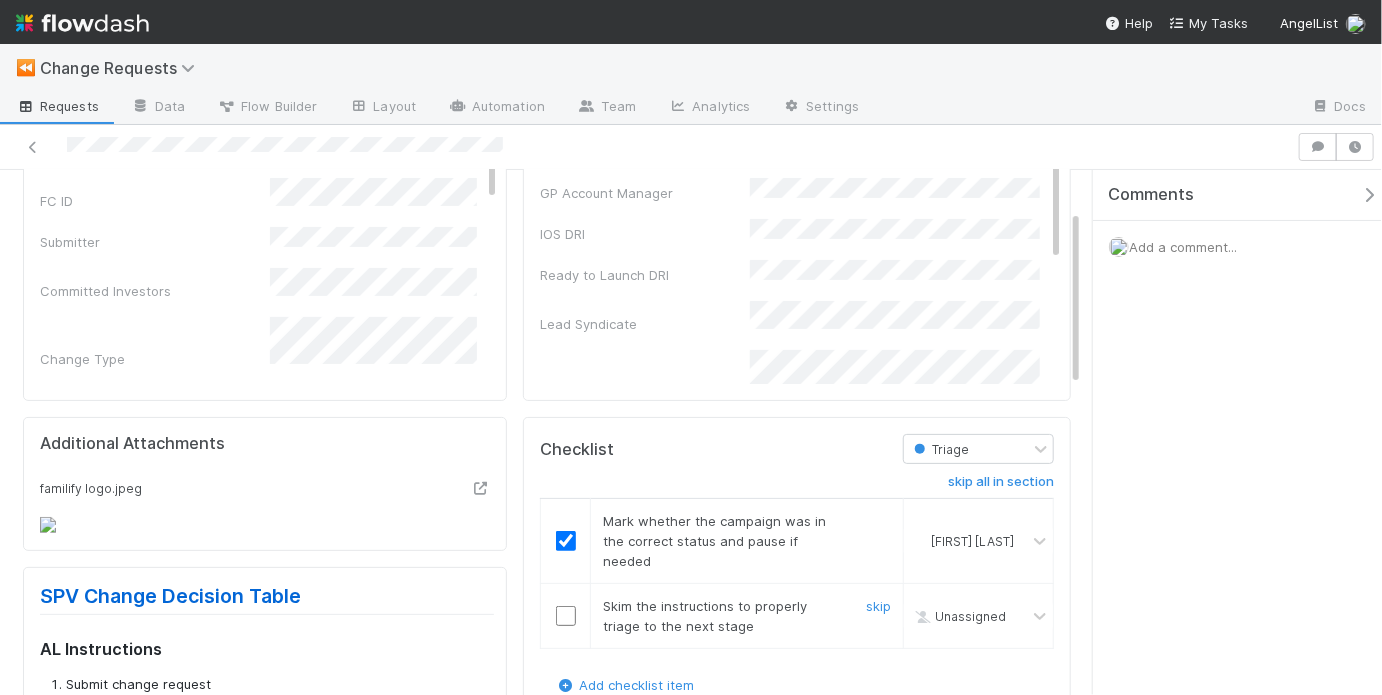 click at bounding box center [566, 616] 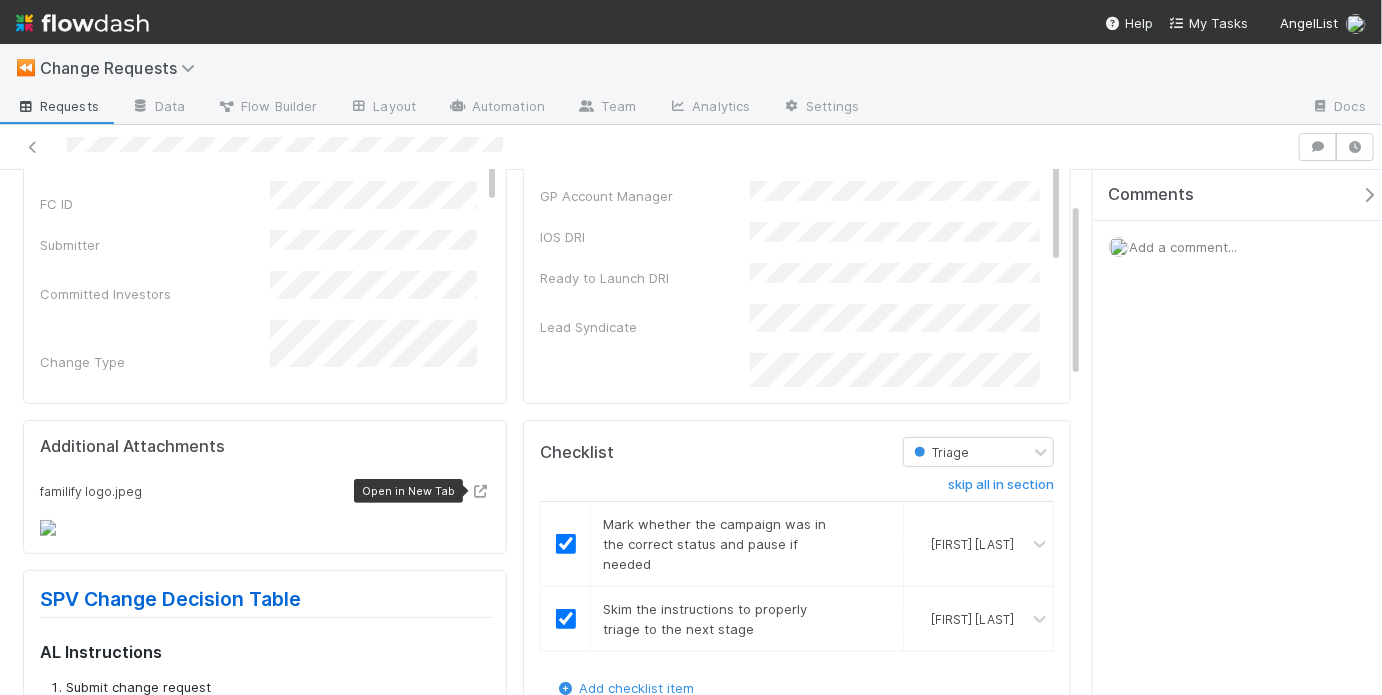 scroll, scrollTop: 0, scrollLeft: 0, axis: both 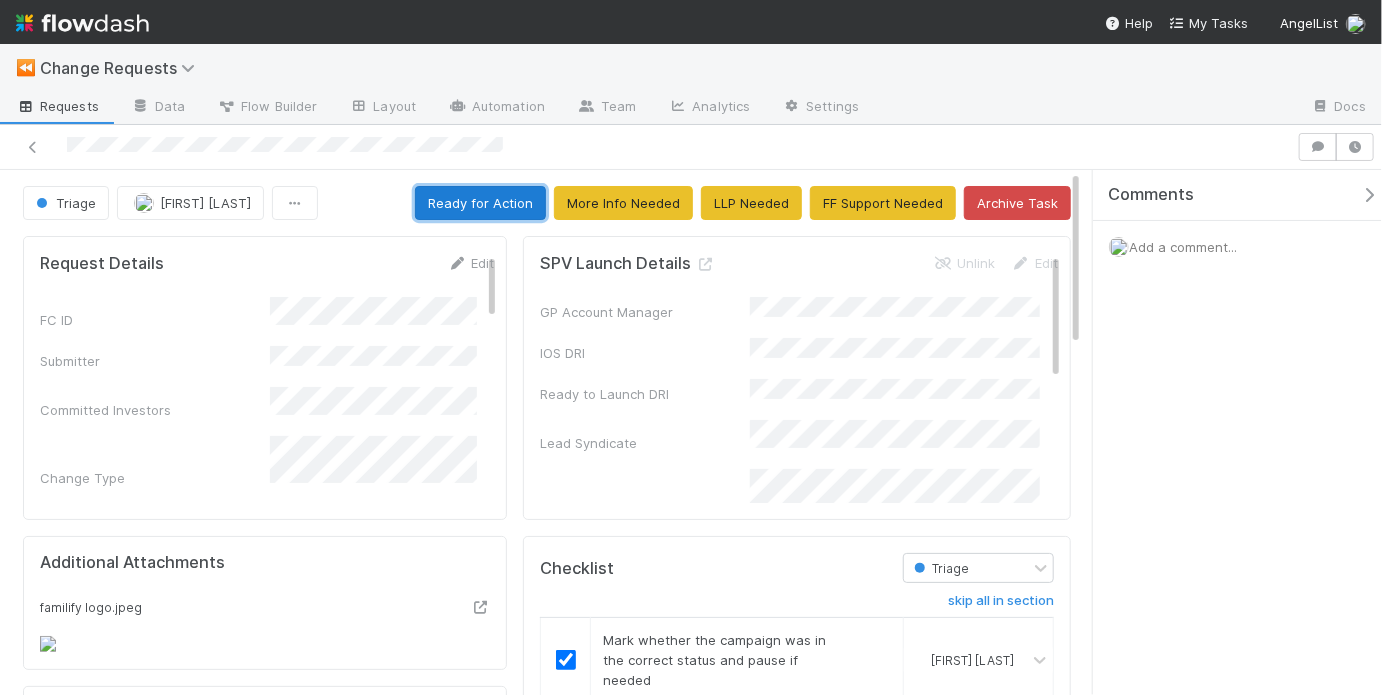 click on "Ready for Action" at bounding box center [480, 203] 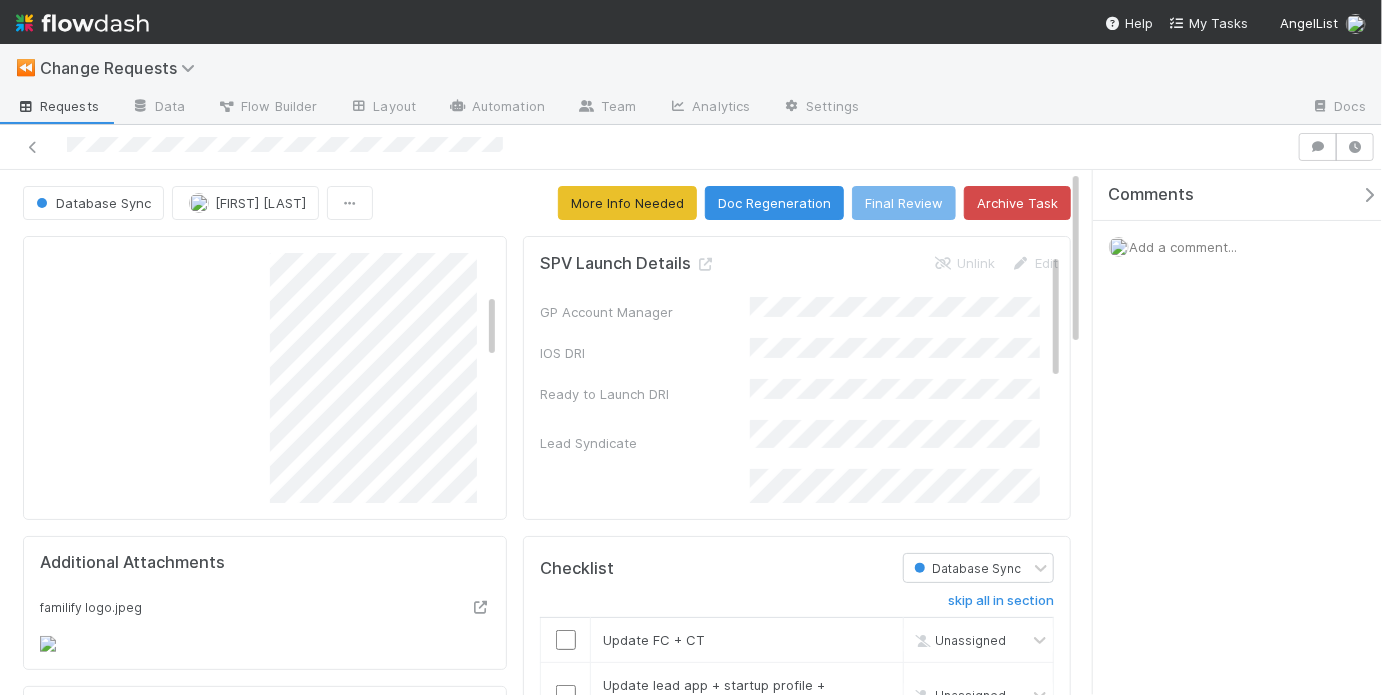 scroll, scrollTop: 286, scrollLeft: 0, axis: vertical 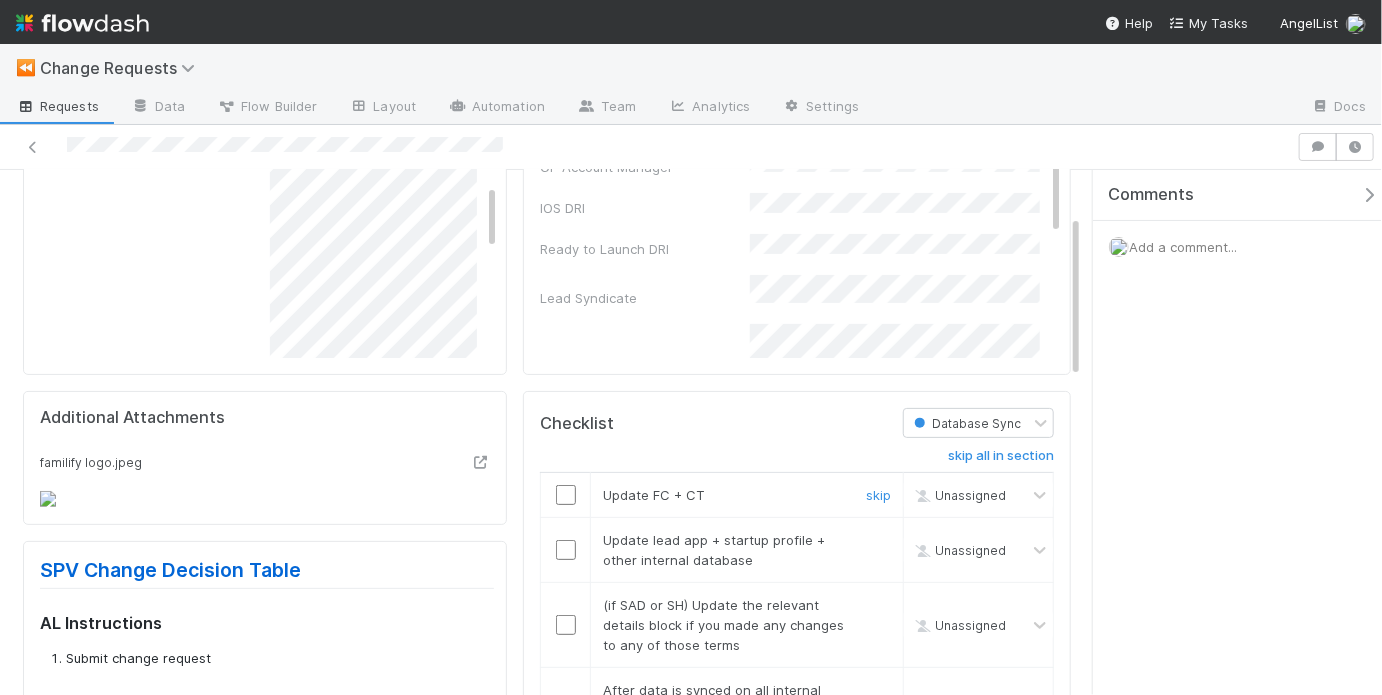 click at bounding box center (566, 495) 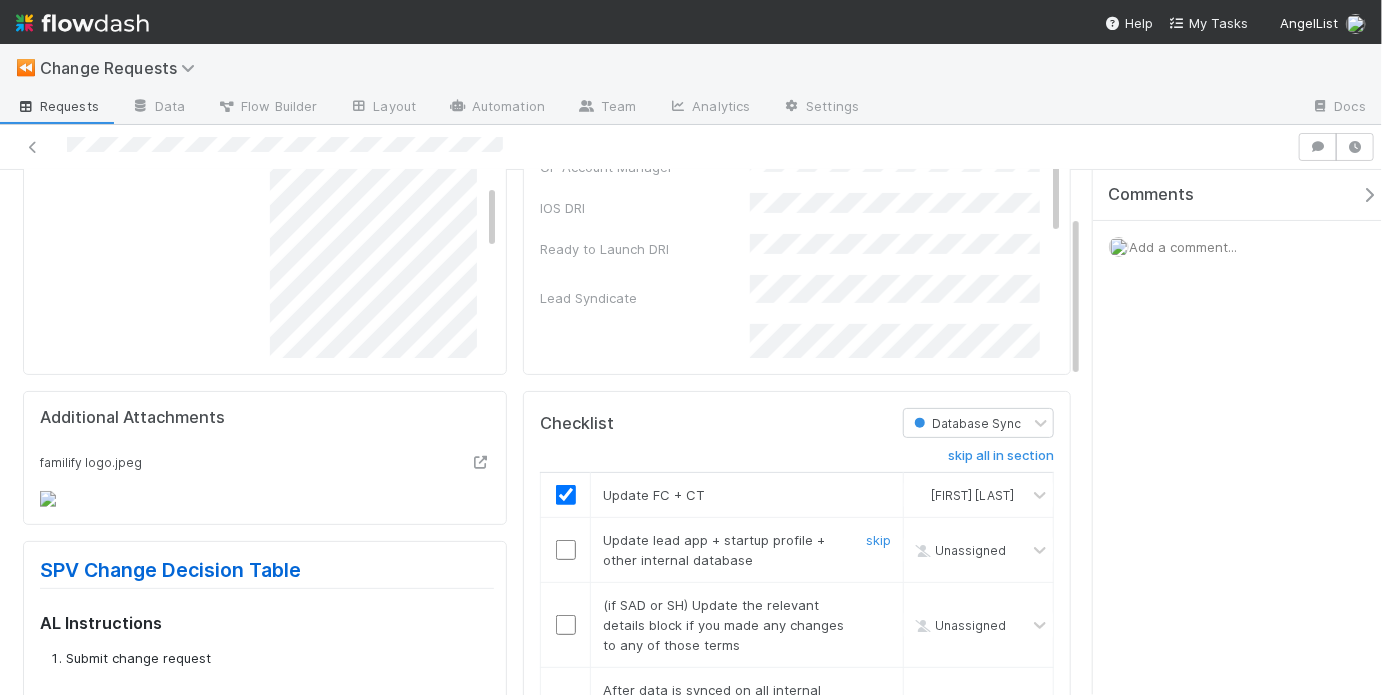 click at bounding box center [566, 550] 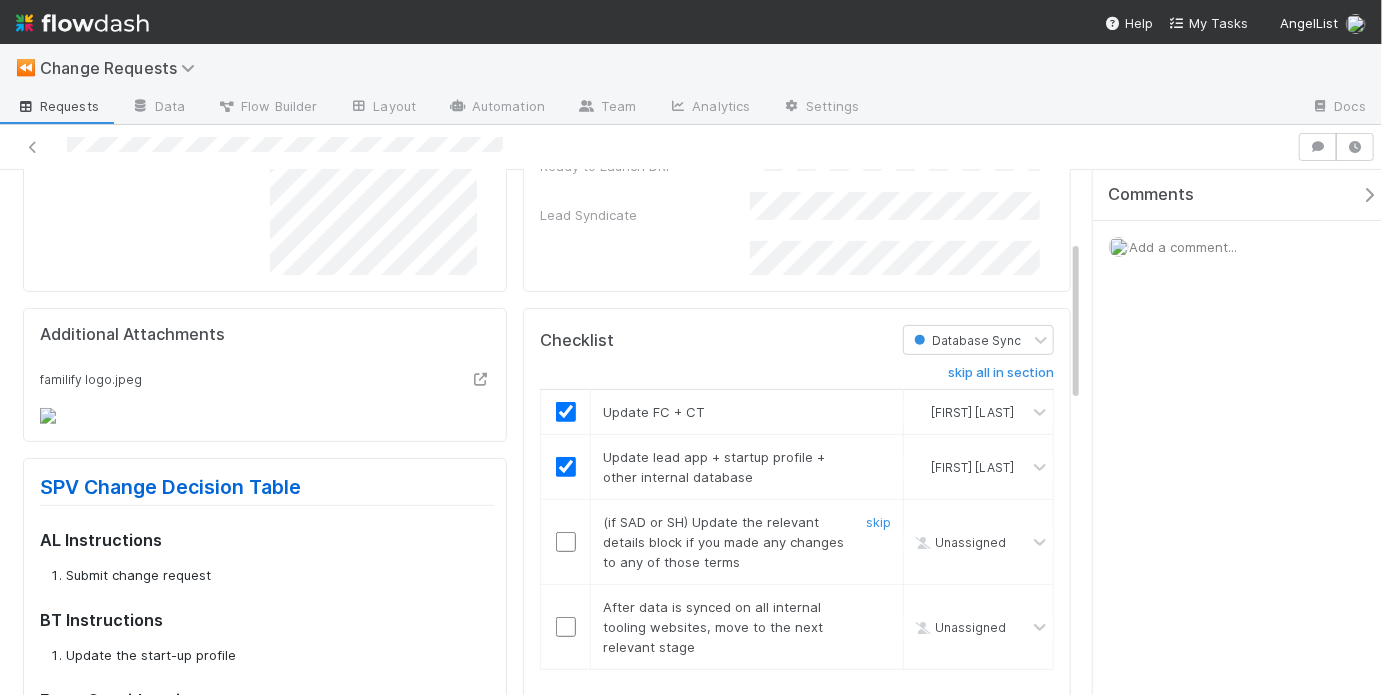 scroll, scrollTop: 236, scrollLeft: 0, axis: vertical 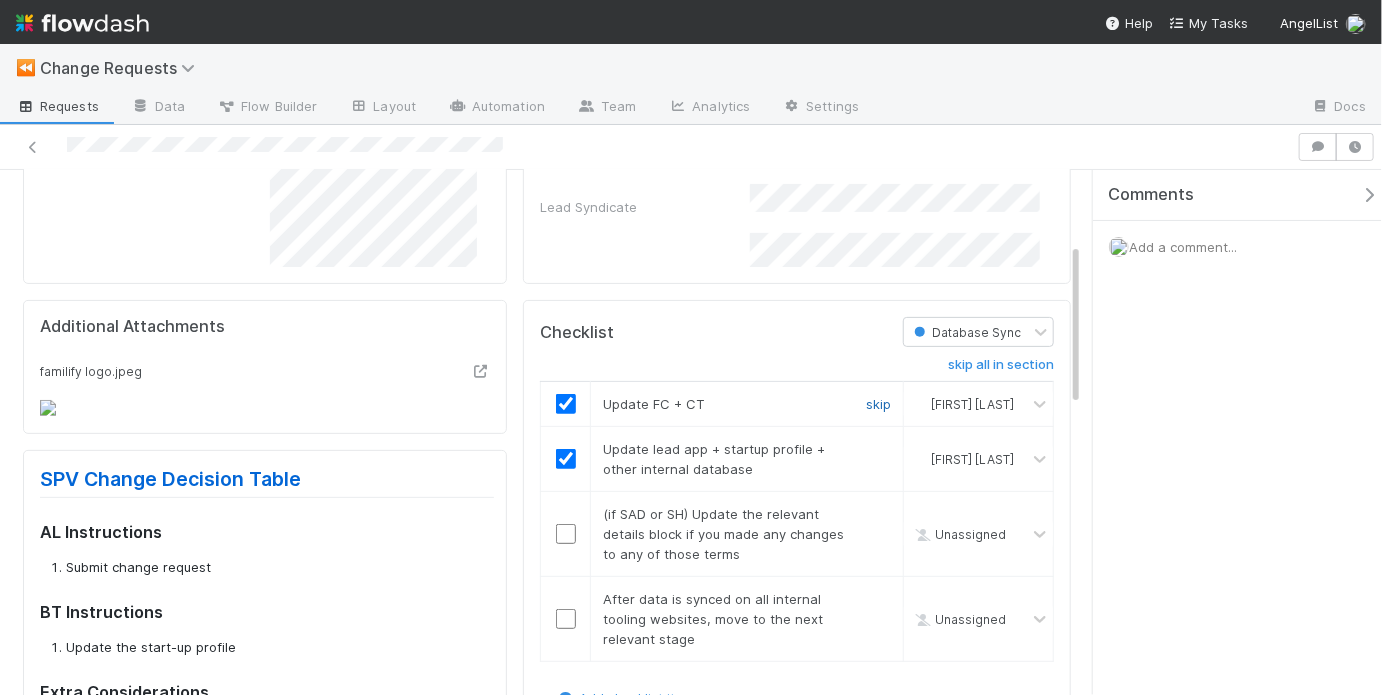 click on "skip" at bounding box center (878, 404) 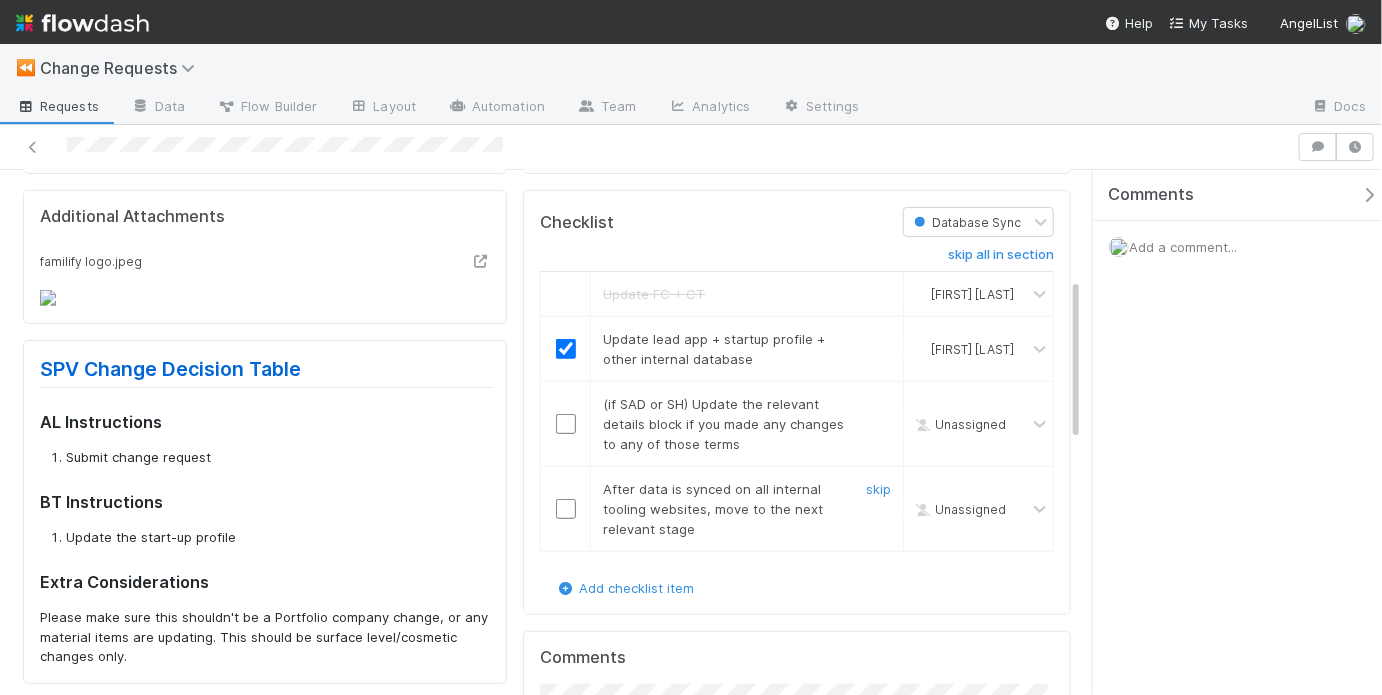 scroll, scrollTop: 350, scrollLeft: 0, axis: vertical 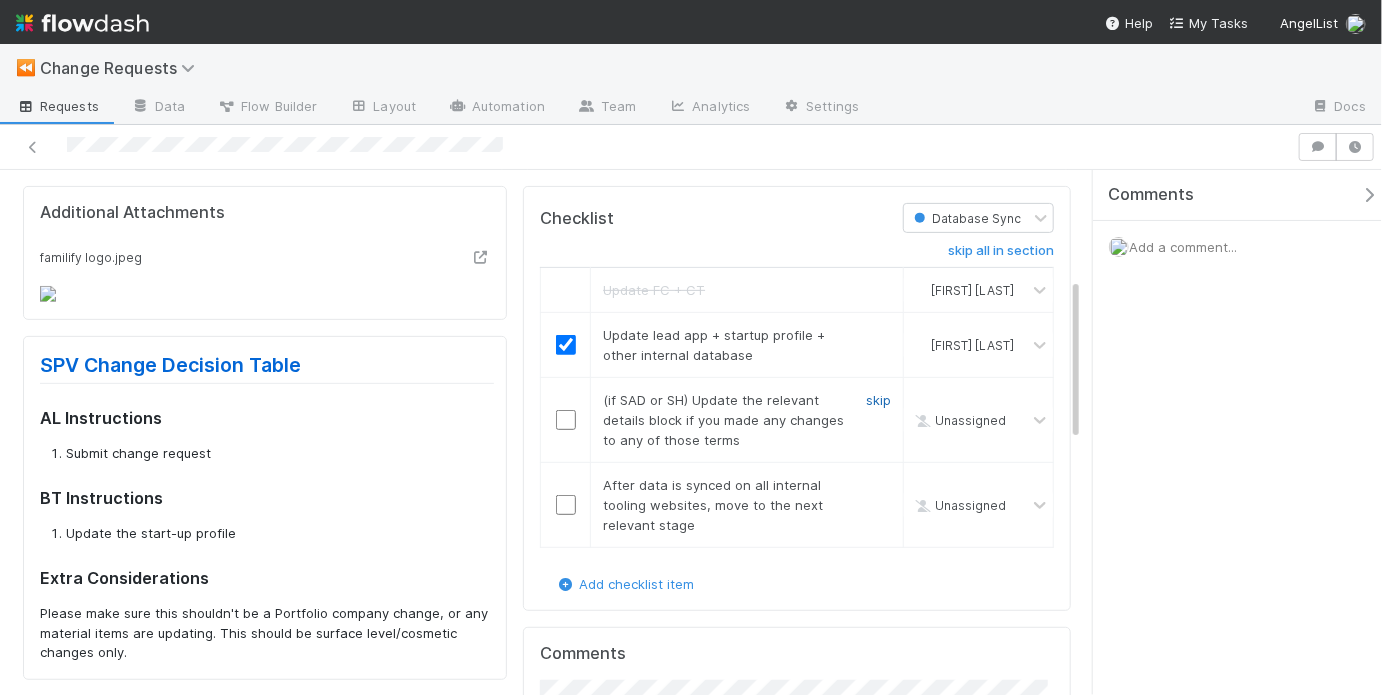 click on "skip" at bounding box center (878, 400) 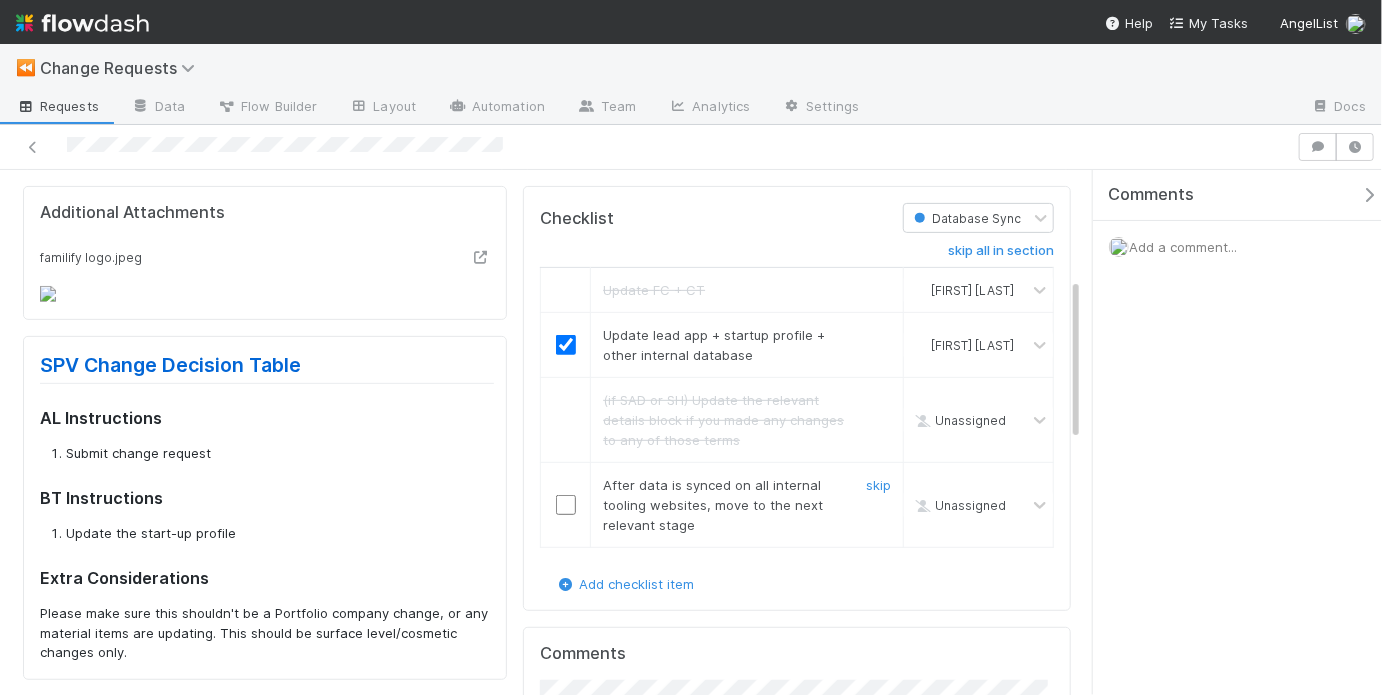 click at bounding box center [566, 505] 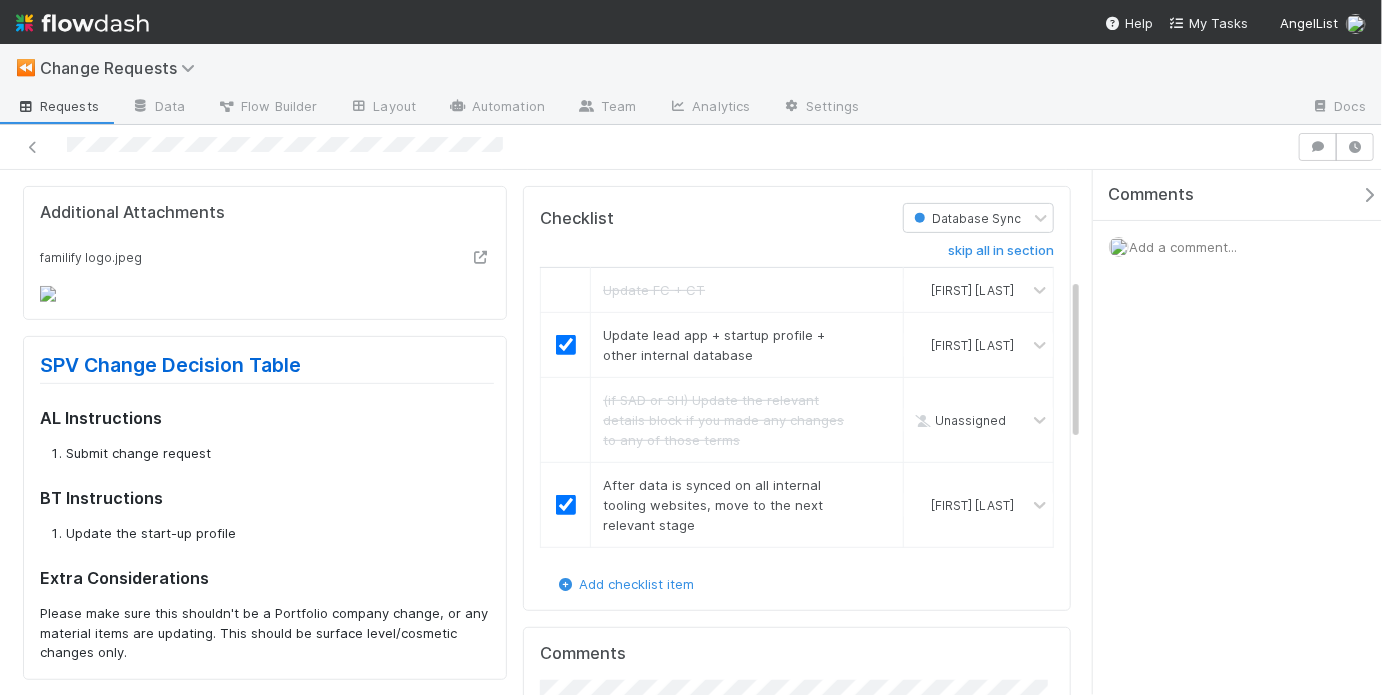 scroll, scrollTop: 0, scrollLeft: 0, axis: both 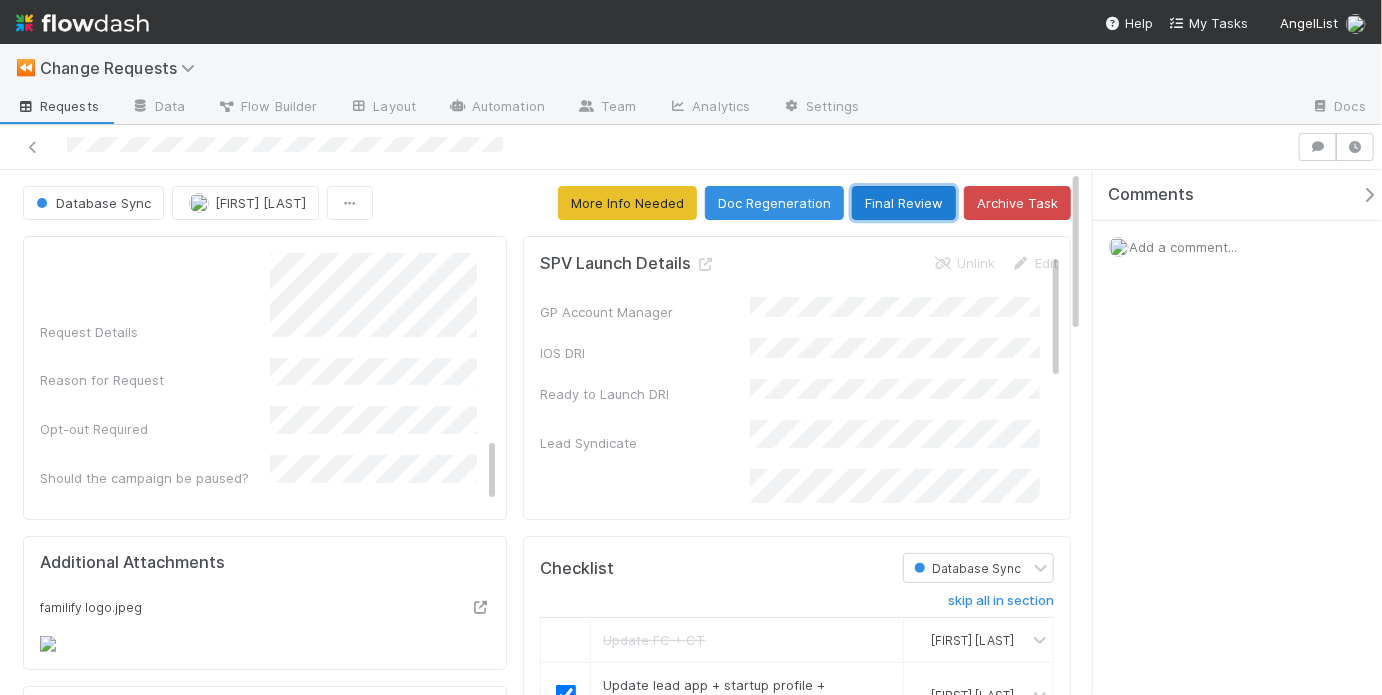 click on "Final Review" at bounding box center [904, 203] 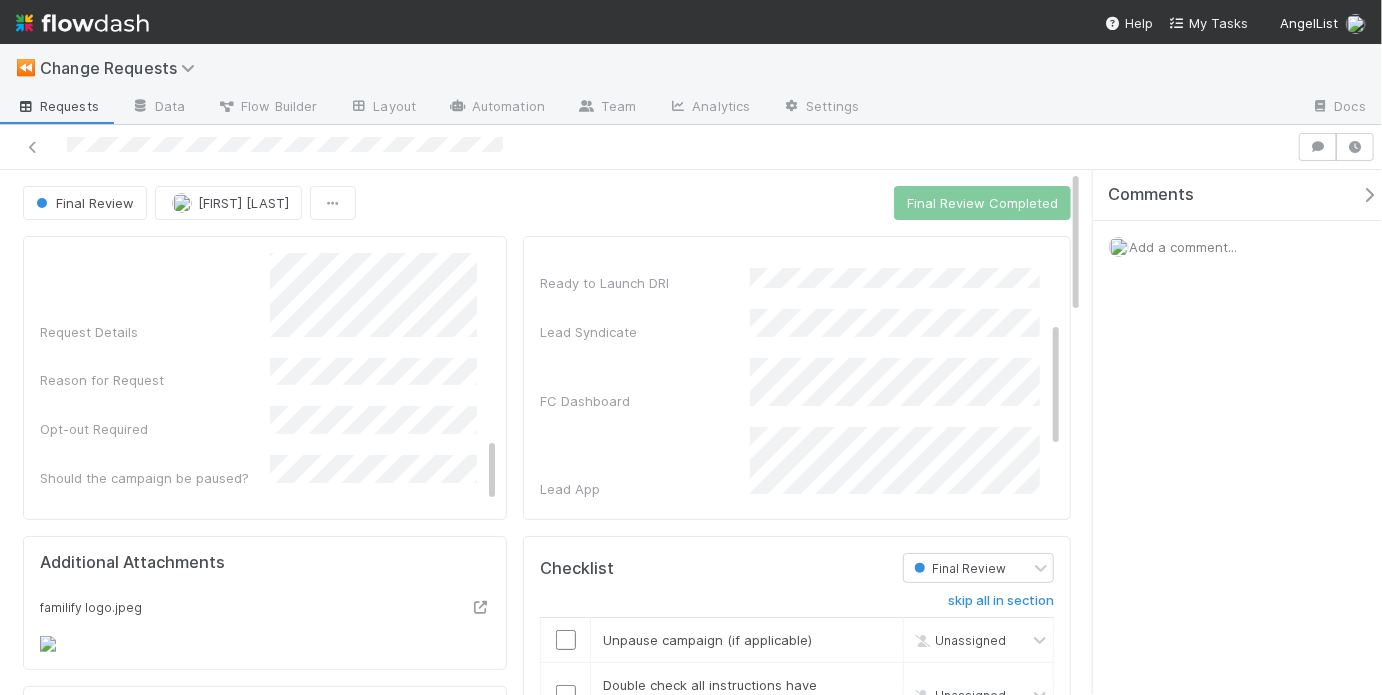 scroll, scrollTop: 243, scrollLeft: 0, axis: vertical 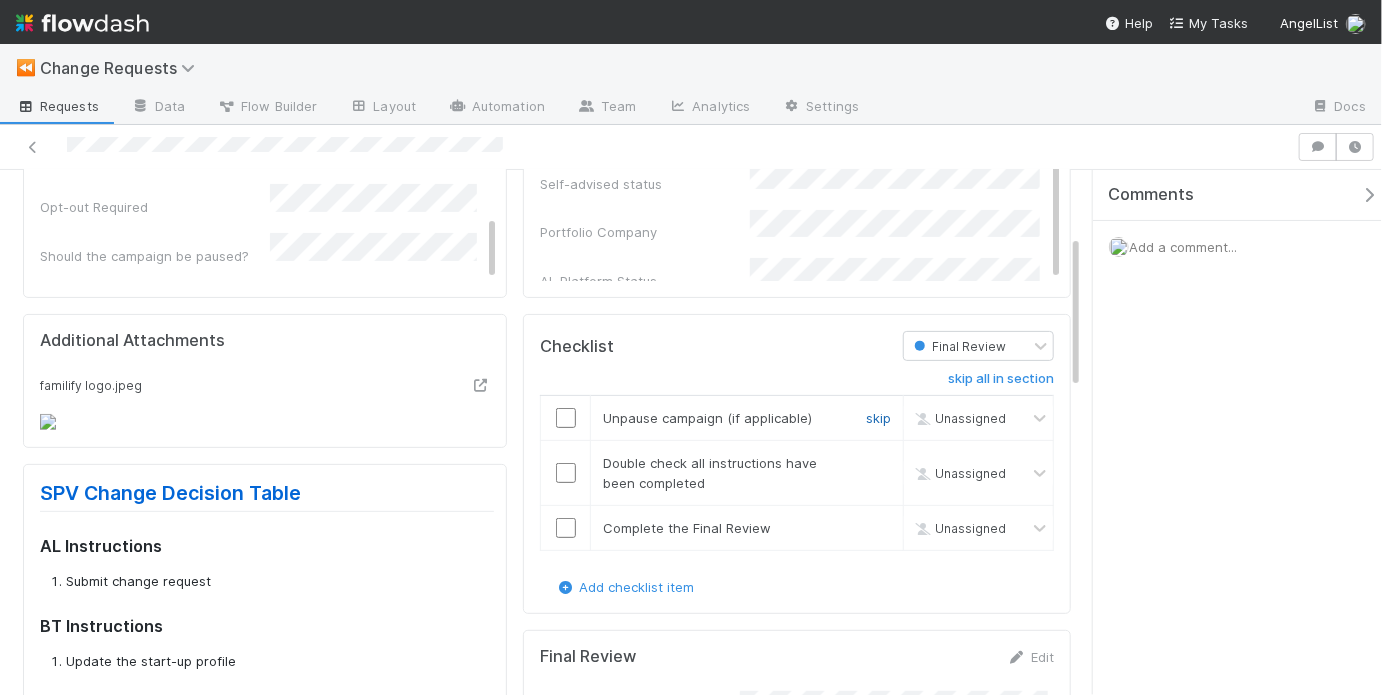 click on "skip" at bounding box center [878, 418] 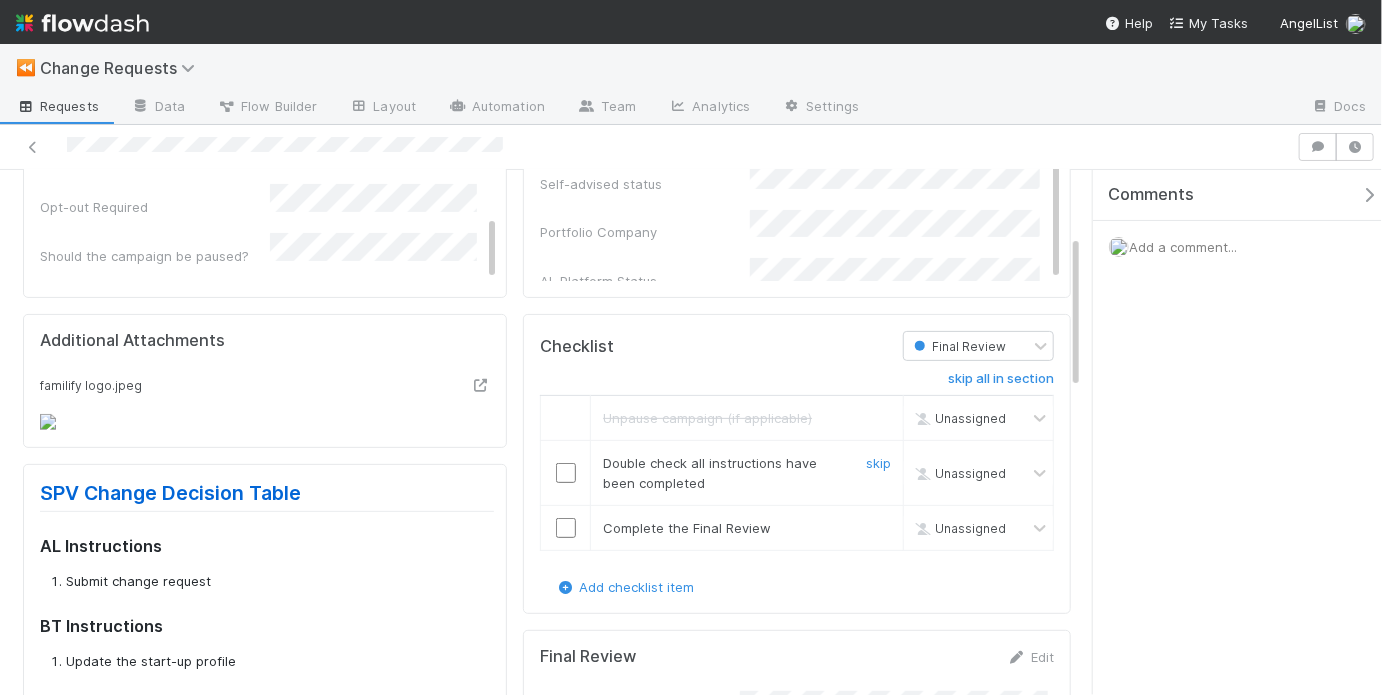 click at bounding box center (566, 473) 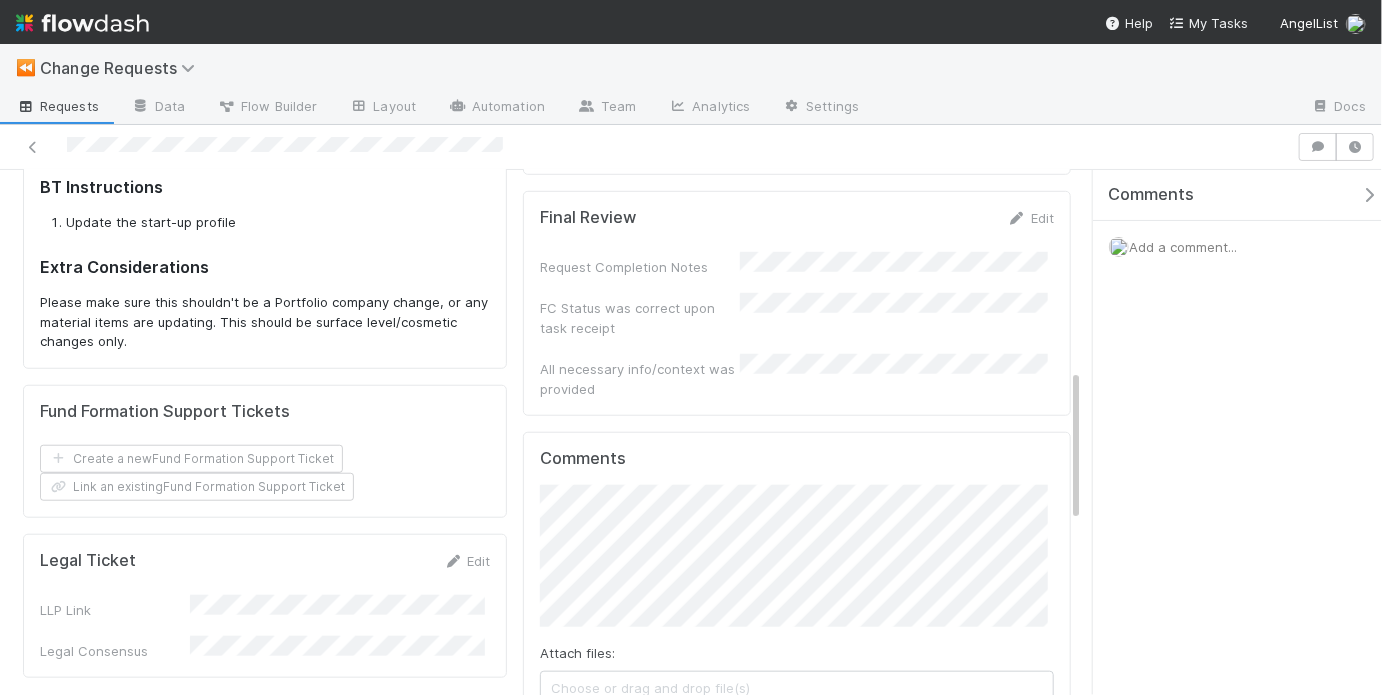 scroll, scrollTop: 700, scrollLeft: 0, axis: vertical 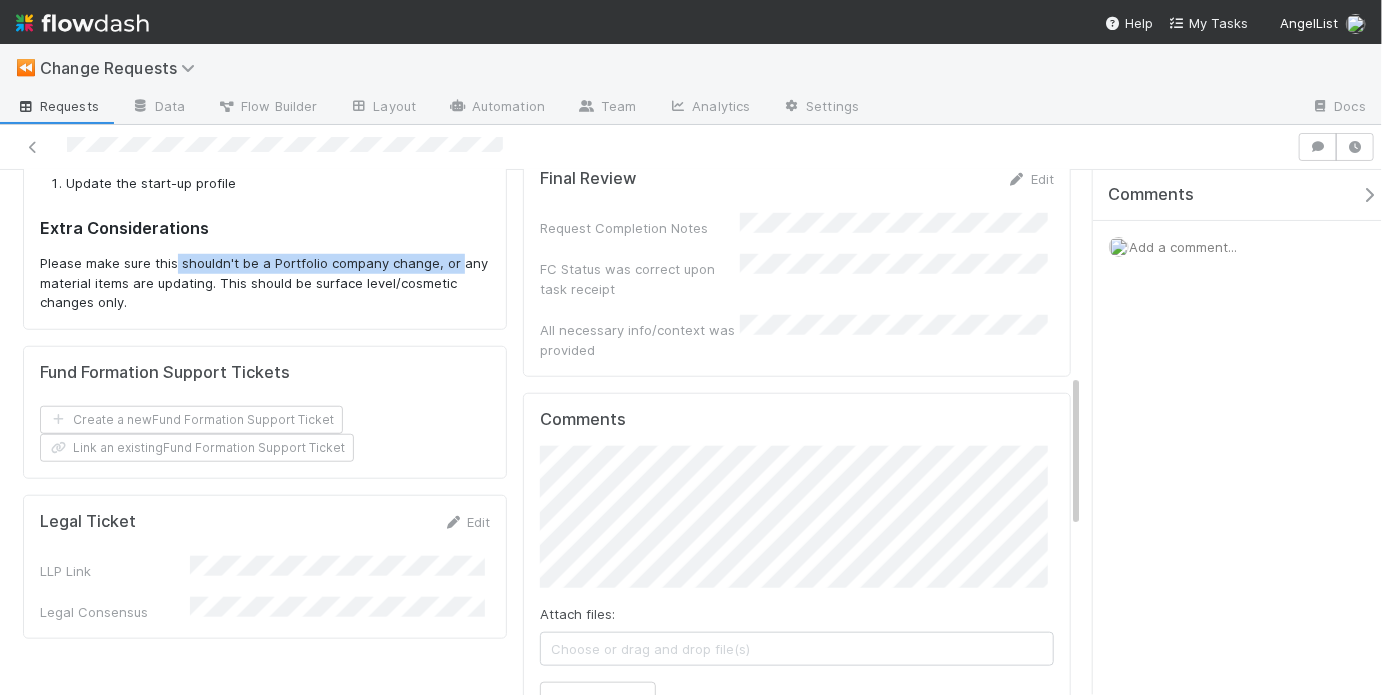 drag, startPoint x: 180, startPoint y: 445, endPoint x: 453, endPoint y: 450, distance: 273.04578 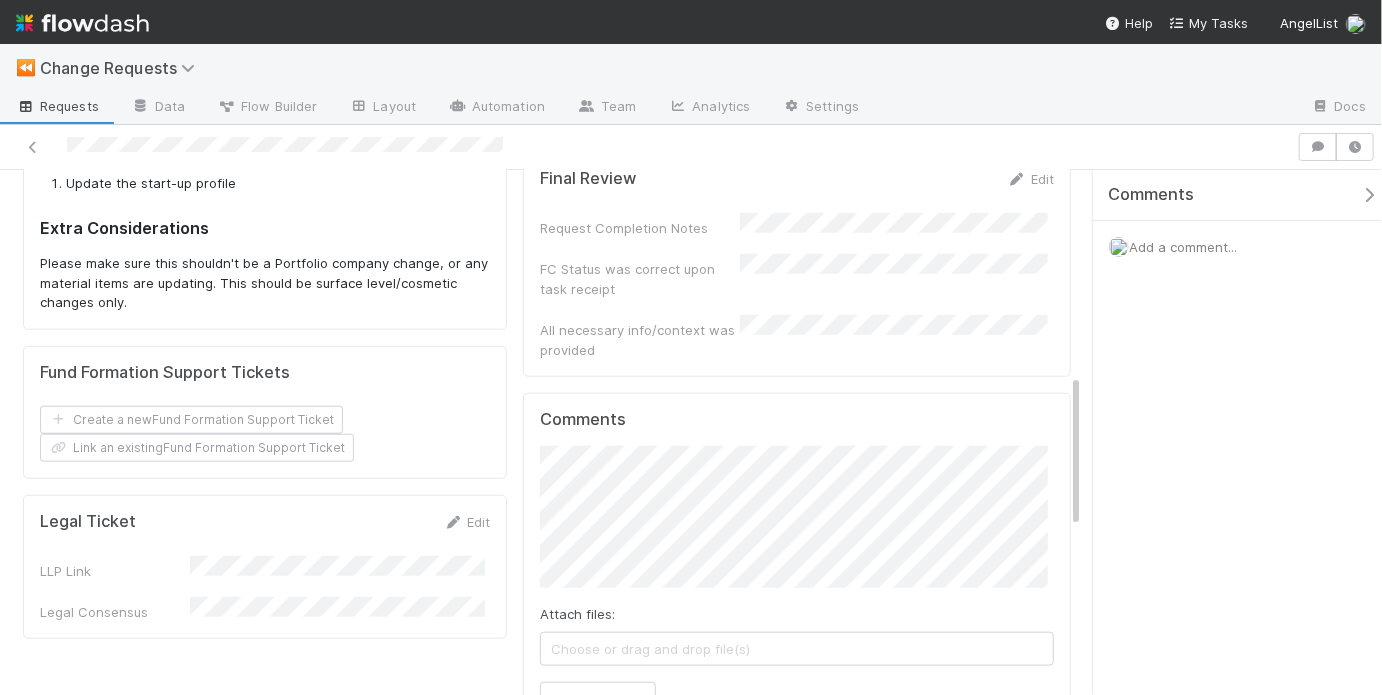 click on "Please make sure this shouldn't be a Portfolio company change, or any material items are updating. This should be surface level/cosmetic changes only." at bounding box center [267, 283] 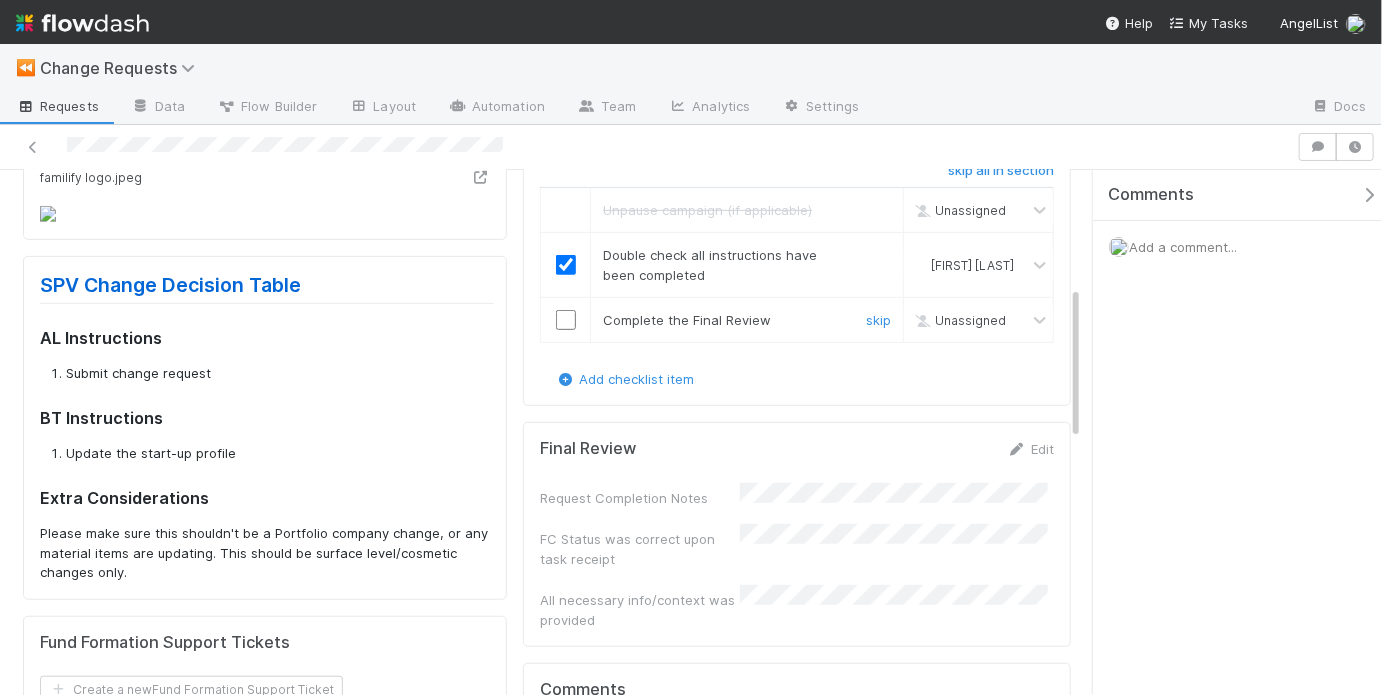 scroll, scrollTop: 380, scrollLeft: 0, axis: vertical 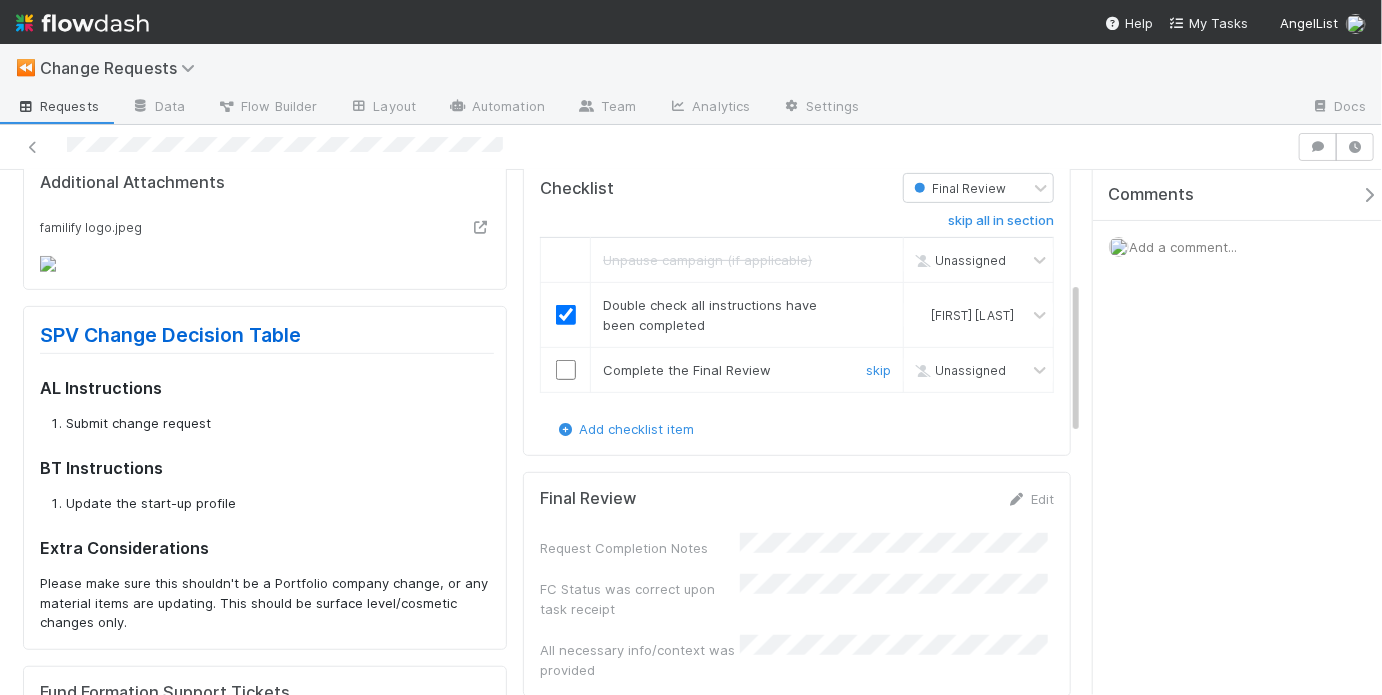 click at bounding box center [566, 370] 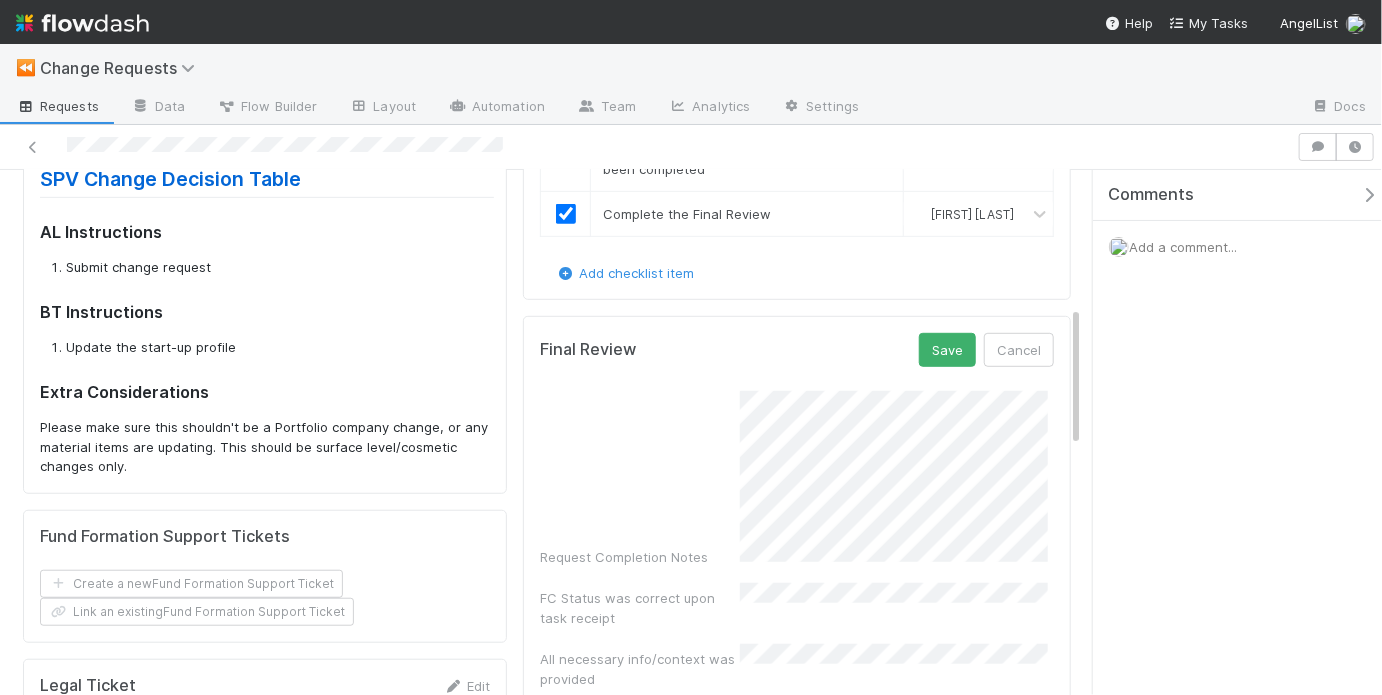 scroll, scrollTop: 576, scrollLeft: 0, axis: vertical 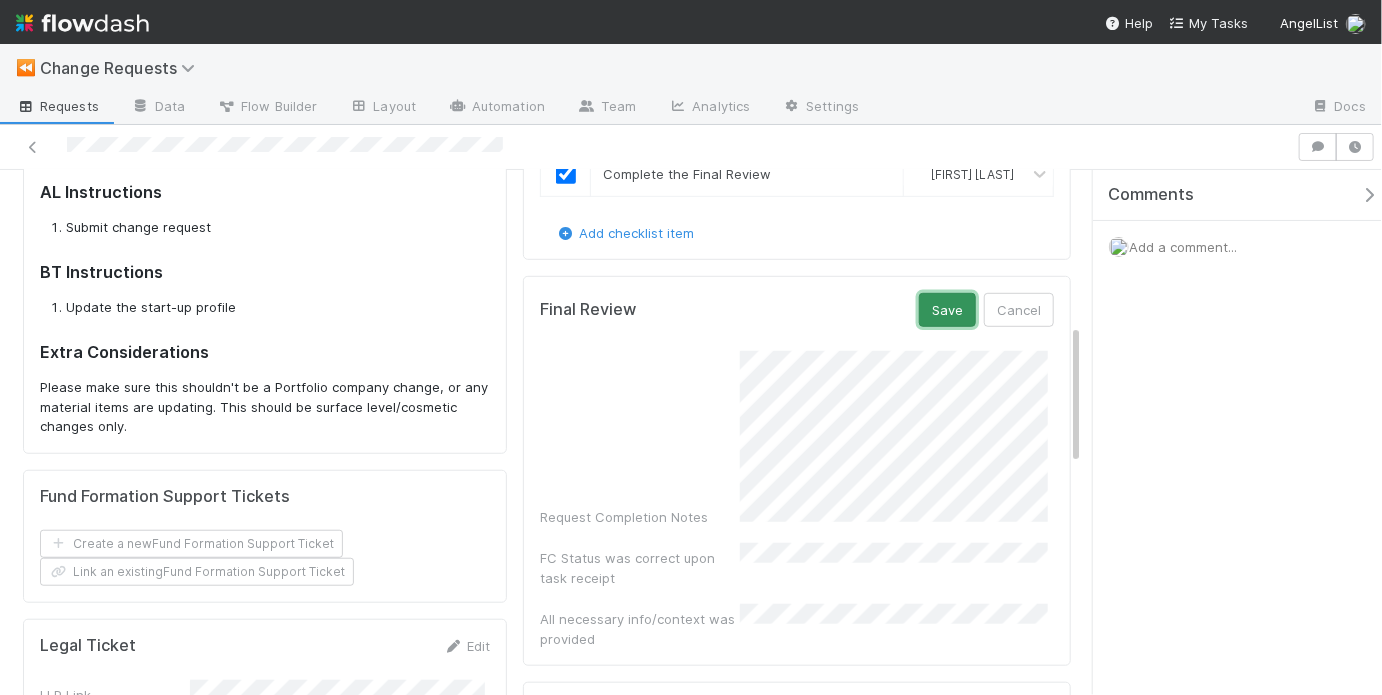 click on "Save" at bounding box center [947, 310] 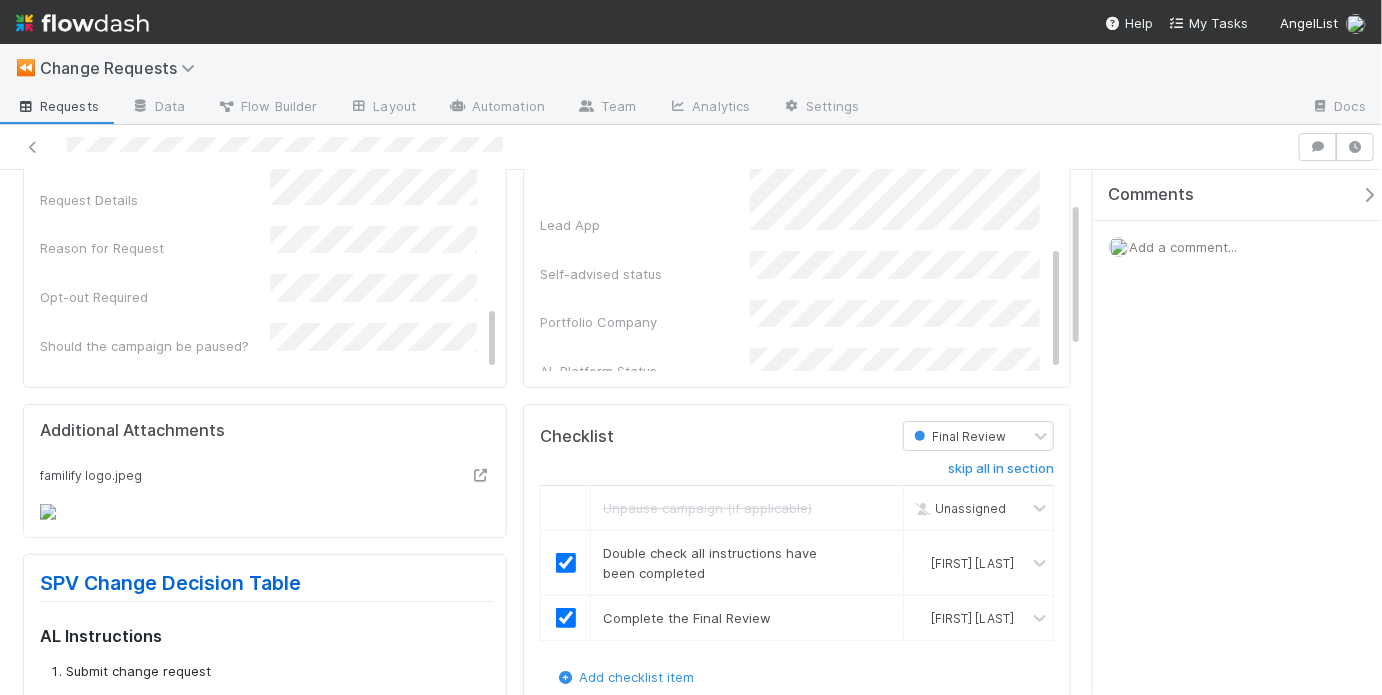 scroll, scrollTop: 0, scrollLeft: 0, axis: both 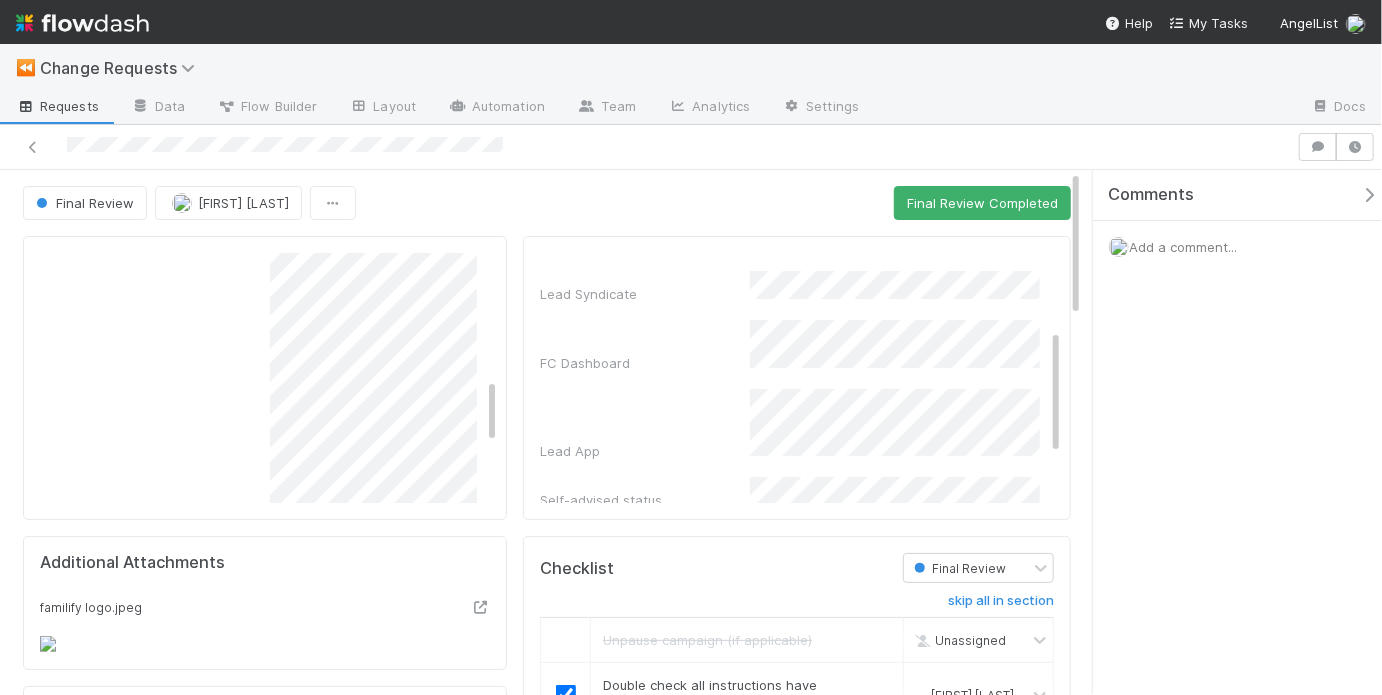 click on "Add a comment..." at bounding box center (1183, 247) 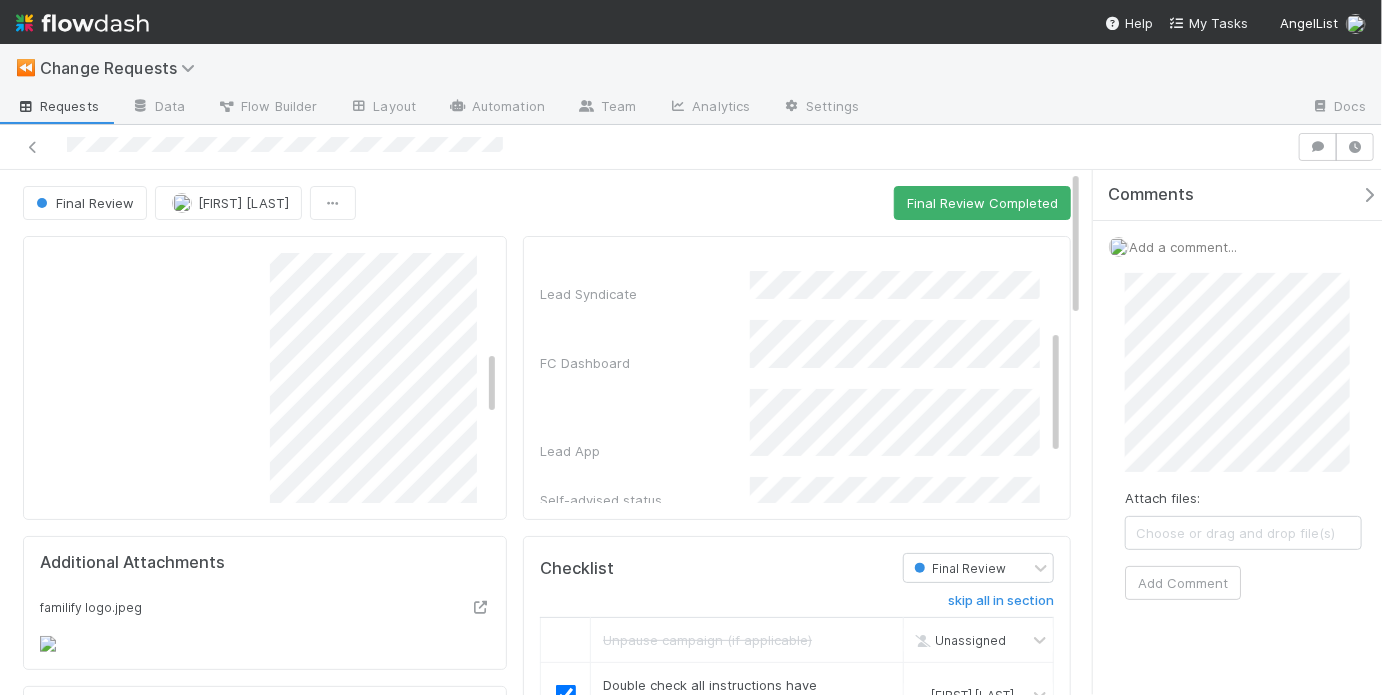 scroll, scrollTop: 0, scrollLeft: 0, axis: both 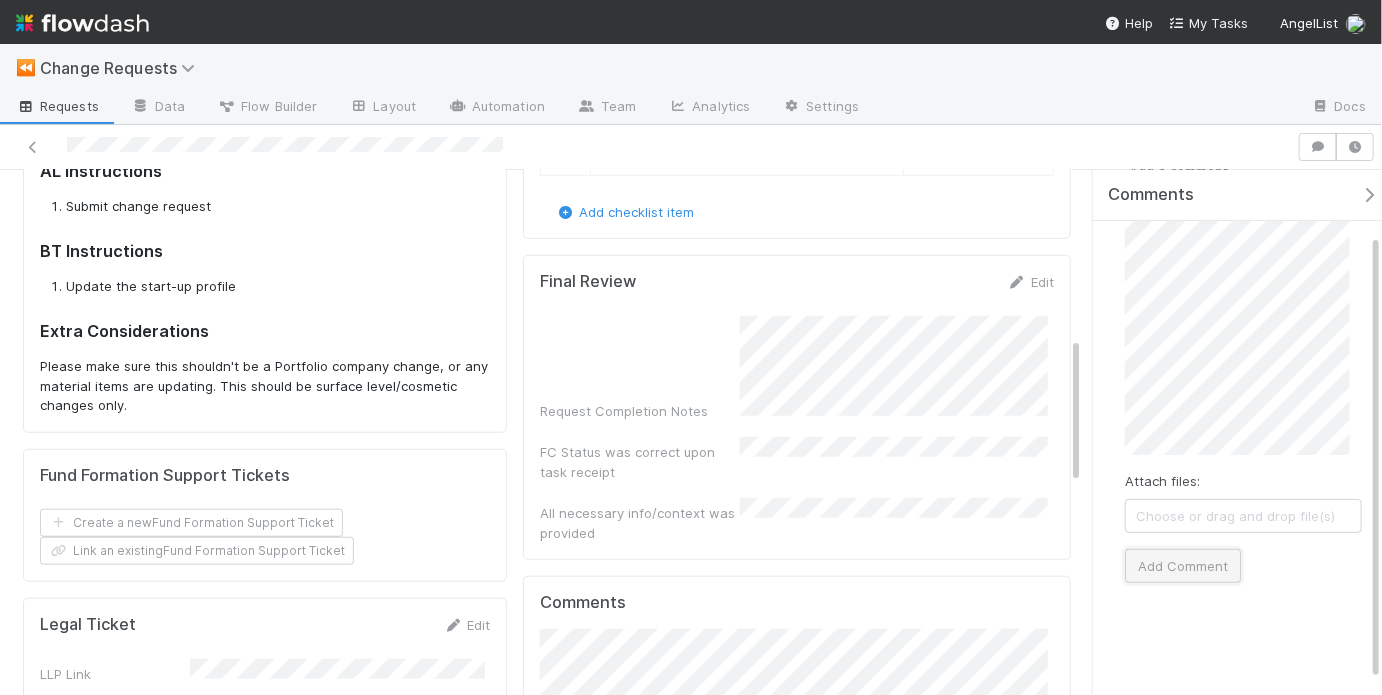 click on "Add Comment" at bounding box center (1183, 566) 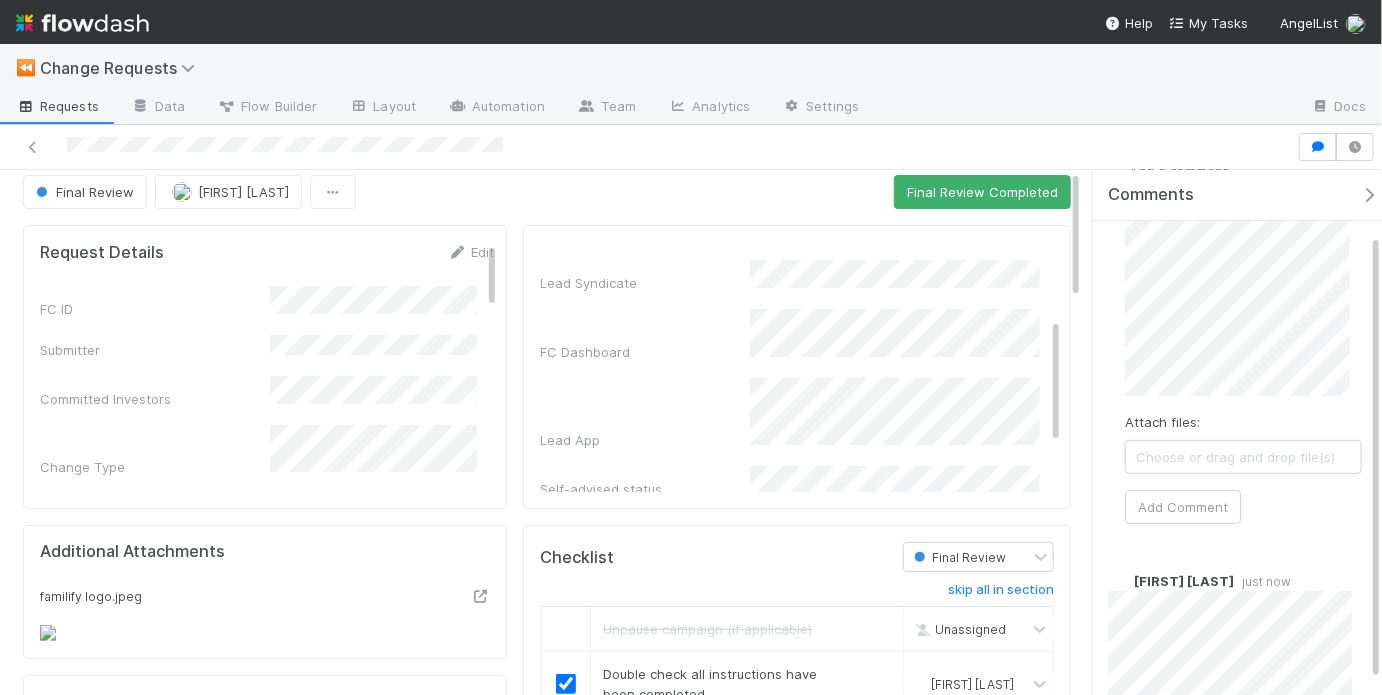 scroll, scrollTop: 0, scrollLeft: 0, axis: both 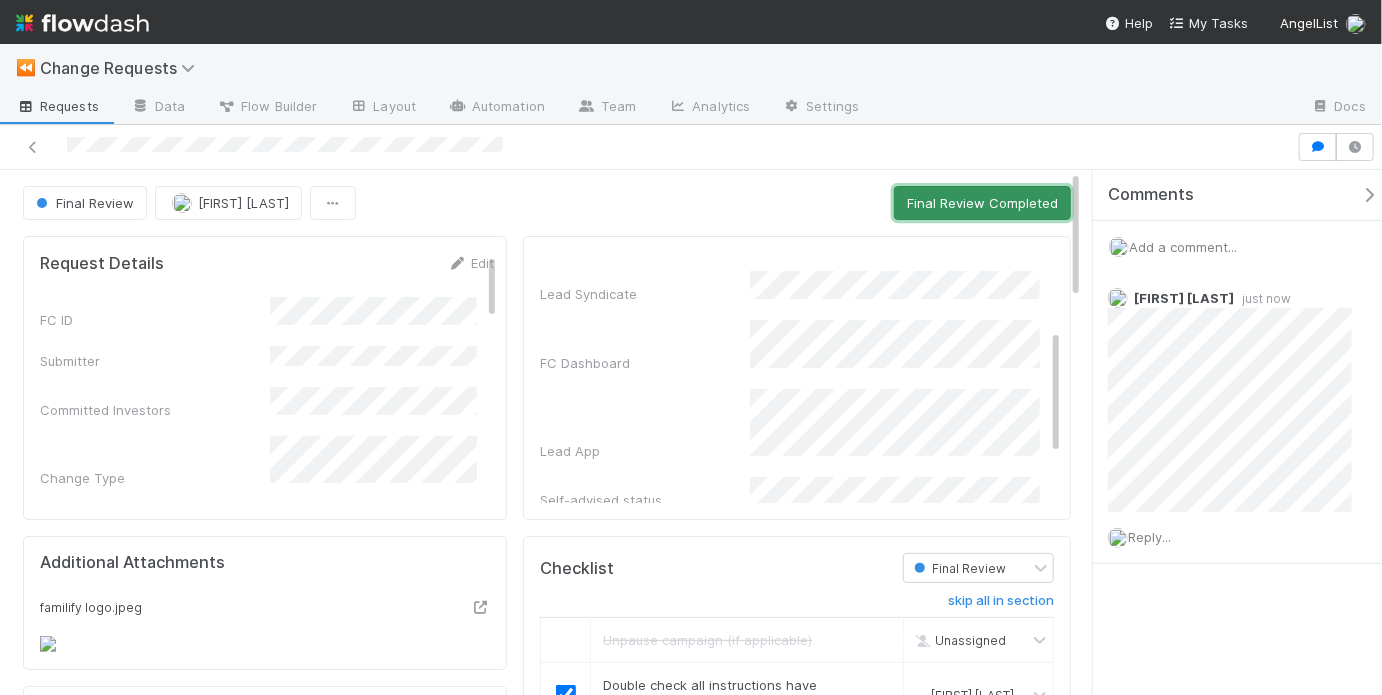 click on "Final Review Completed" at bounding box center (982, 203) 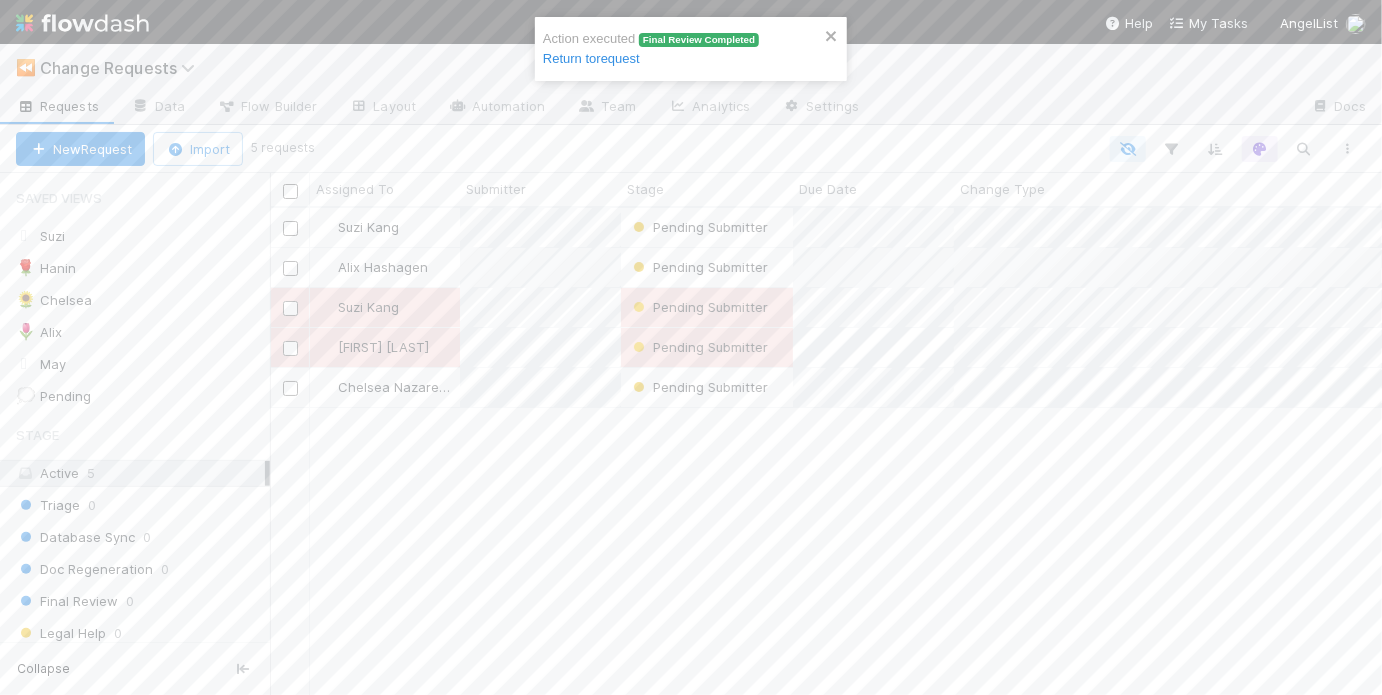 scroll, scrollTop: 13, scrollLeft: 12, axis: both 